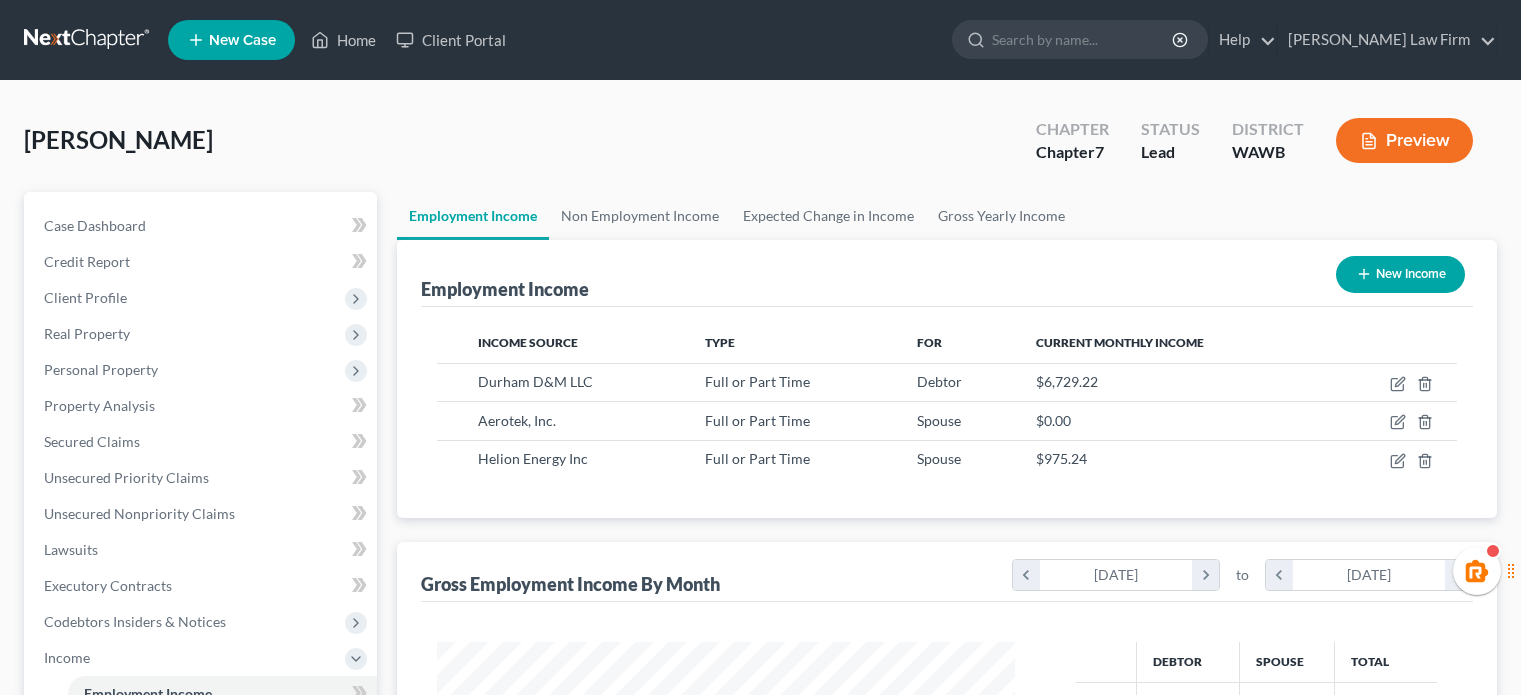 scroll, scrollTop: 0, scrollLeft: 0, axis: both 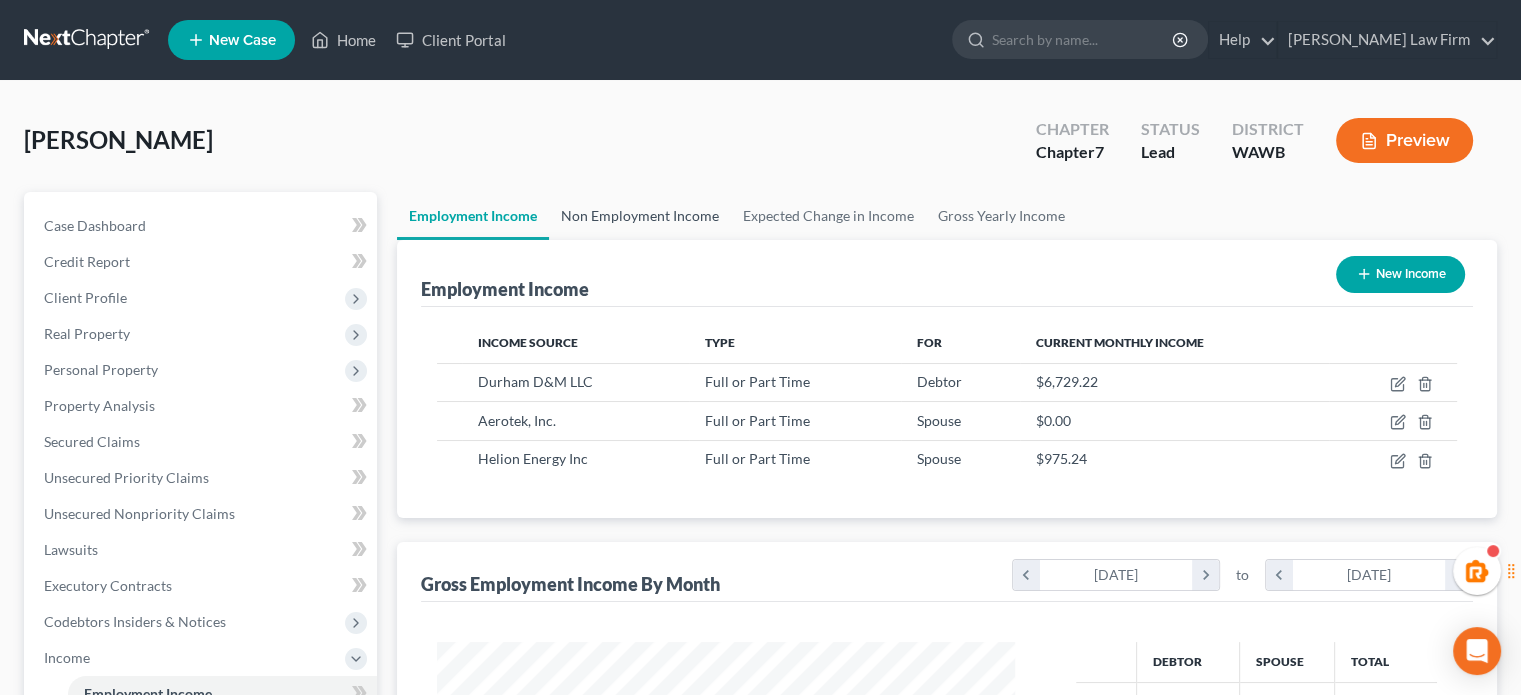 click on "Non Employment Income" at bounding box center [640, 216] 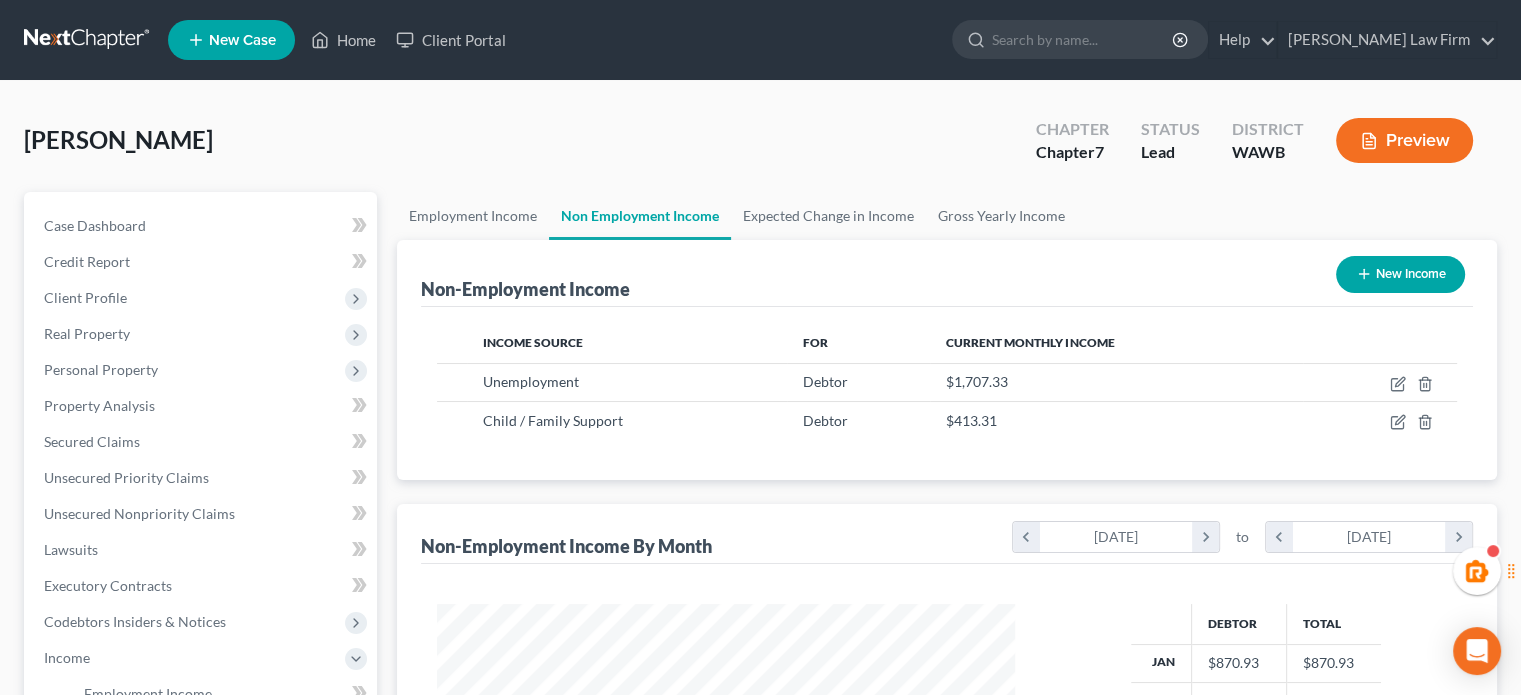 scroll, scrollTop: 999643, scrollLeft: 999381, axis: both 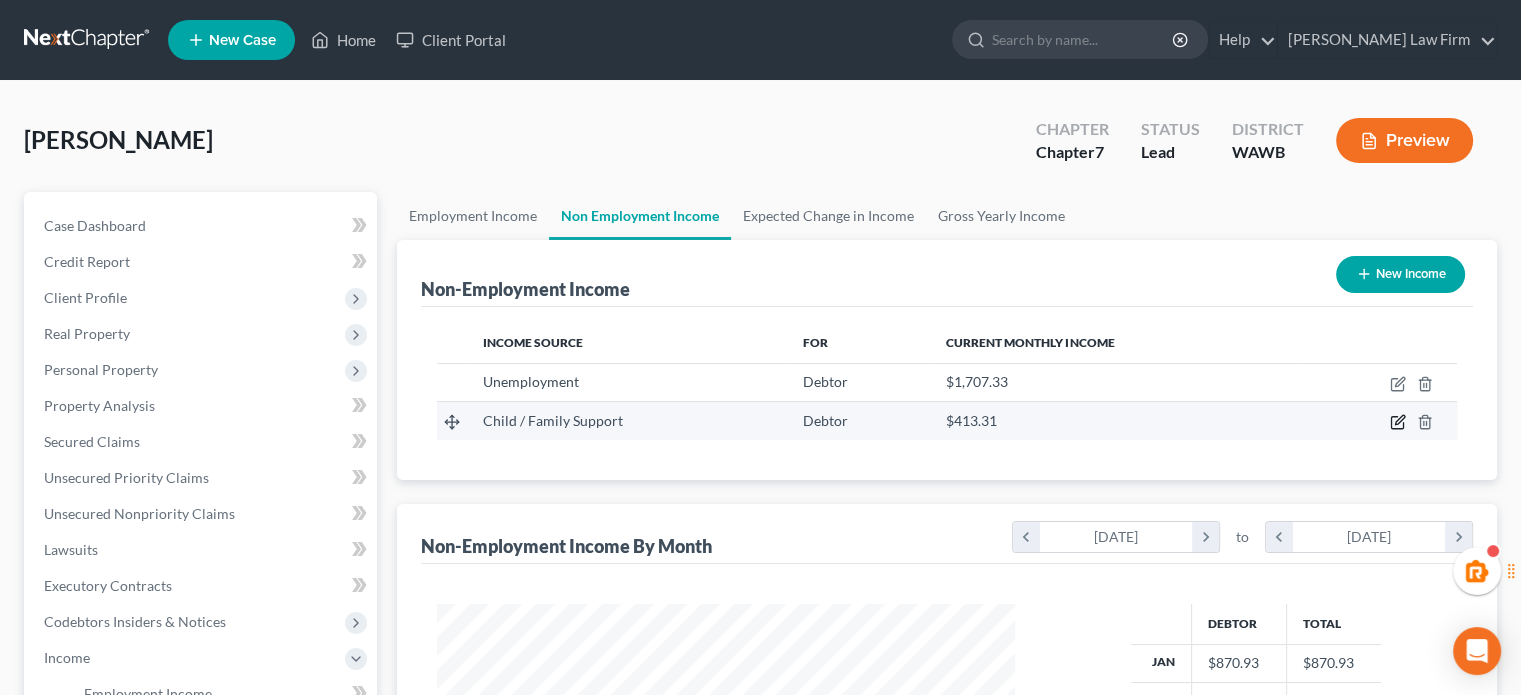 click 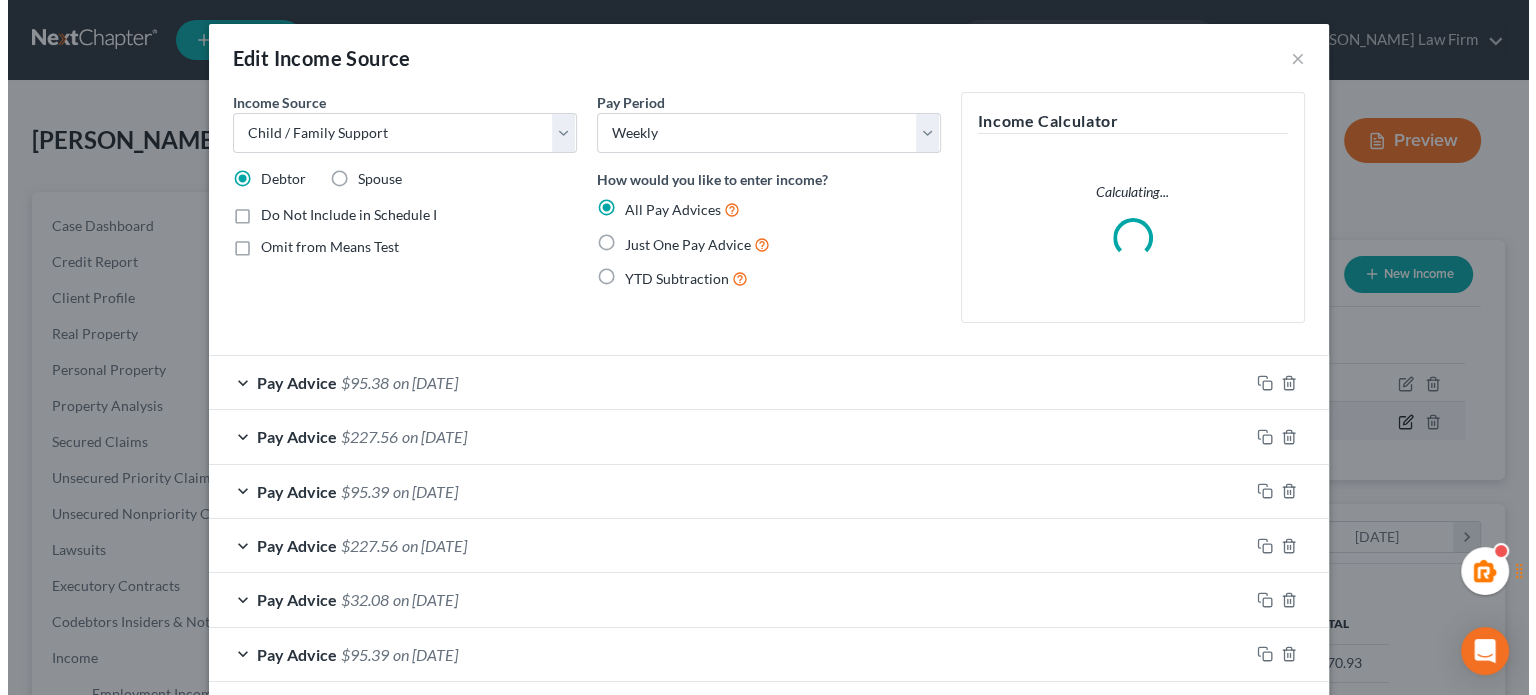 scroll, scrollTop: 999643, scrollLeft: 999375, axis: both 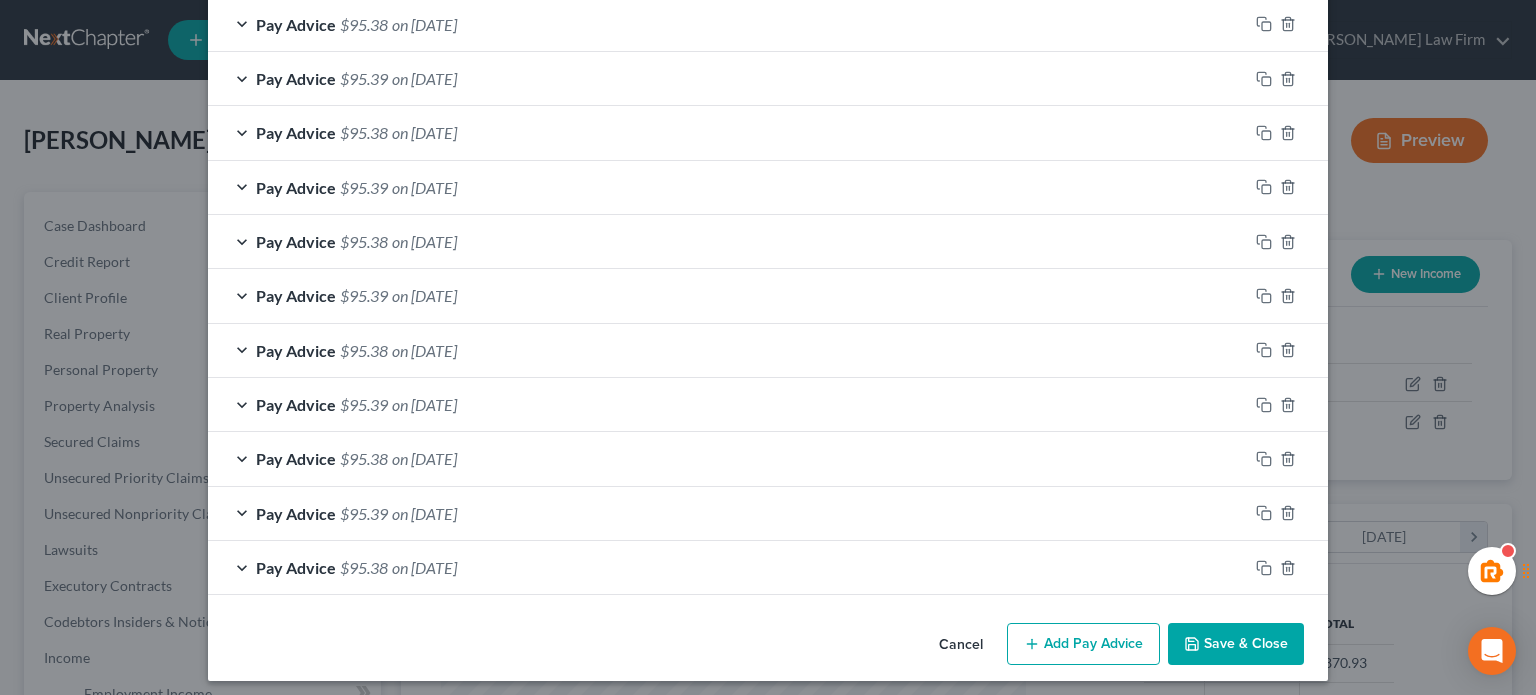 click on "Add Pay Advice" at bounding box center [1083, 644] 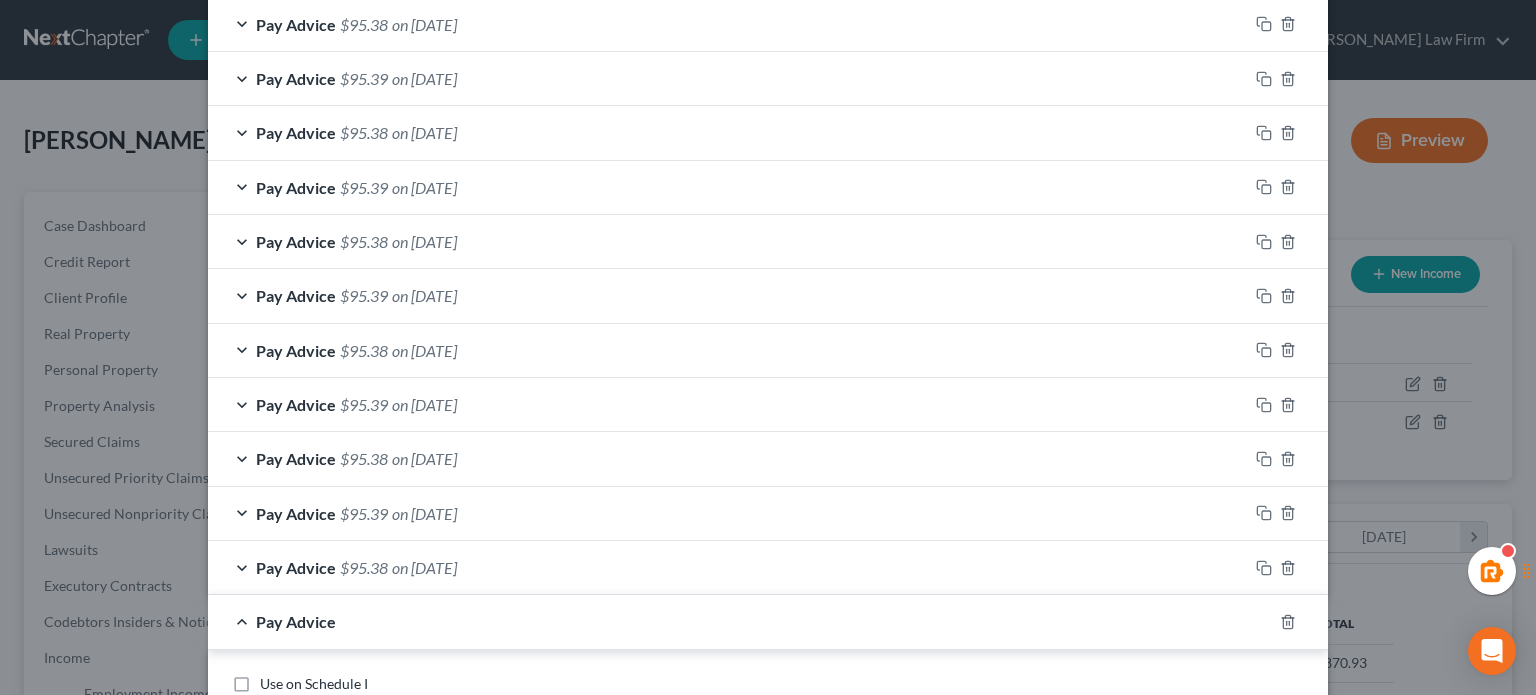 scroll, scrollTop: 2417, scrollLeft: 0, axis: vertical 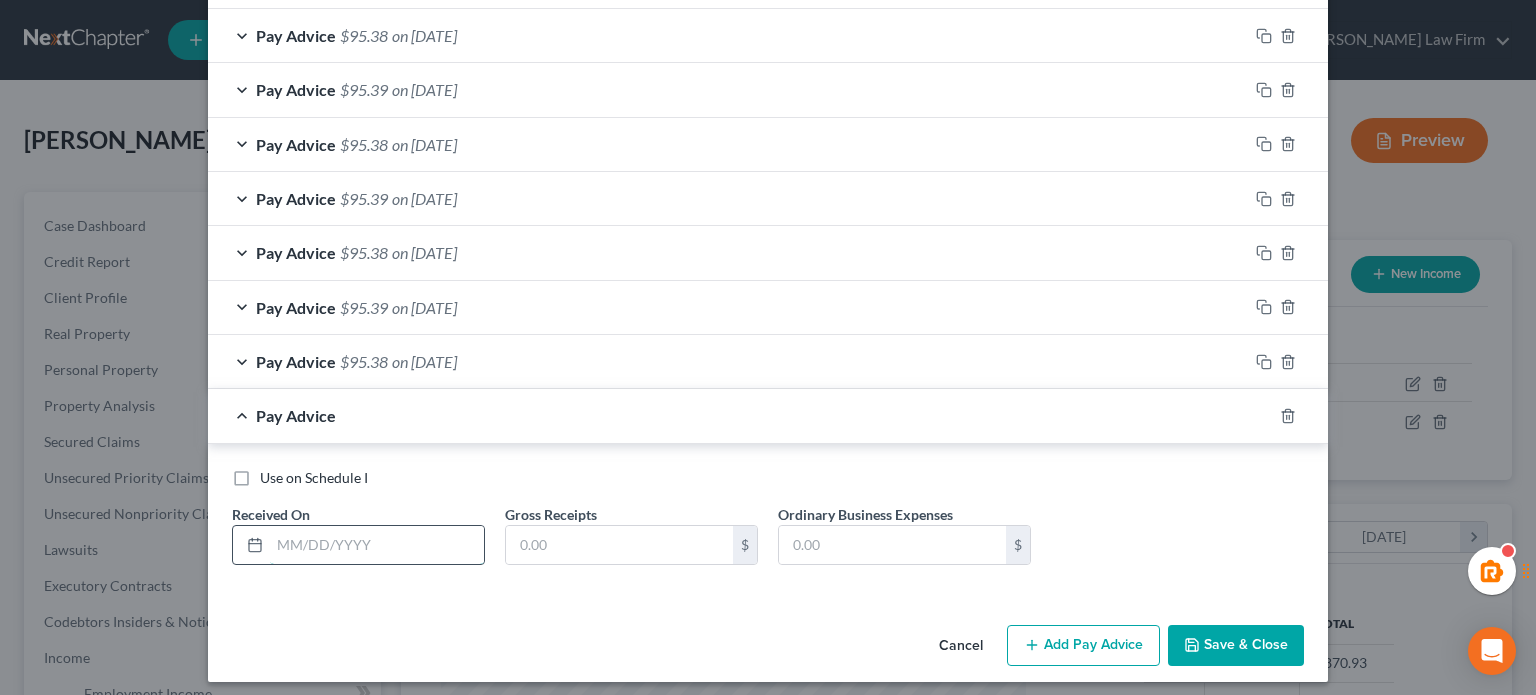 click at bounding box center [377, 545] 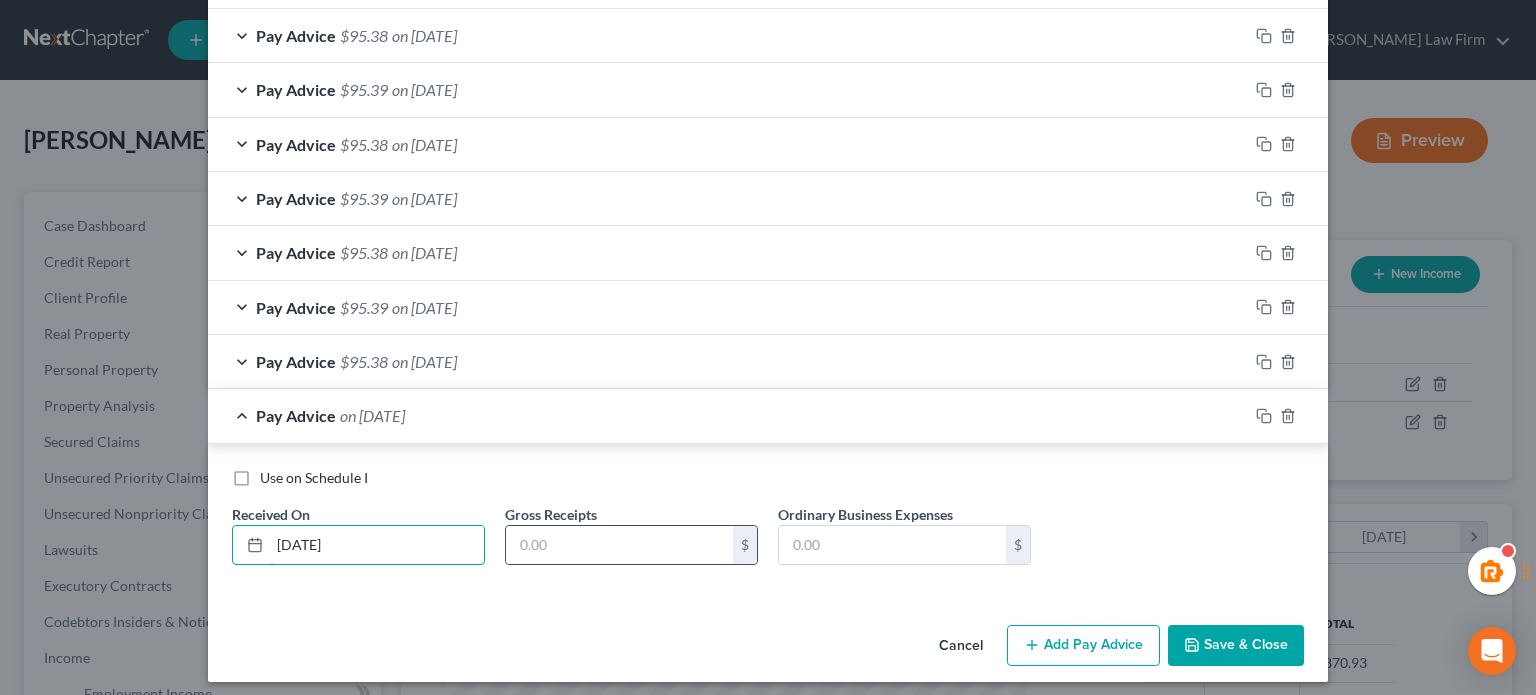 type on "[DATE]" 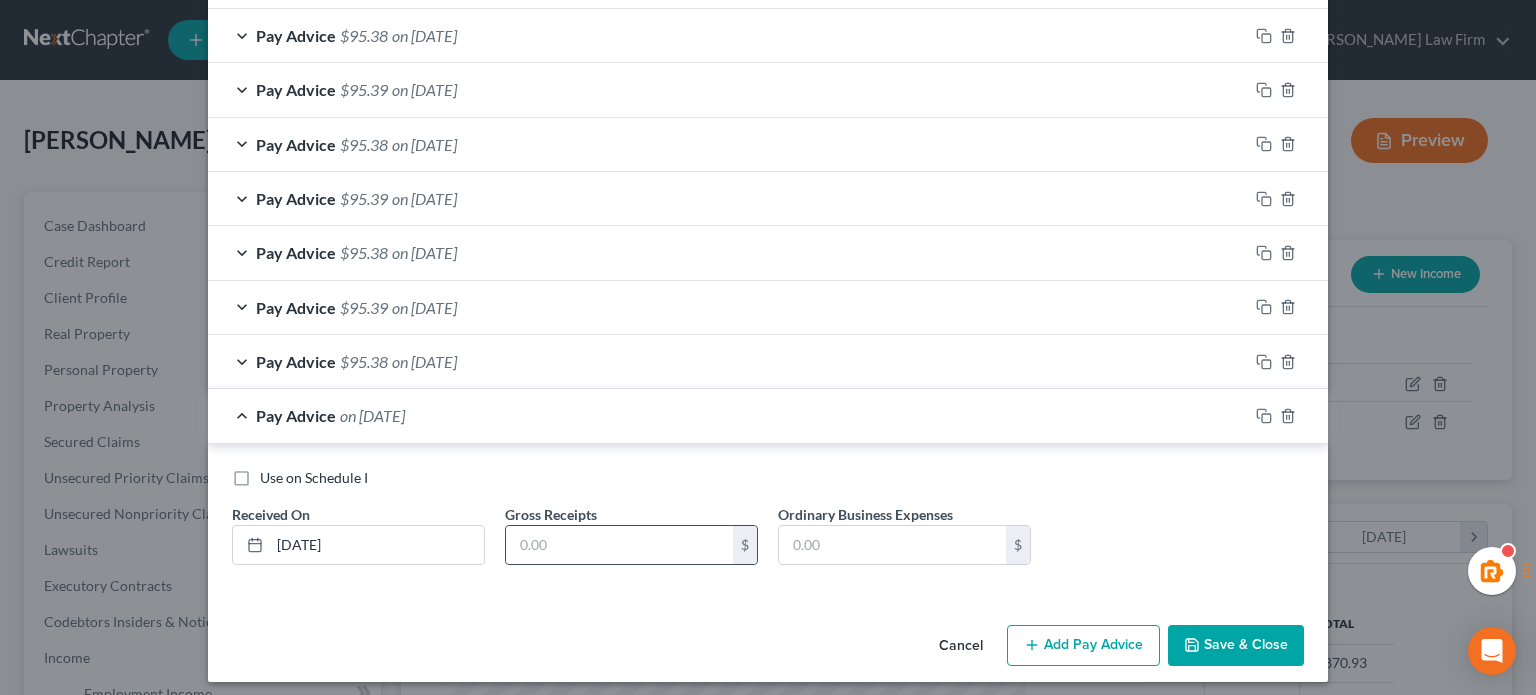 click on "$" at bounding box center [631, 545] 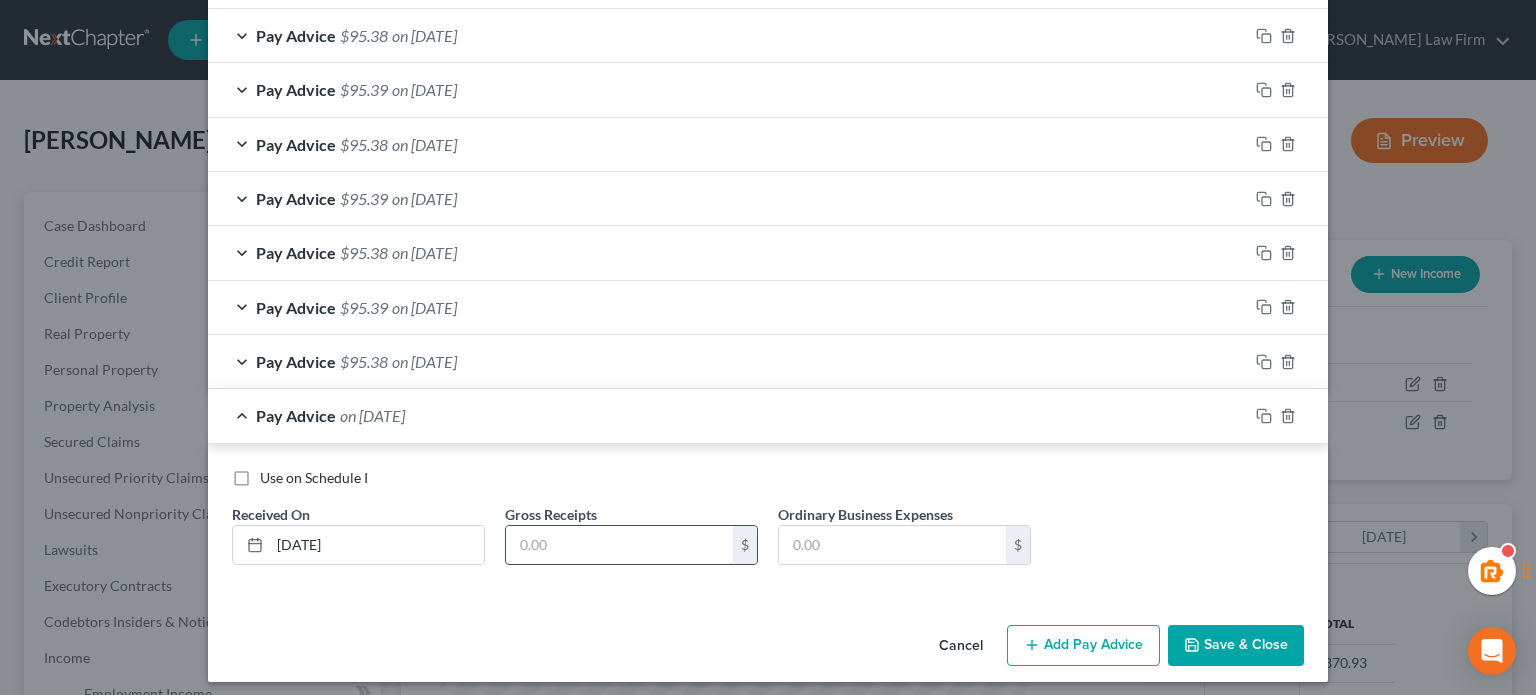 click at bounding box center [619, 545] 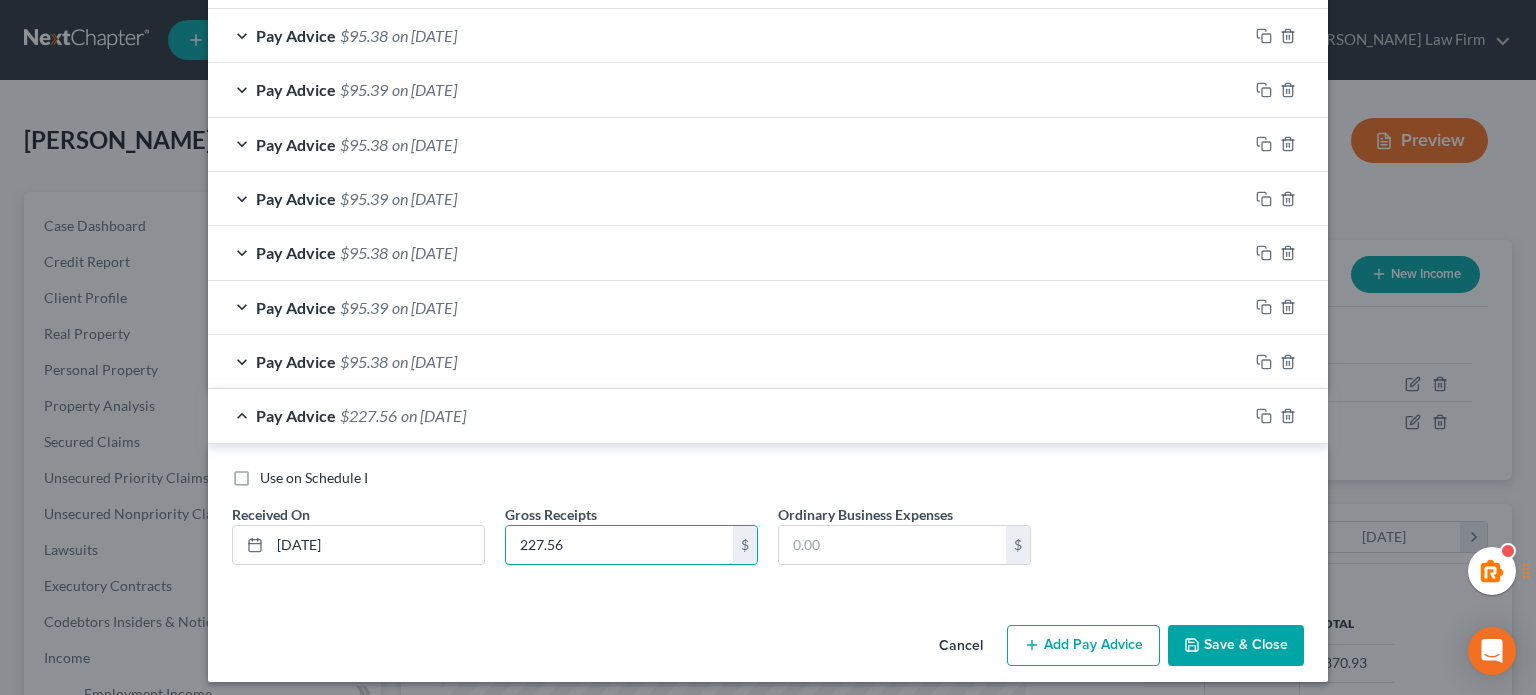 type on "227.56" 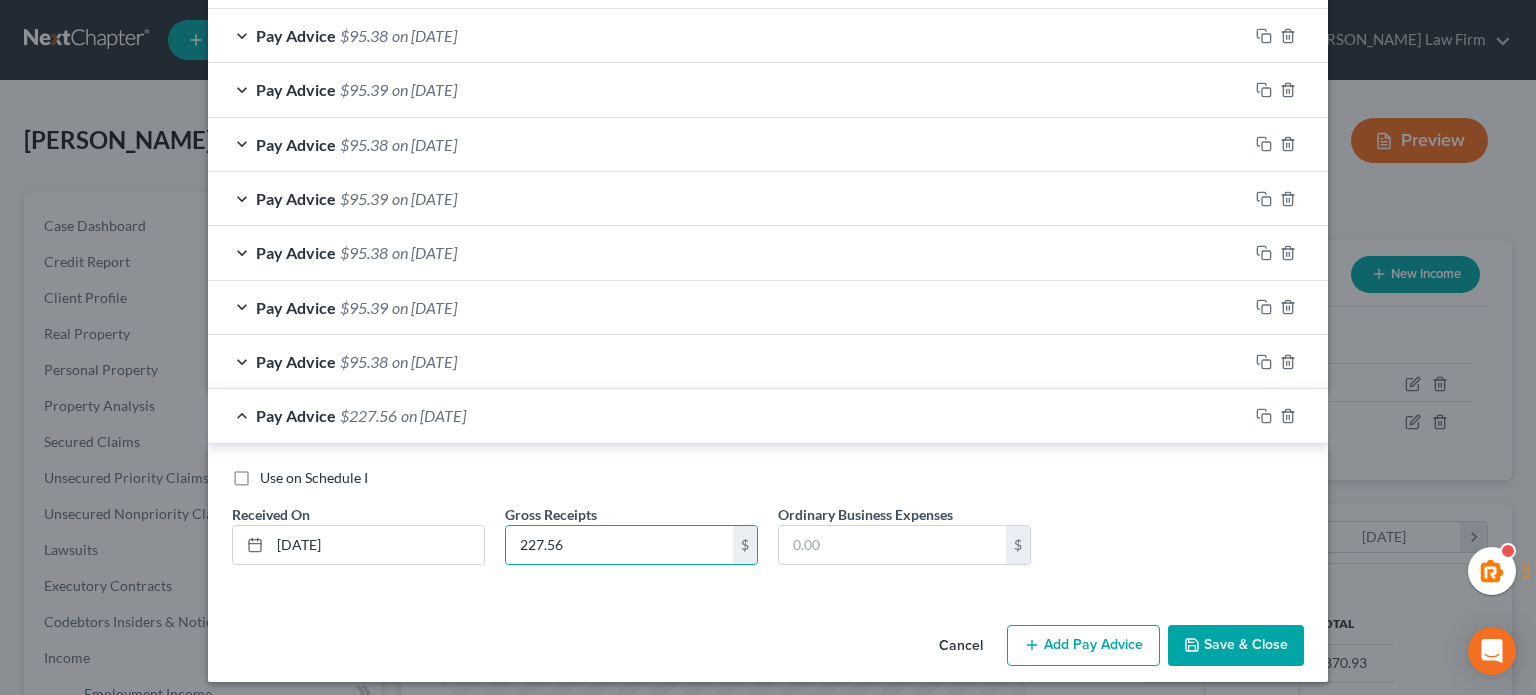 click on "Add Pay Advice" at bounding box center (1083, 646) 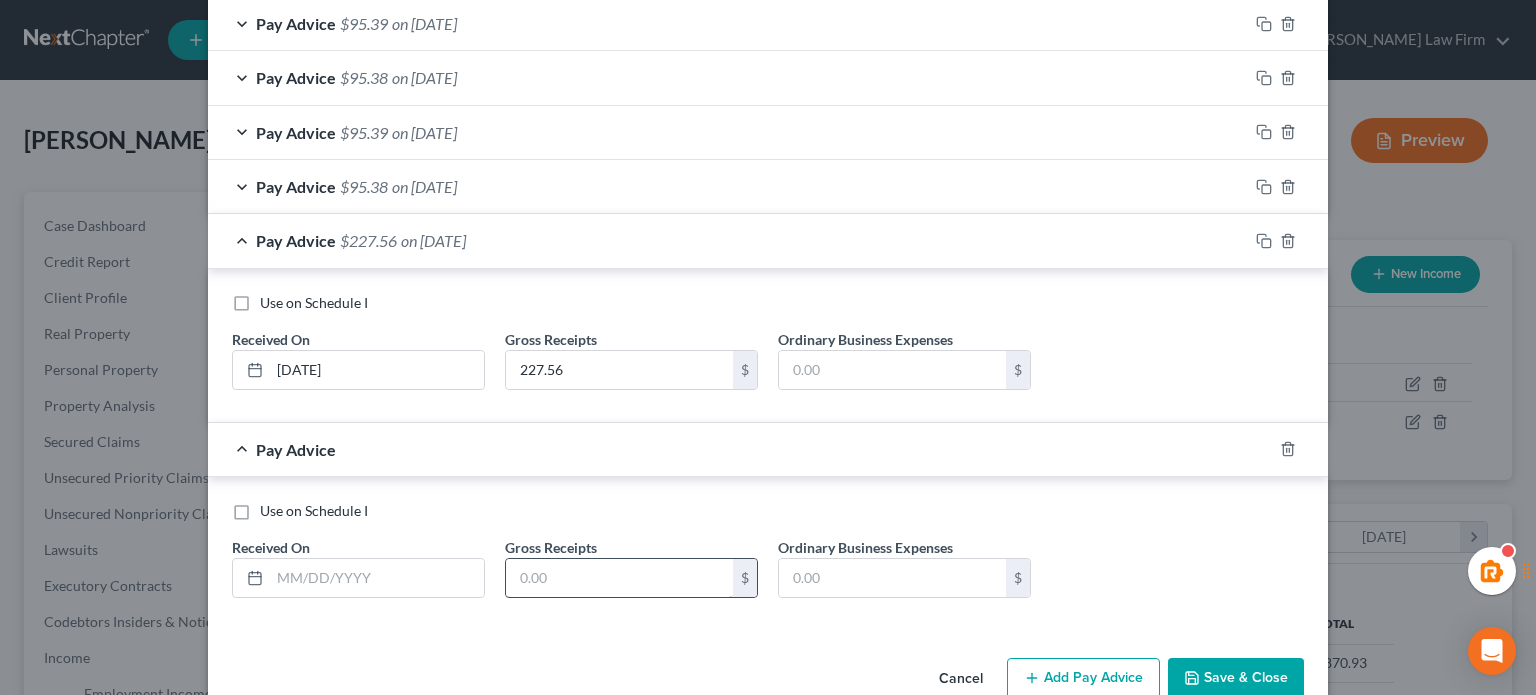 scroll, scrollTop: 2624, scrollLeft: 0, axis: vertical 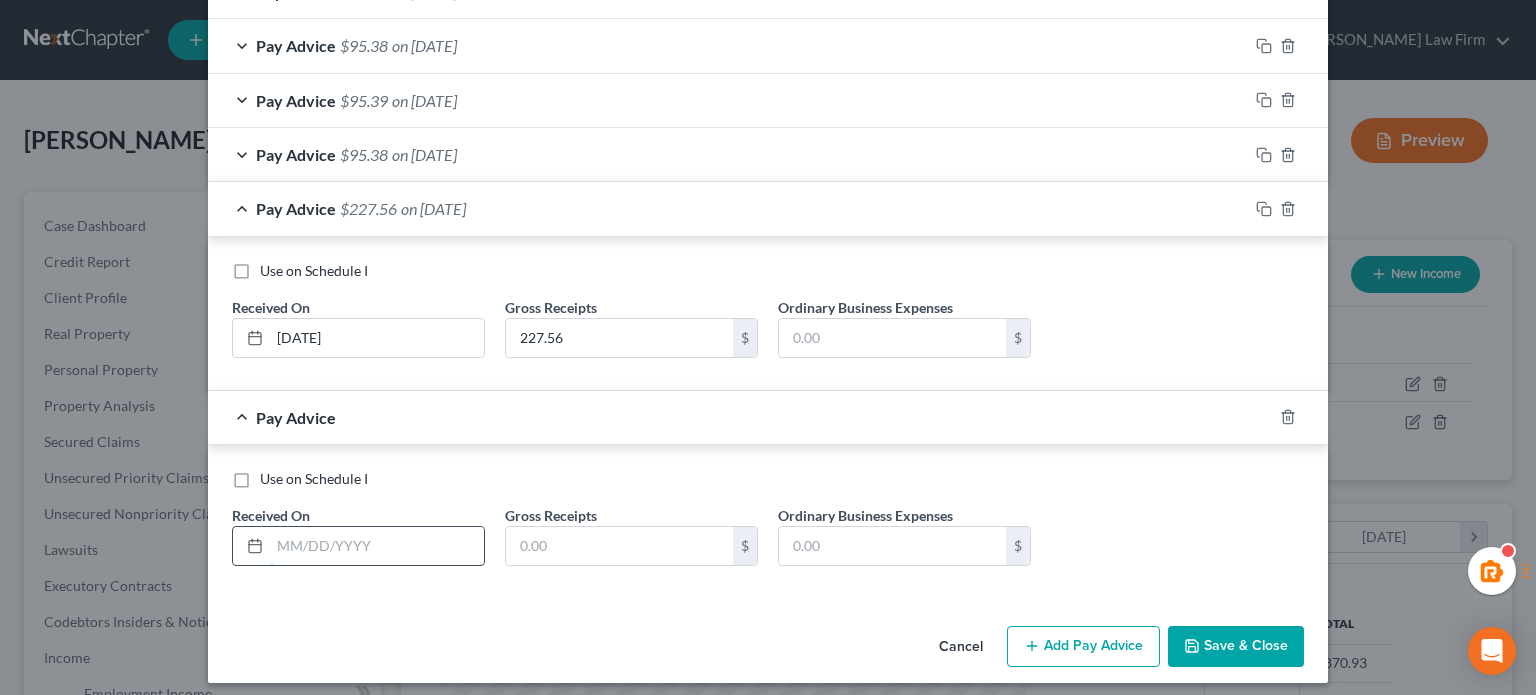 click at bounding box center [377, 546] 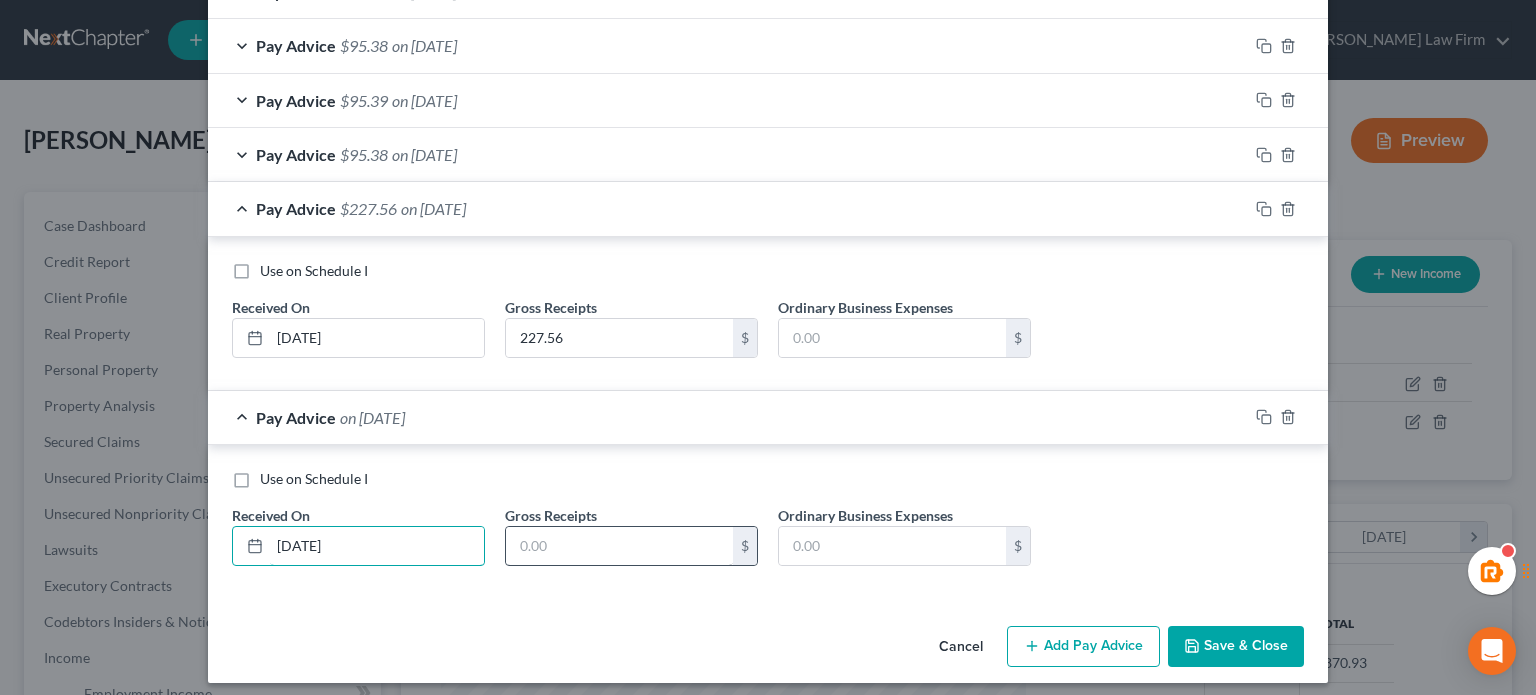 type on "[DATE]" 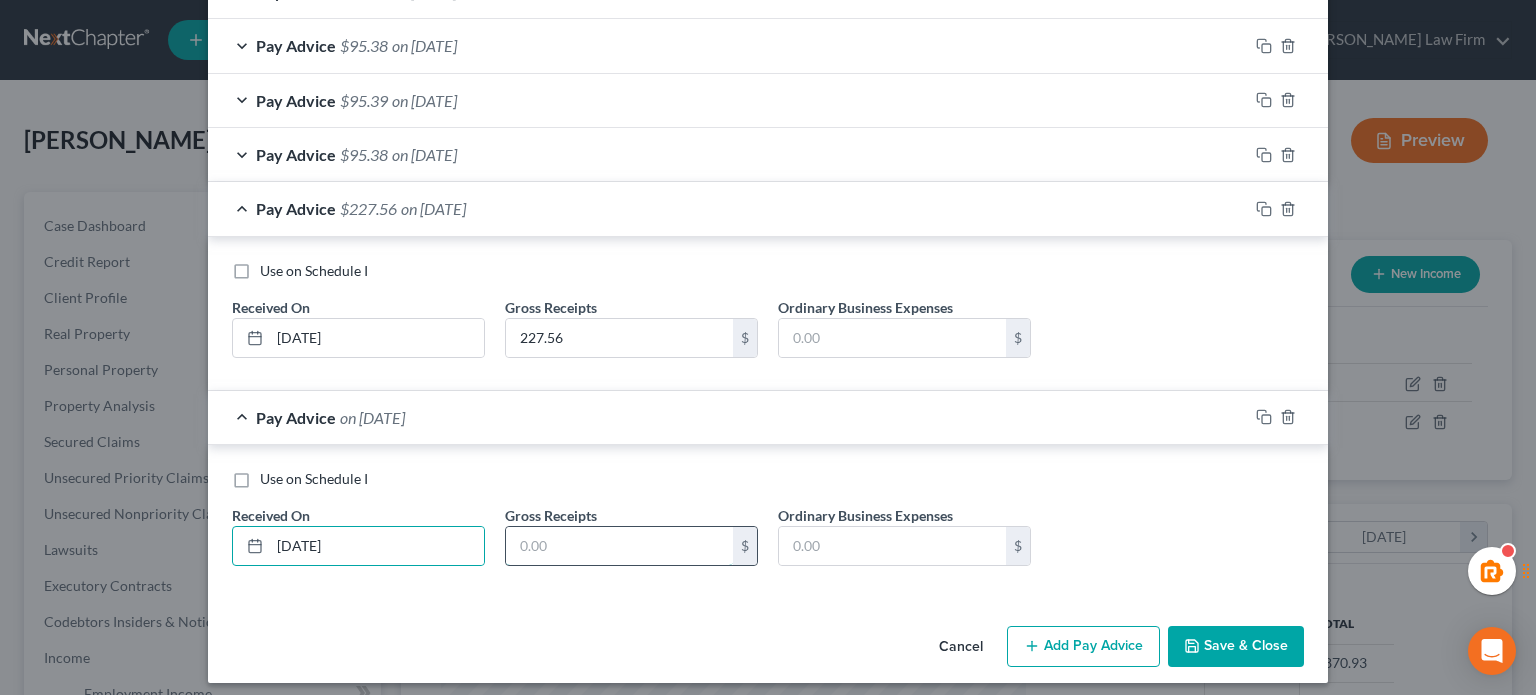 click at bounding box center (619, 546) 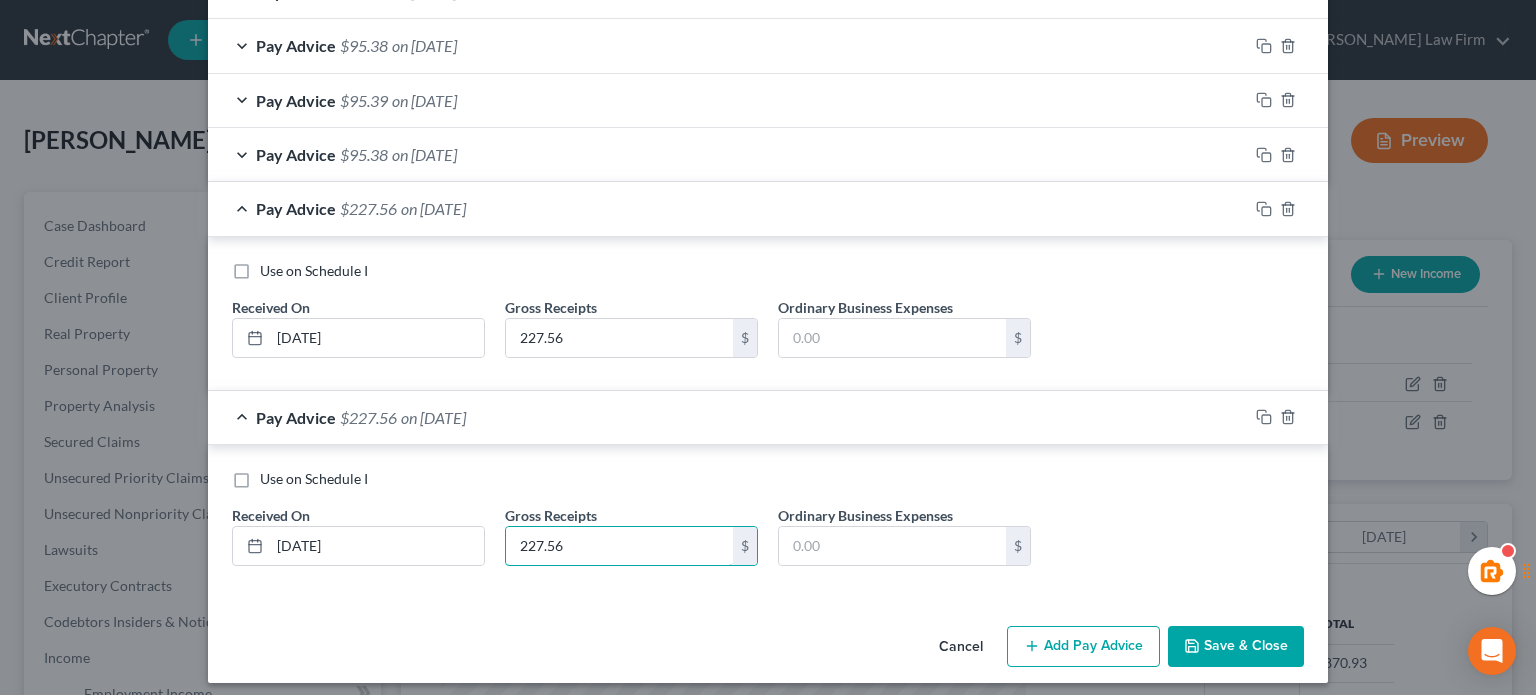 type on "227.56" 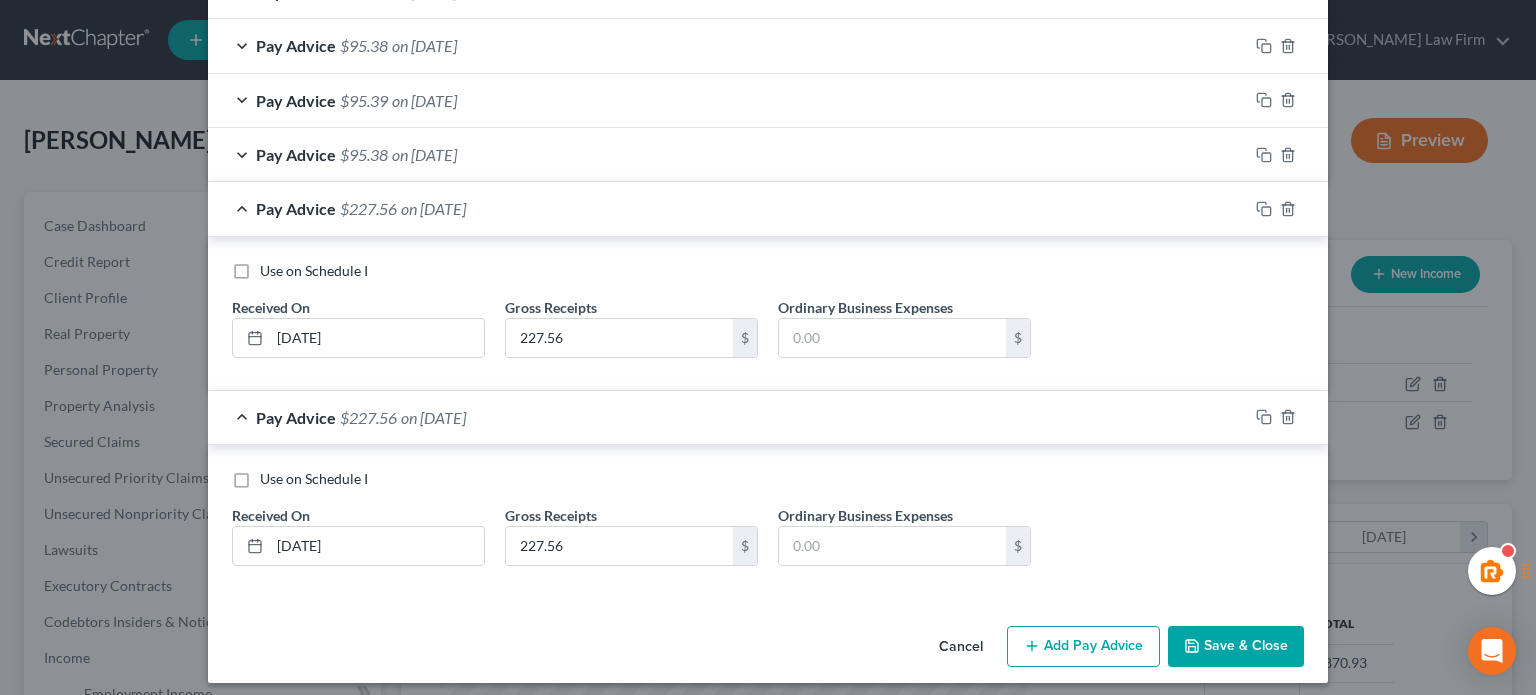 click on "Cancel Add Pay Advice Save & Close" at bounding box center [768, 651] 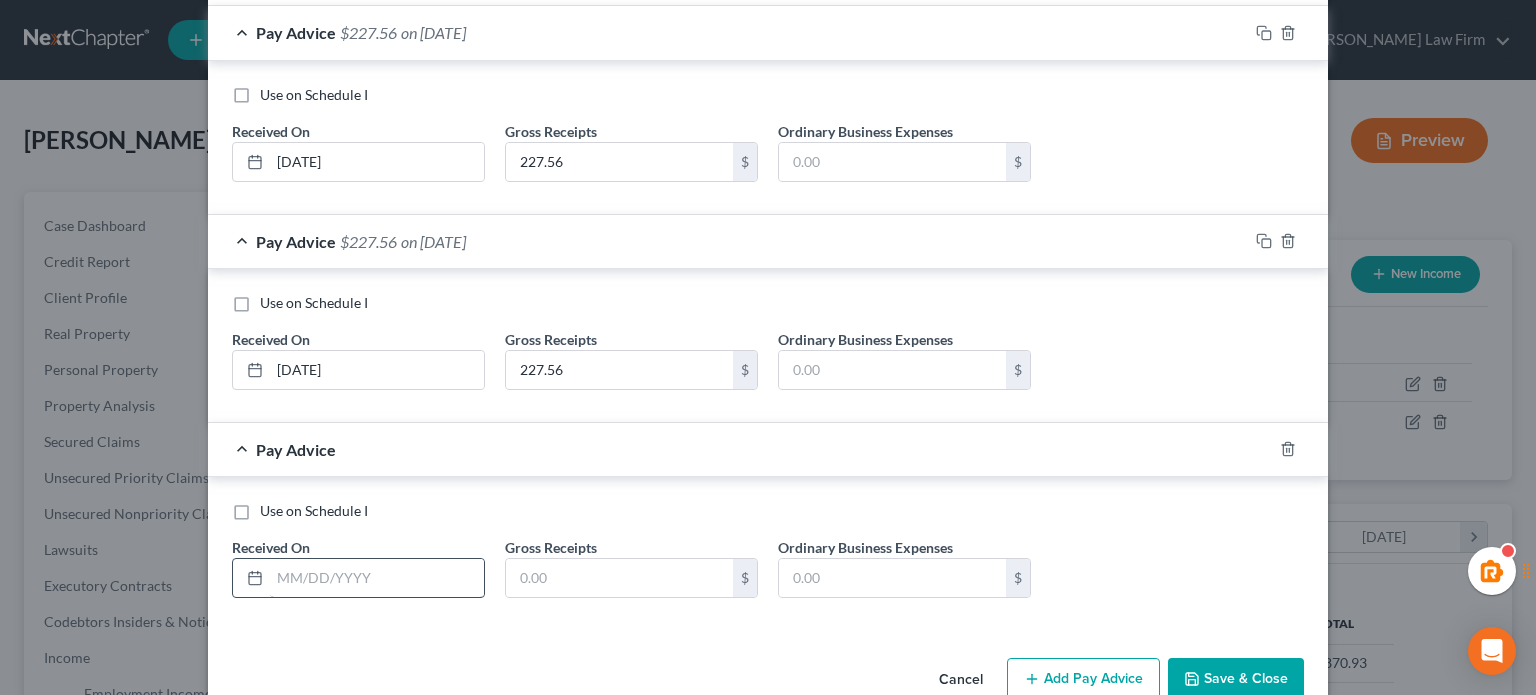 scroll, scrollTop: 2832, scrollLeft: 0, axis: vertical 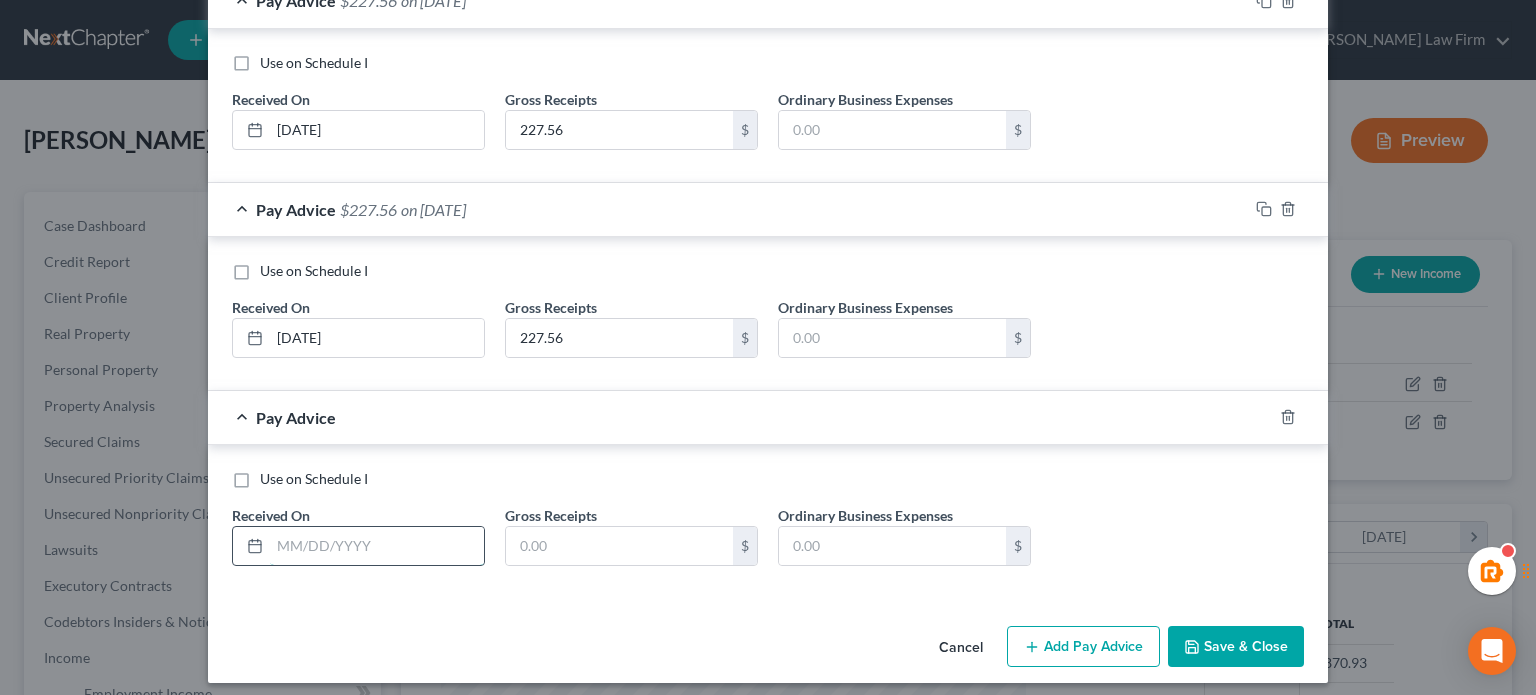 click at bounding box center (377, 546) 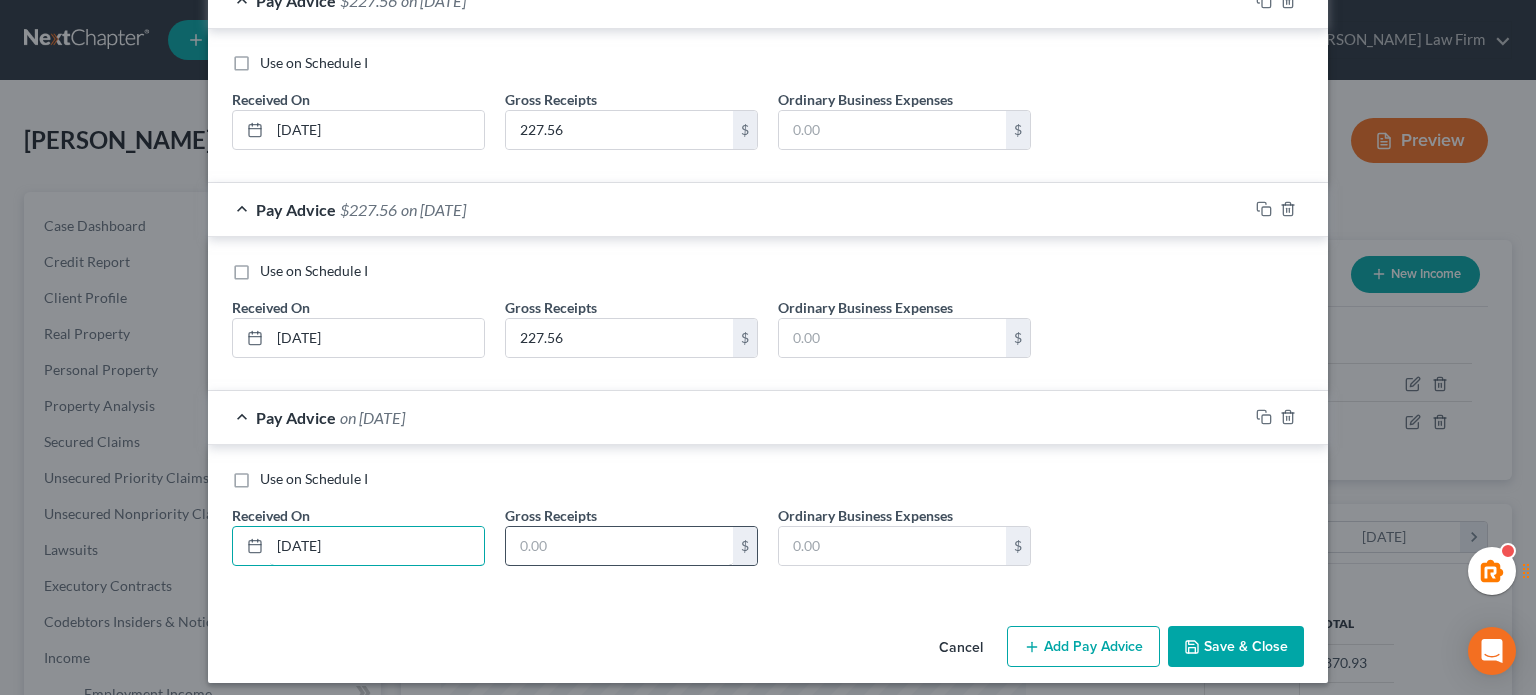 type on "[DATE]" 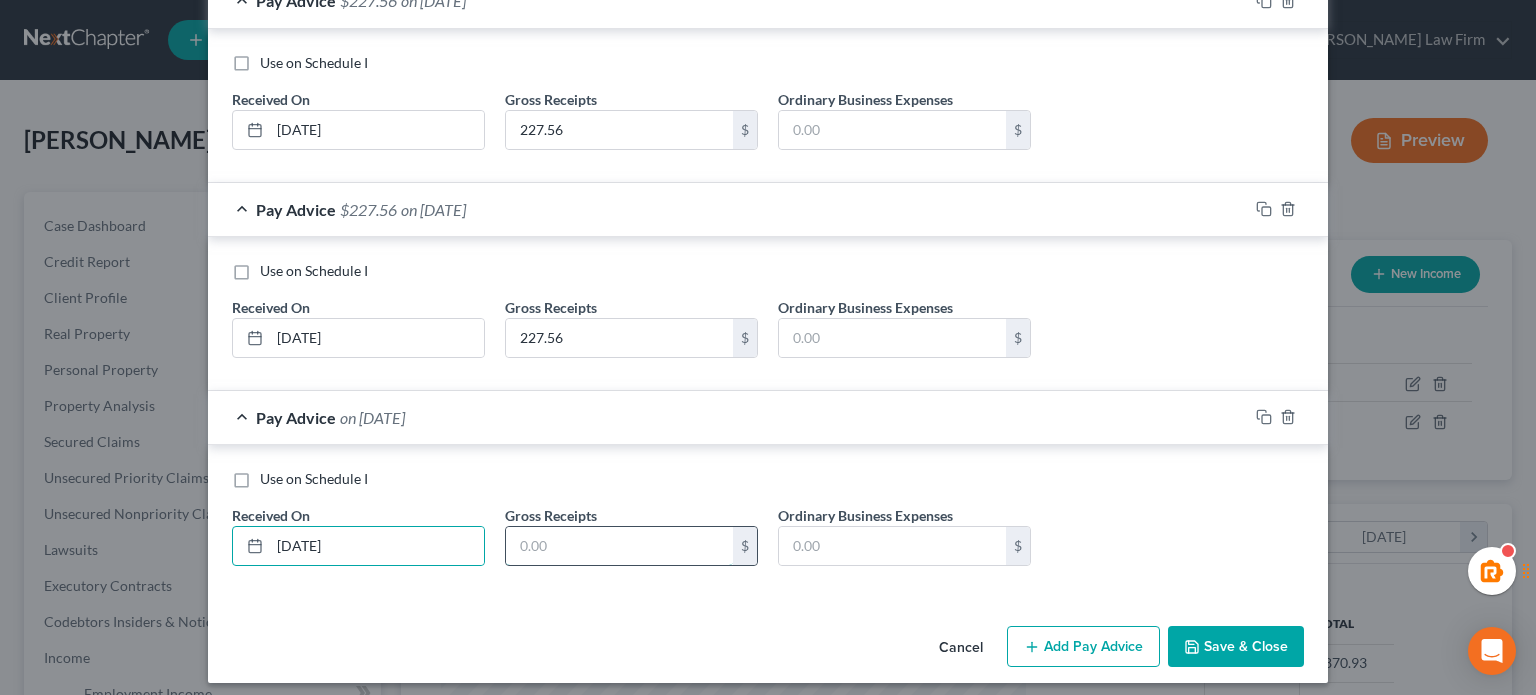 click at bounding box center [619, 546] 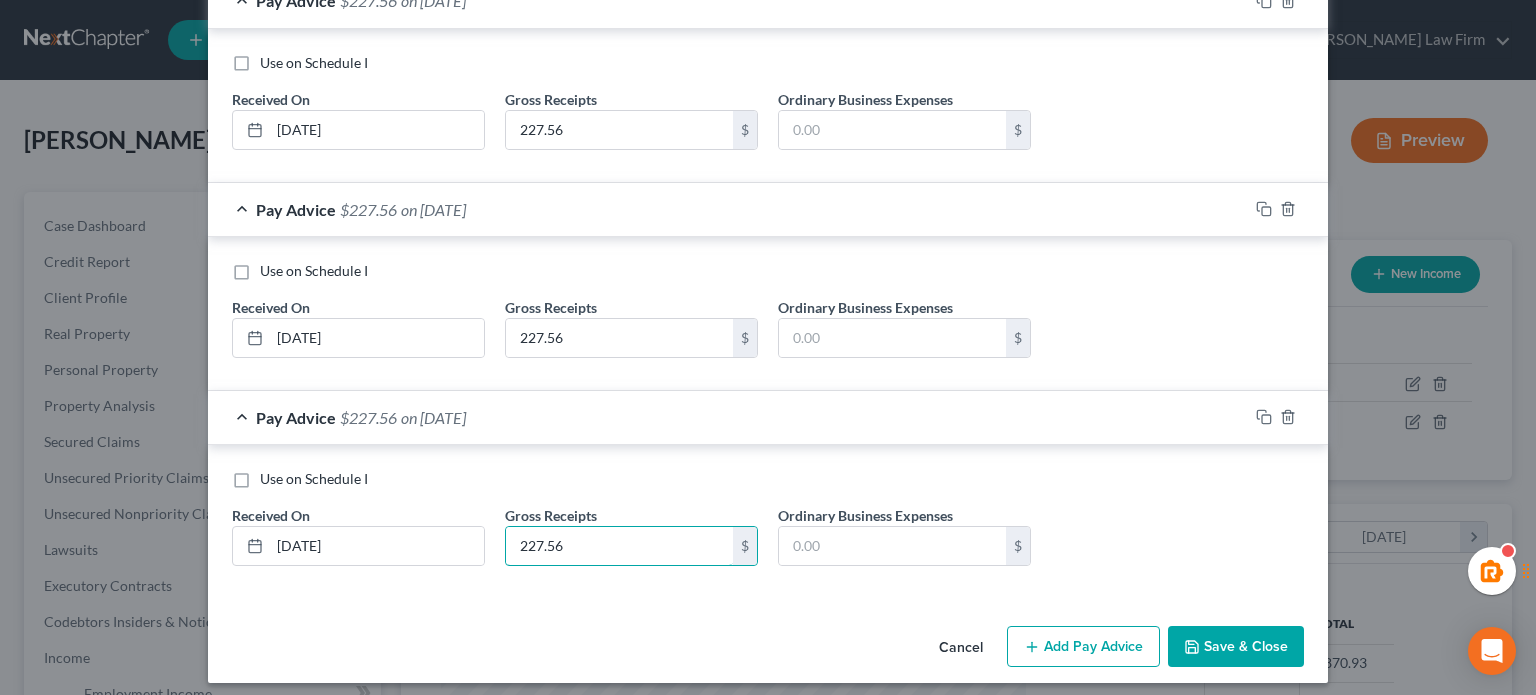 type on "227.56" 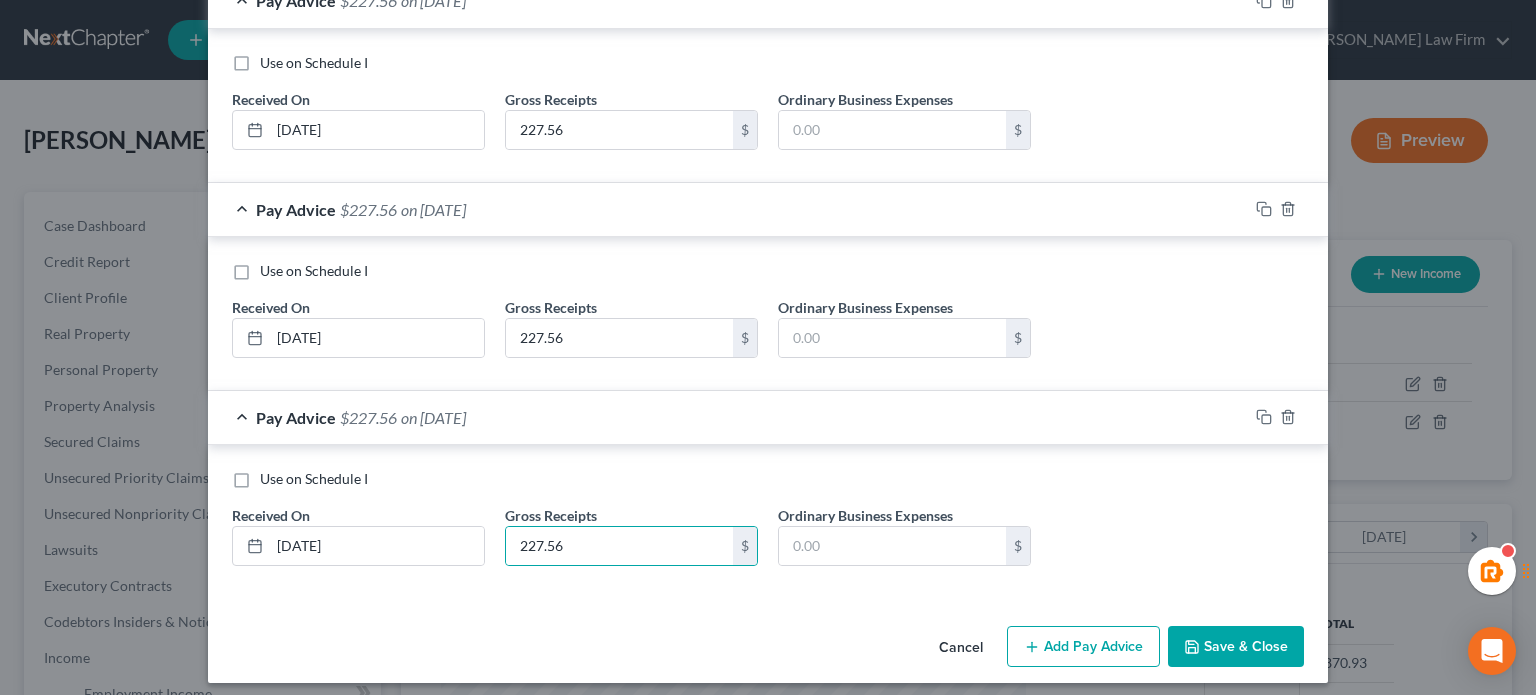 click on "Add Pay Advice" at bounding box center [1083, 647] 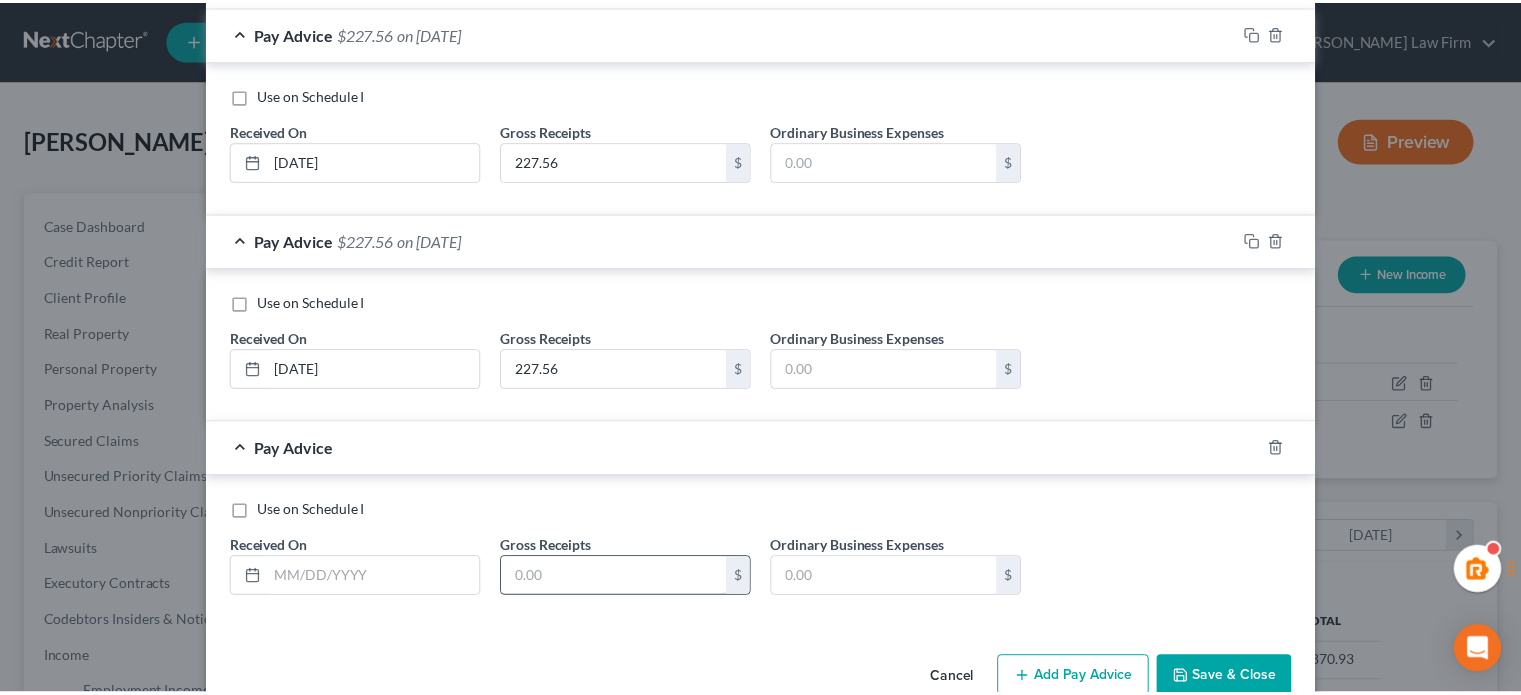 scroll, scrollTop: 3040, scrollLeft: 0, axis: vertical 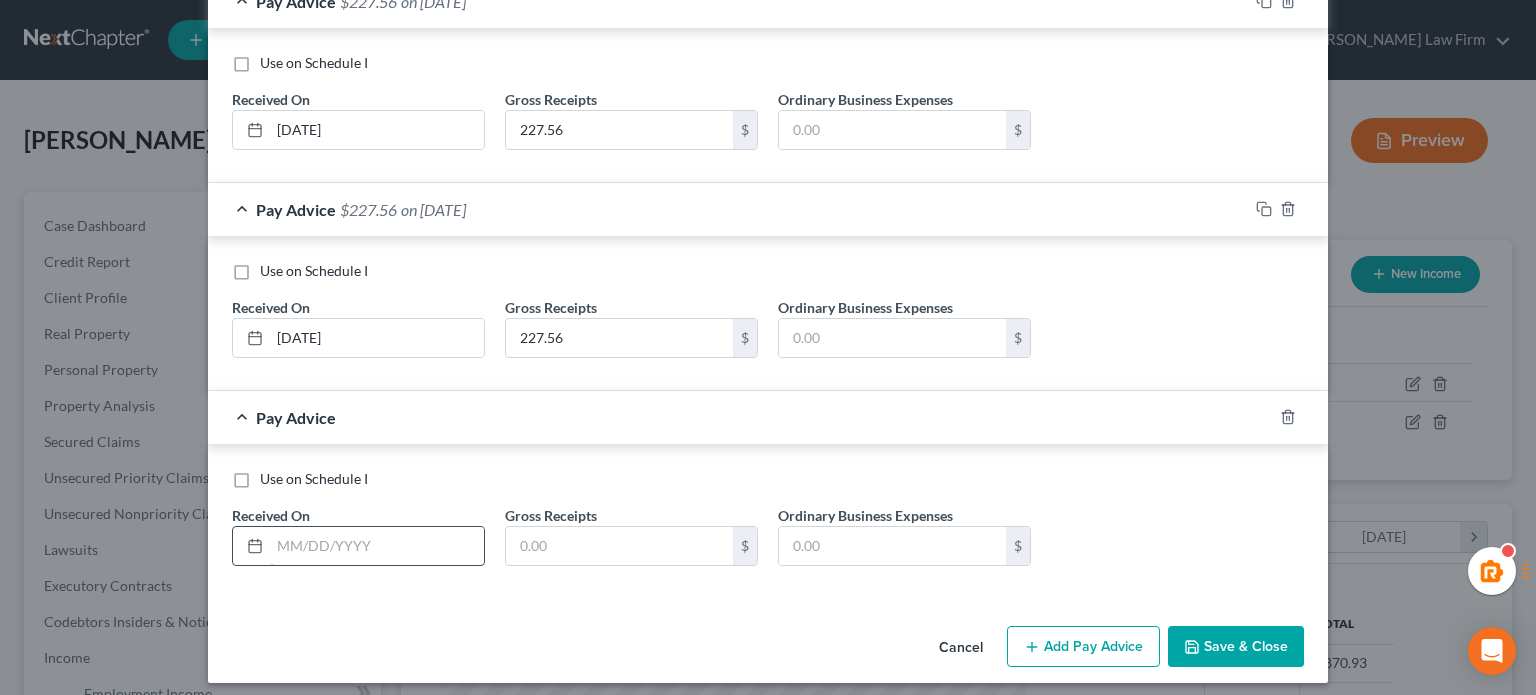 click at bounding box center [377, 546] 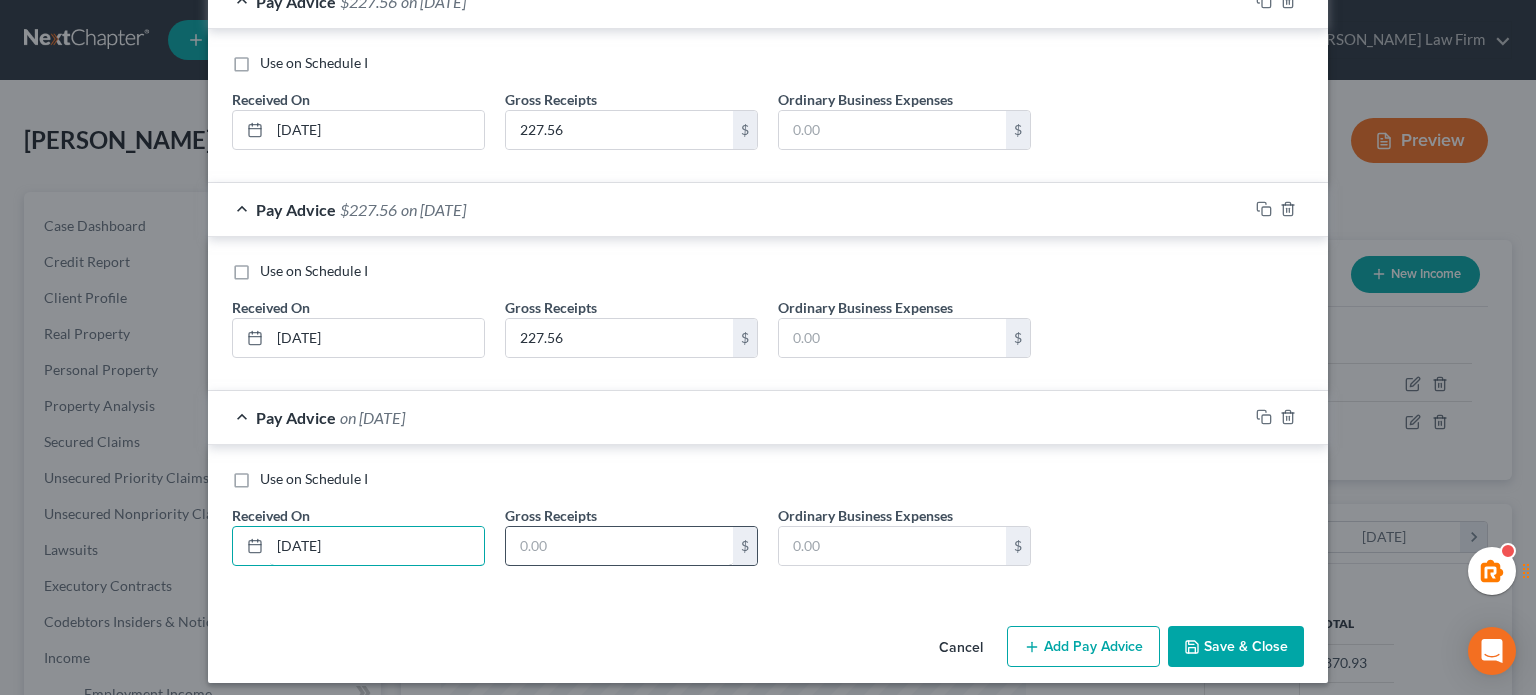 type on "[DATE]" 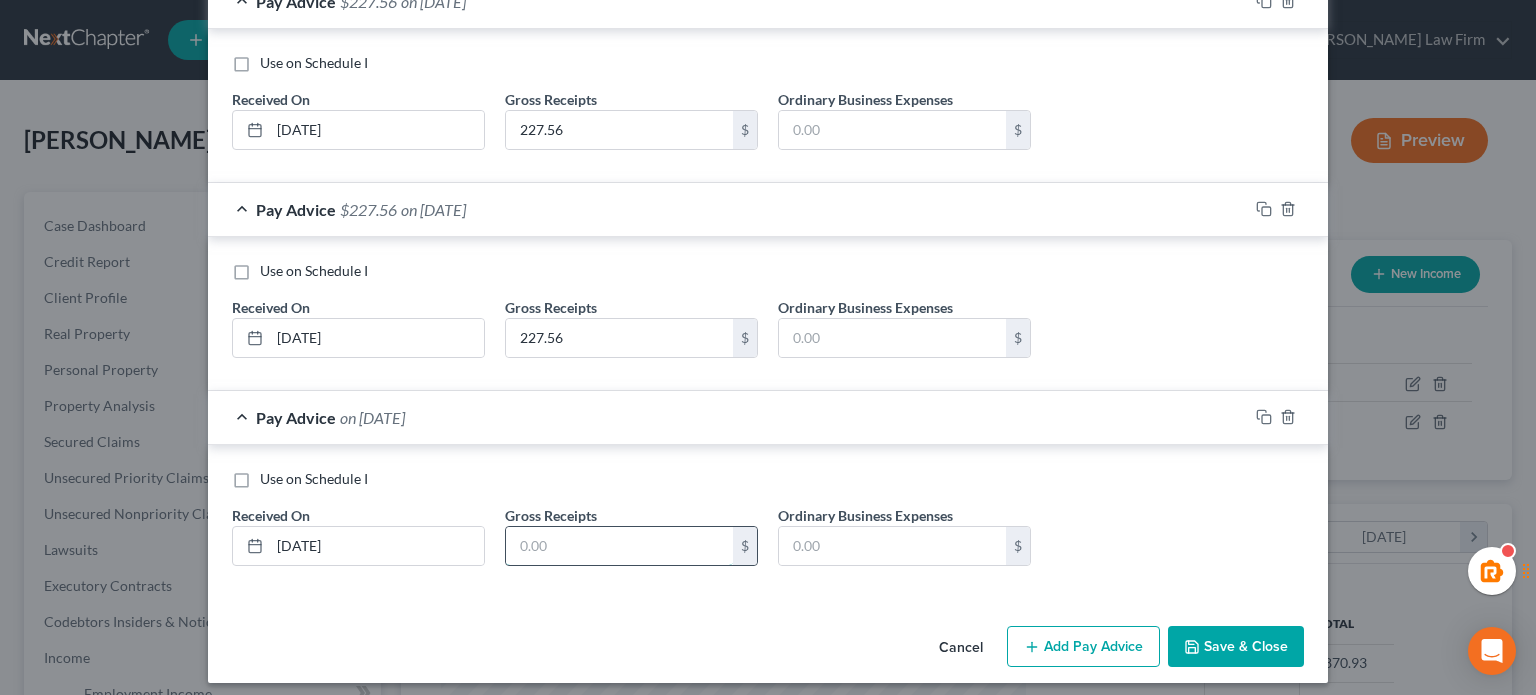 click at bounding box center (619, 546) 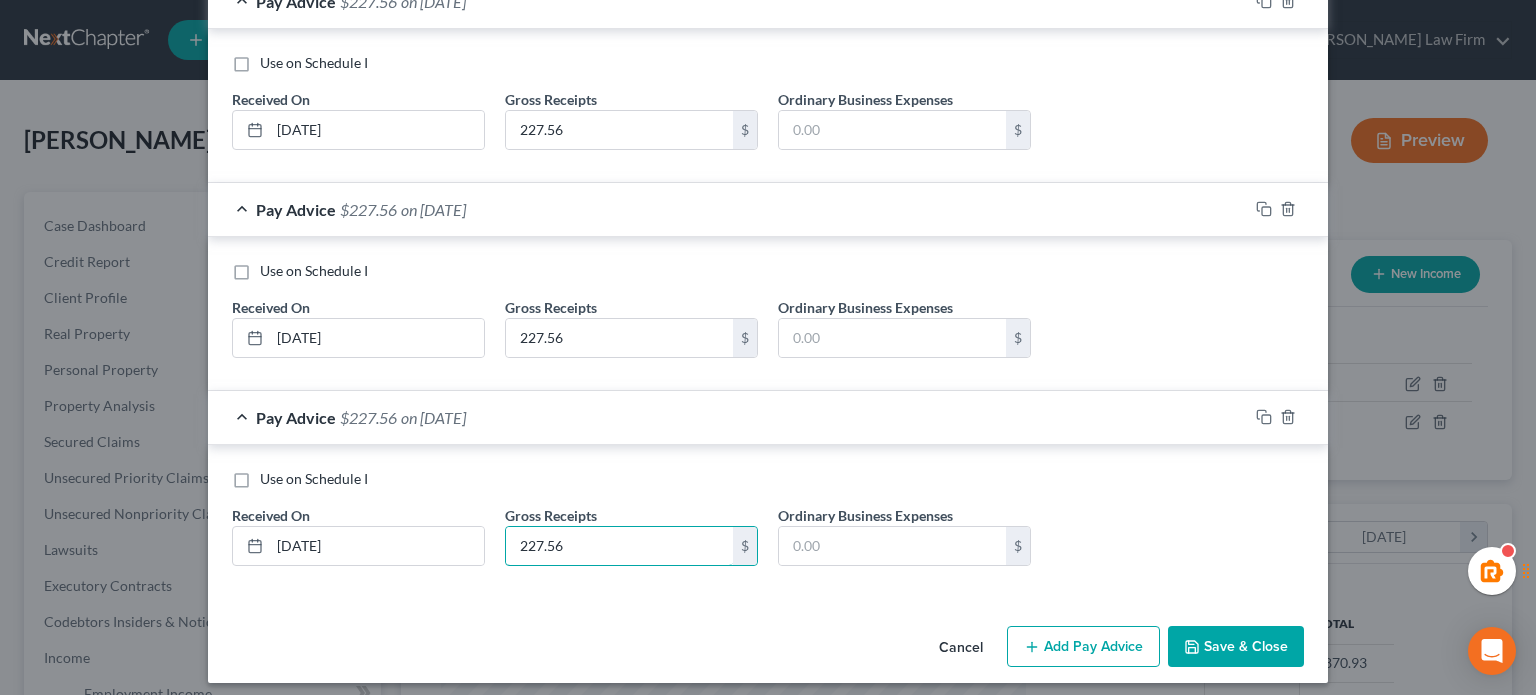 type on "227.56" 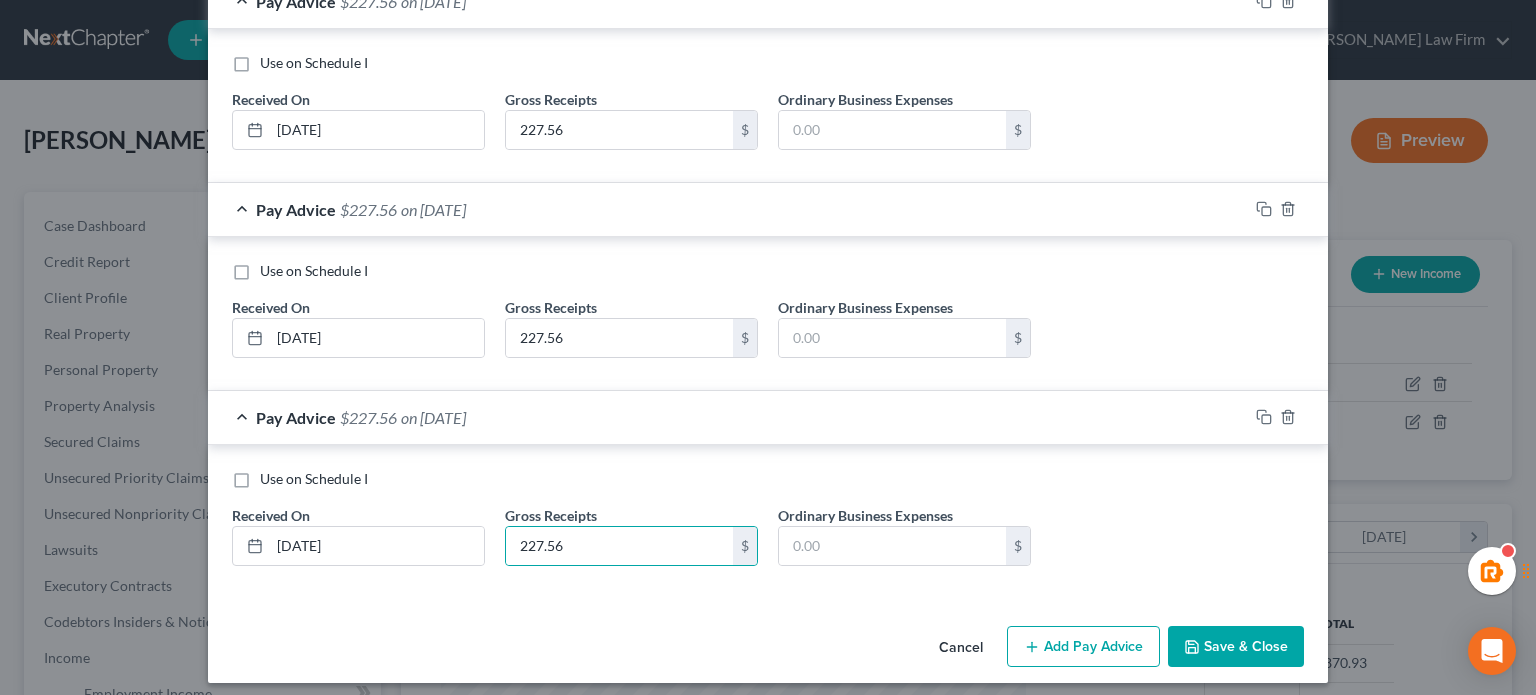 click on "Income Source
*
Select Unemployment Disability (from employer) Pension Retirement Social Security / Social Security Disability Other Government Assistance Interests, Dividends or Royalties Child / Family Support Contributions to Household Property / Rental Business, Professional or Farm Alimony / Maintenance Payments Military Disability Benefits Other Monthly Income Debtor Spouse Do Not Include in Schedule I Omit from Means Test Pay Period Select Monthly Twice Monthly Every Other Week Weekly How would you like to enter income?
All Pay Advices
Just One Pay Advice
YTD Subtraction
Income Calculator
Schedule I Gross Weekly Income $227.56 x 52 weeks ÷ 12 months $986.09 Means Test Gross 6 Month Income $6,461.04 ÷ 6 months $1,076.84
Pay Advice $95.38 on [DATE]
Use on Schedule I
Received On
*
[DATE] Gross Receipts 95.38 $ 0.00 $
*" at bounding box center [768, -1165] 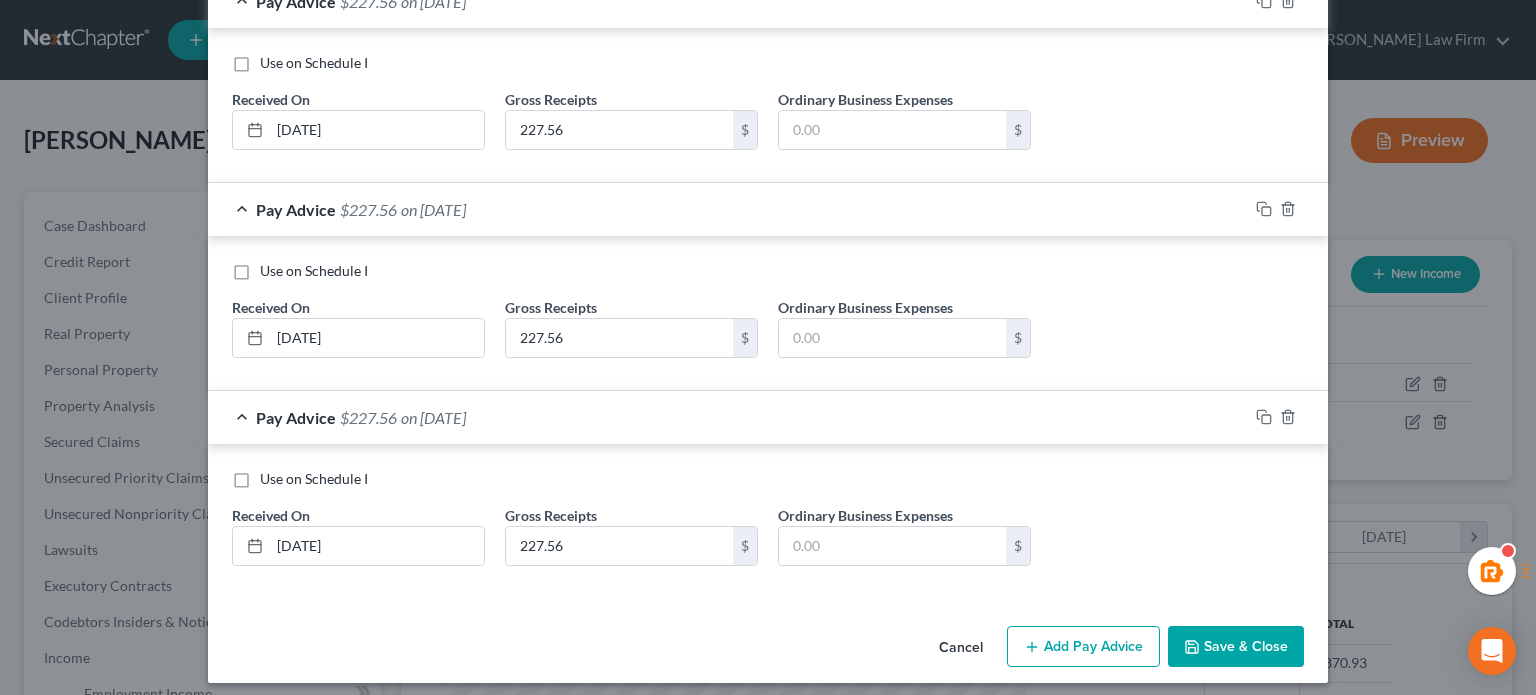 click on "Cancel Add Pay Advice Save & Close" at bounding box center (768, 651) 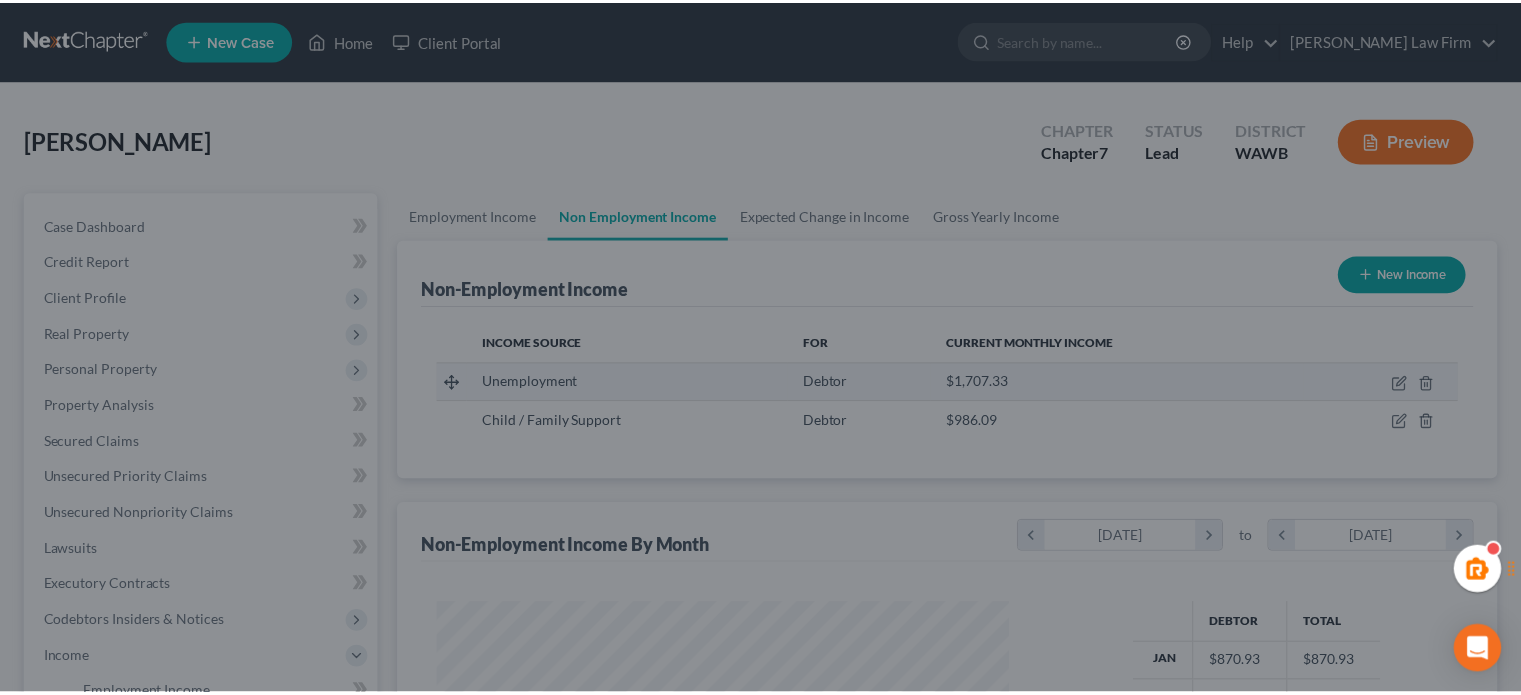 scroll, scrollTop: 356, scrollLeft: 617, axis: both 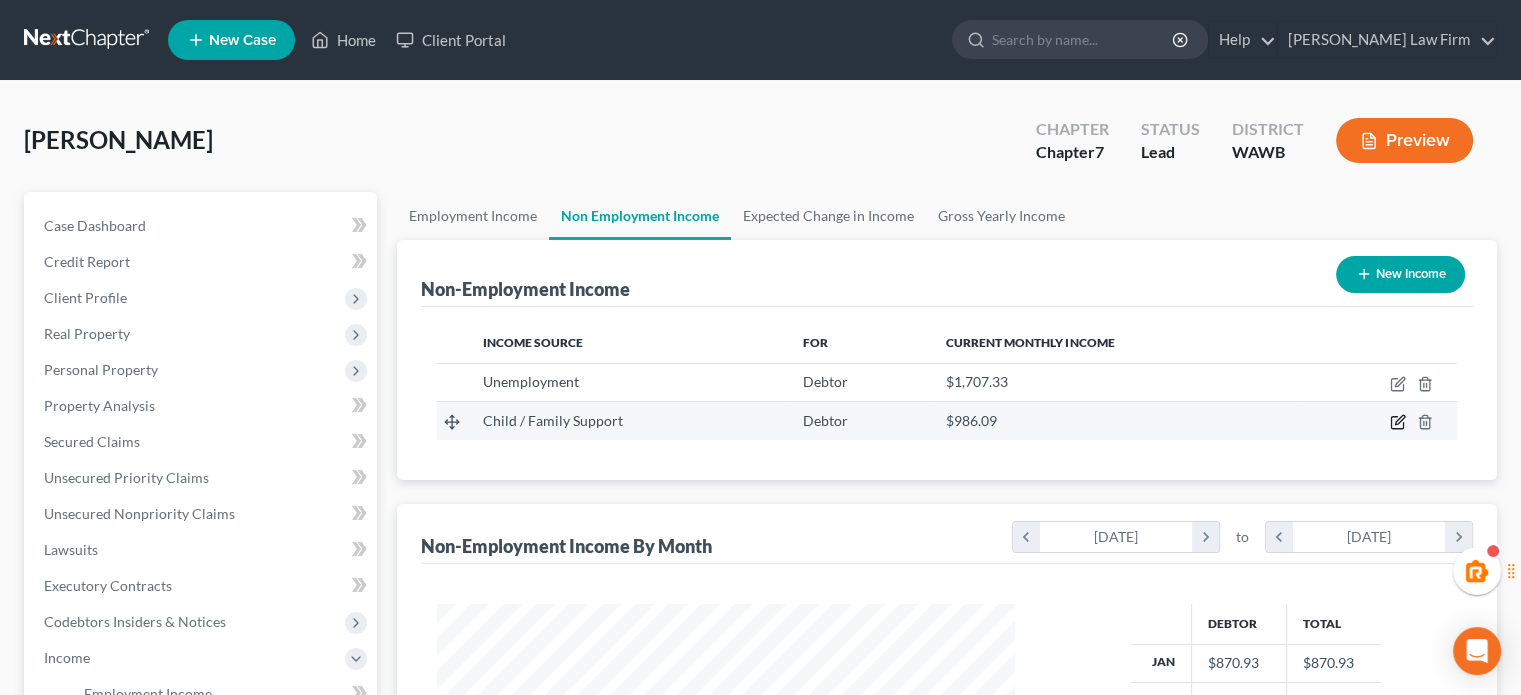 click 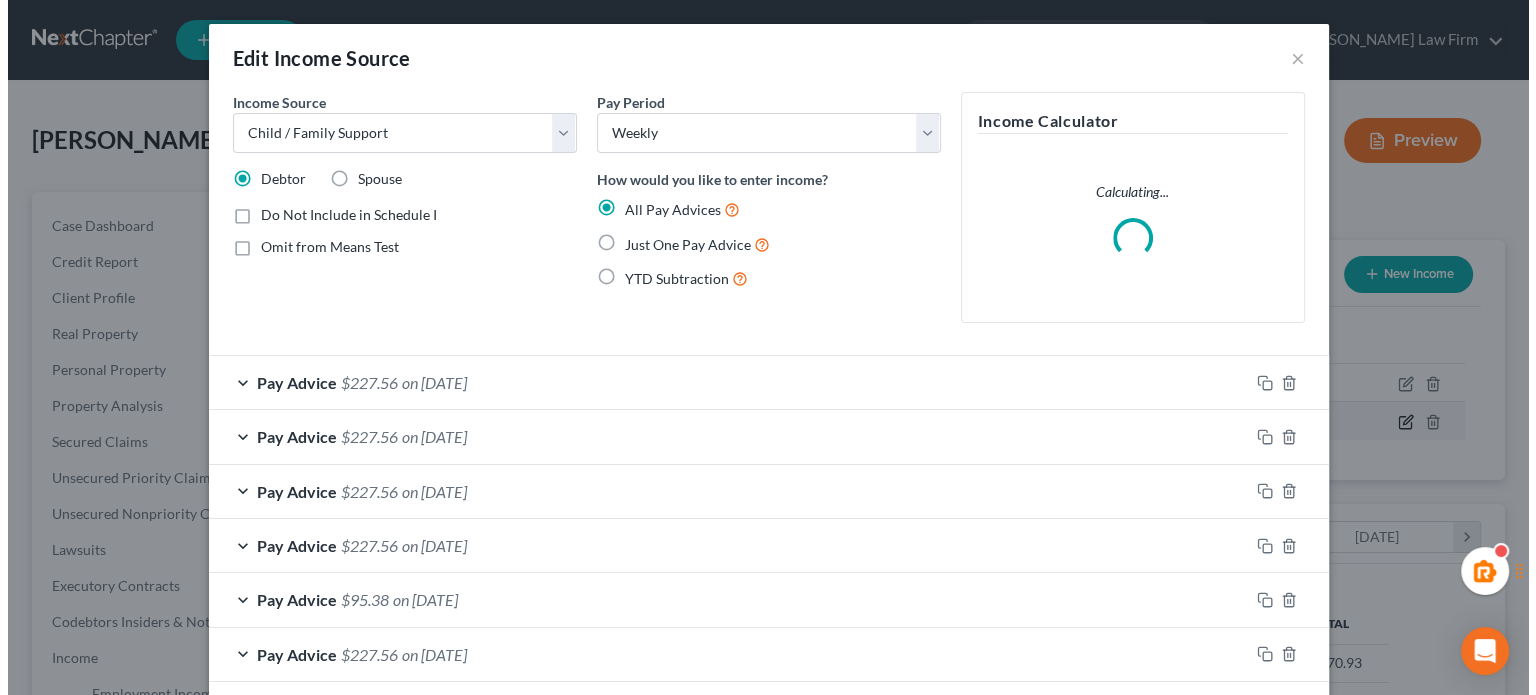 scroll, scrollTop: 999643, scrollLeft: 999375, axis: both 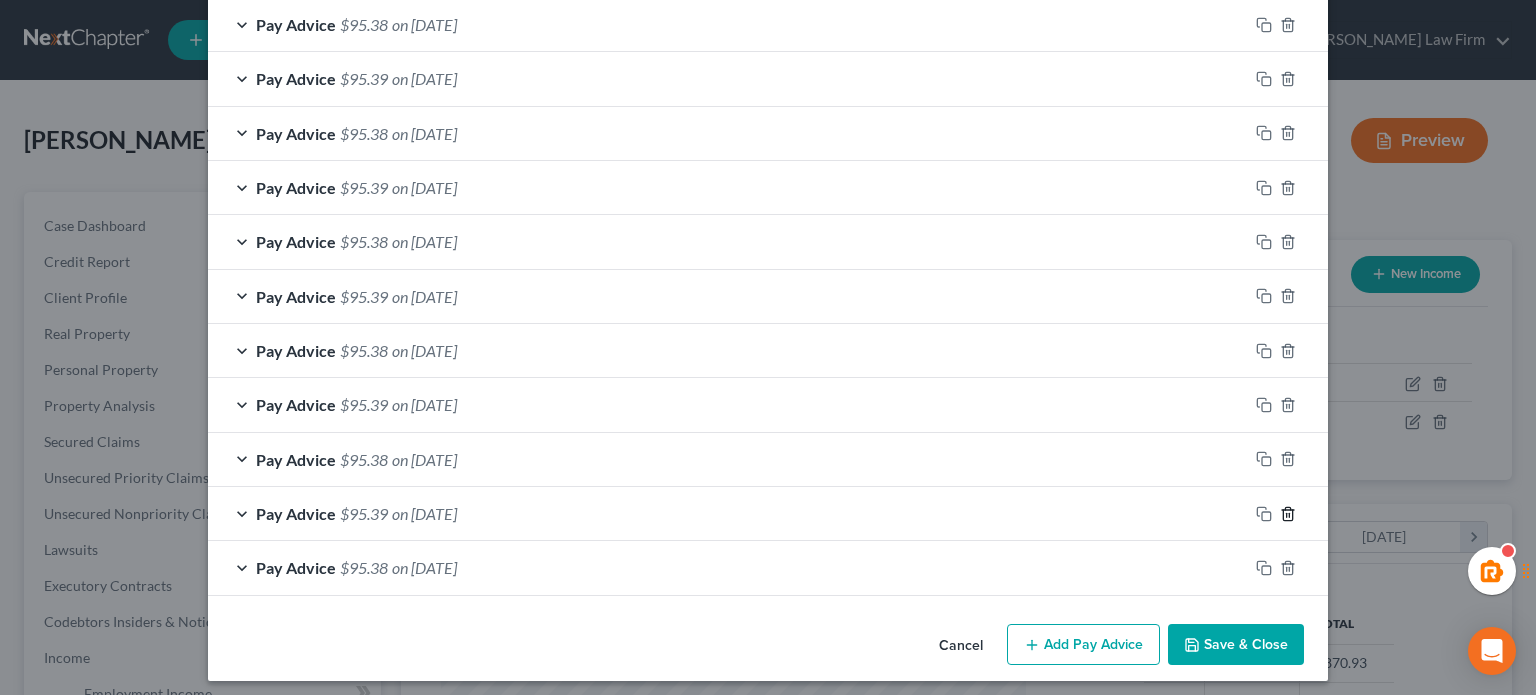 click 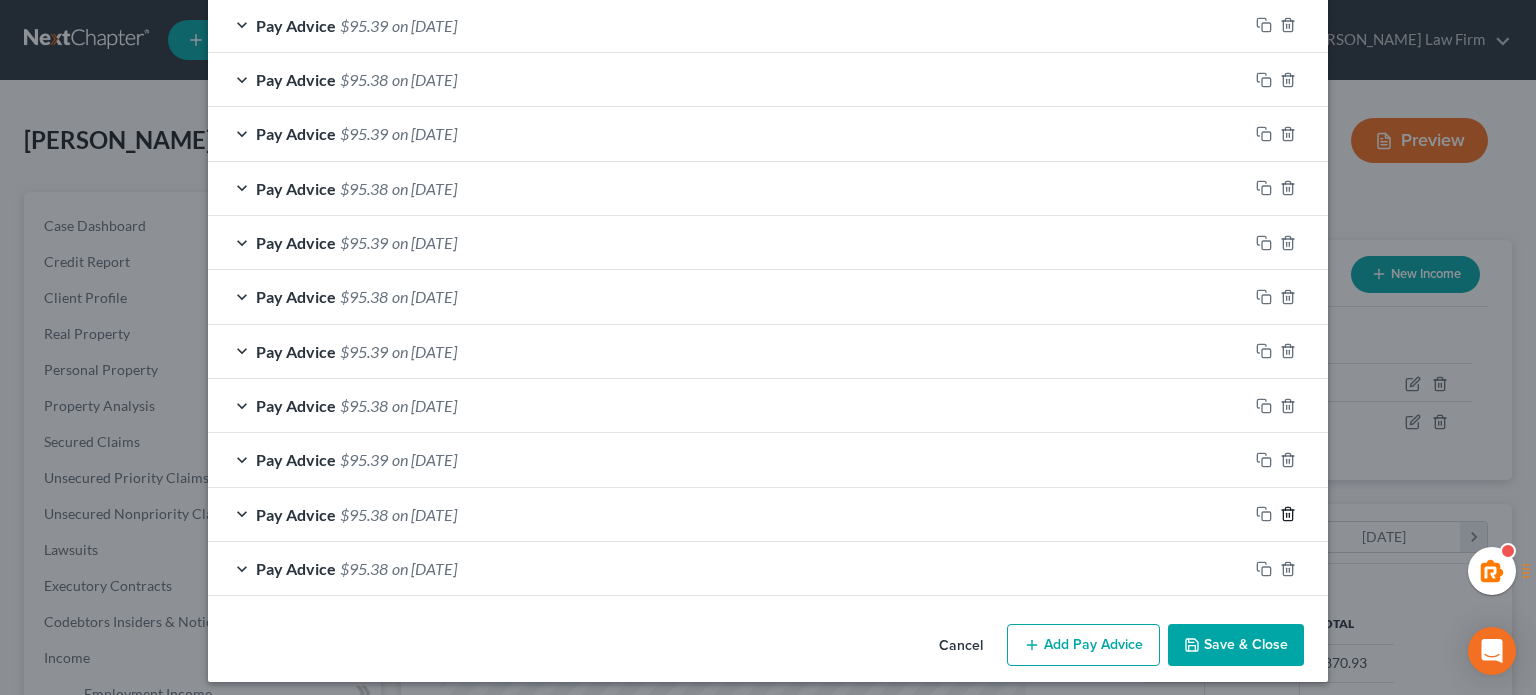 click 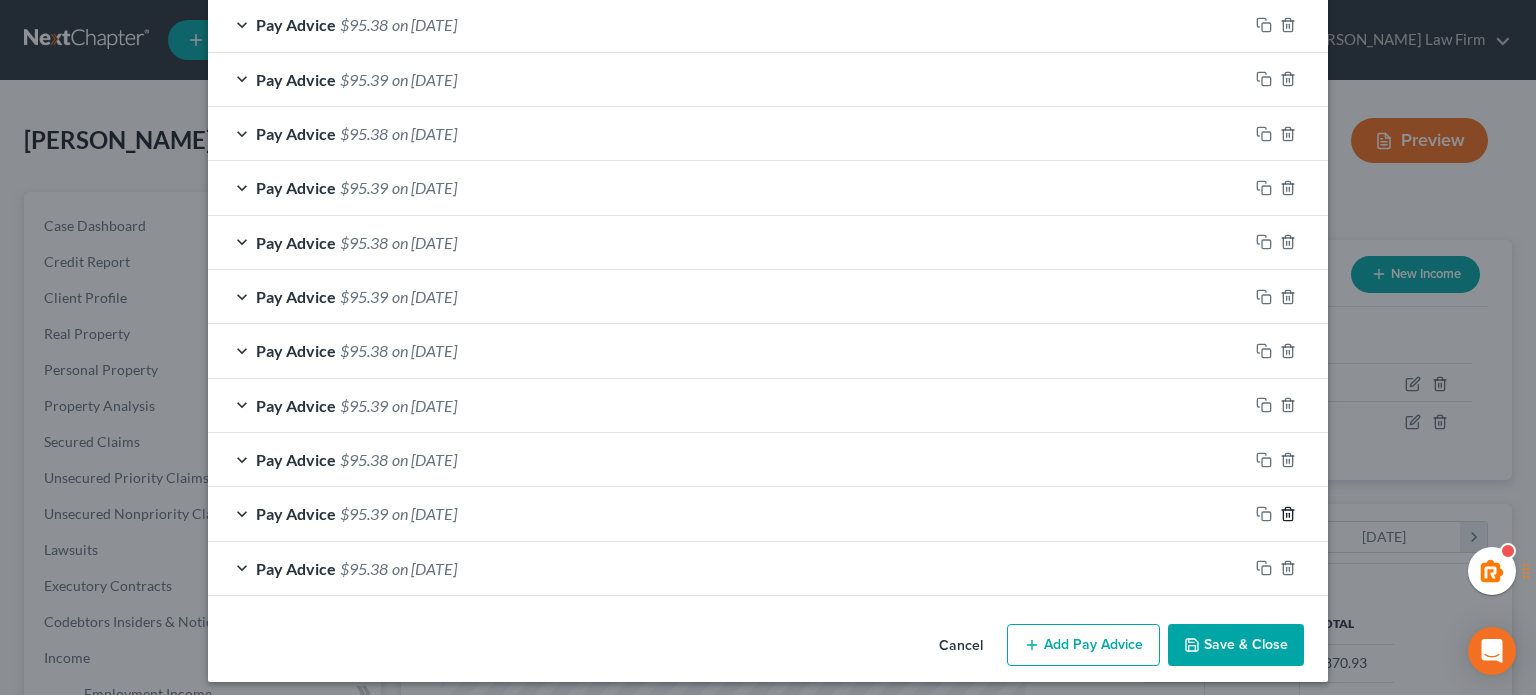 click 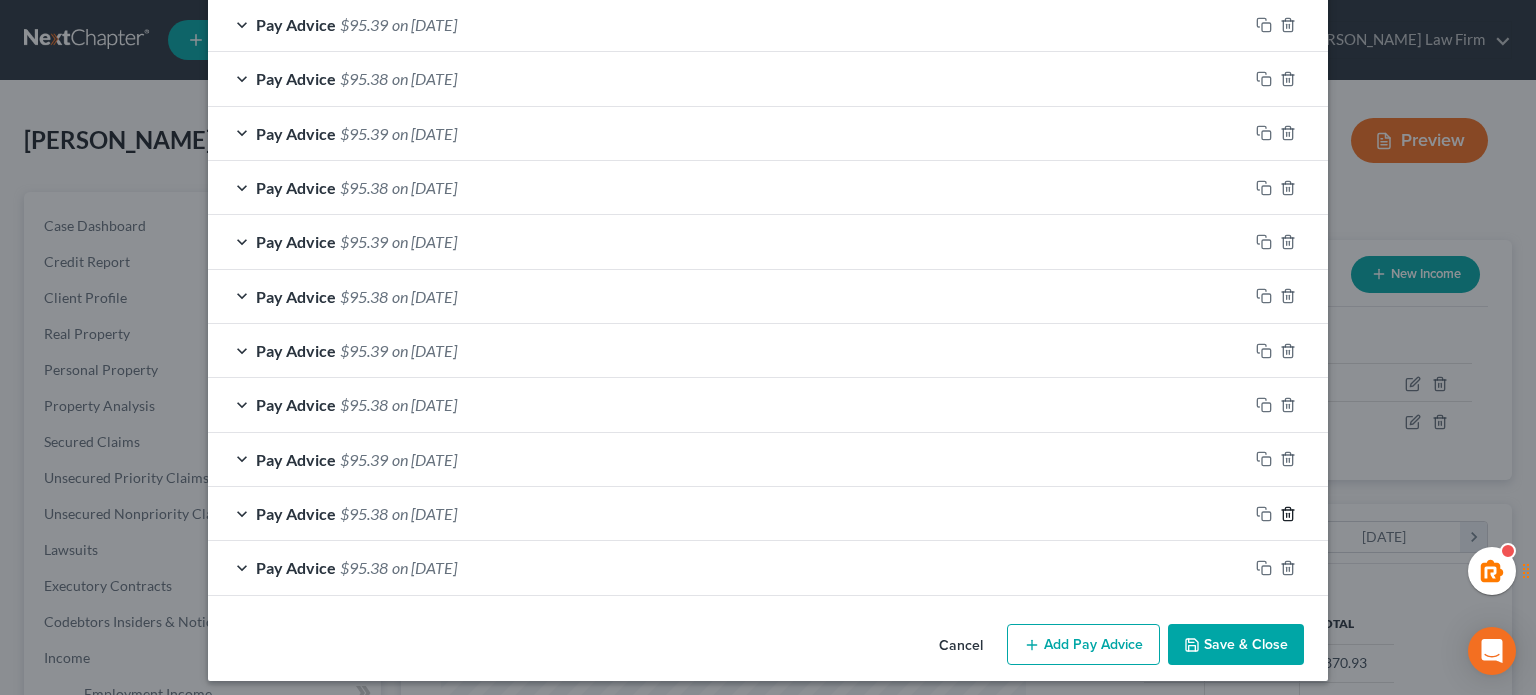 click 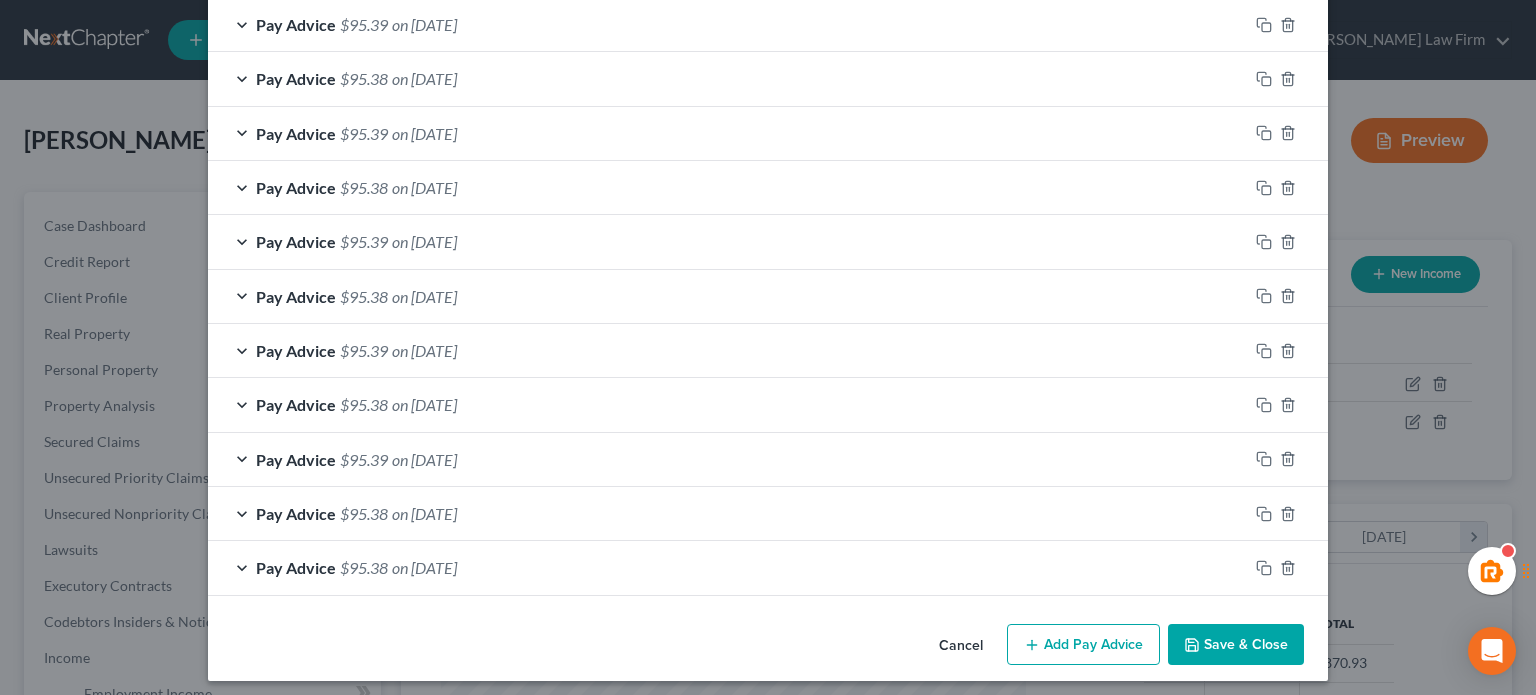 scroll, scrollTop: 2211, scrollLeft: 0, axis: vertical 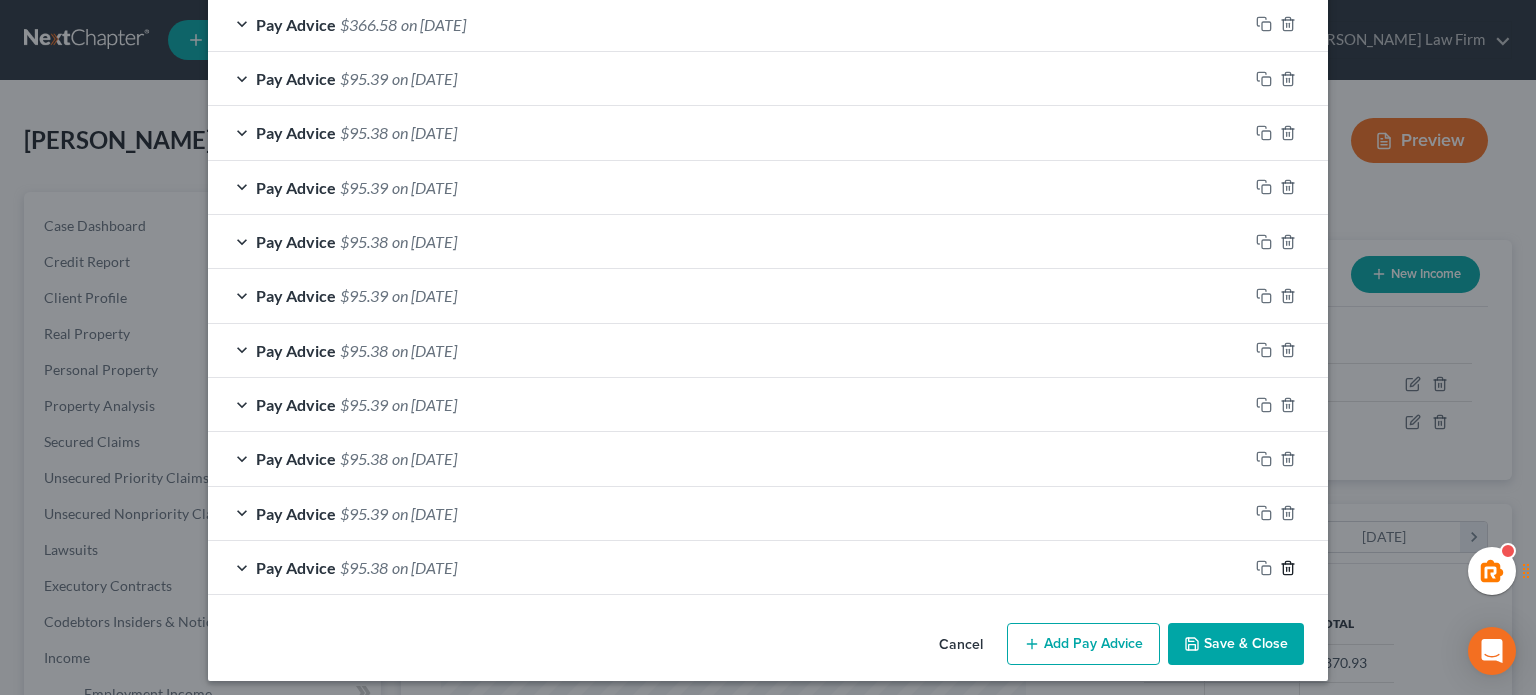 click 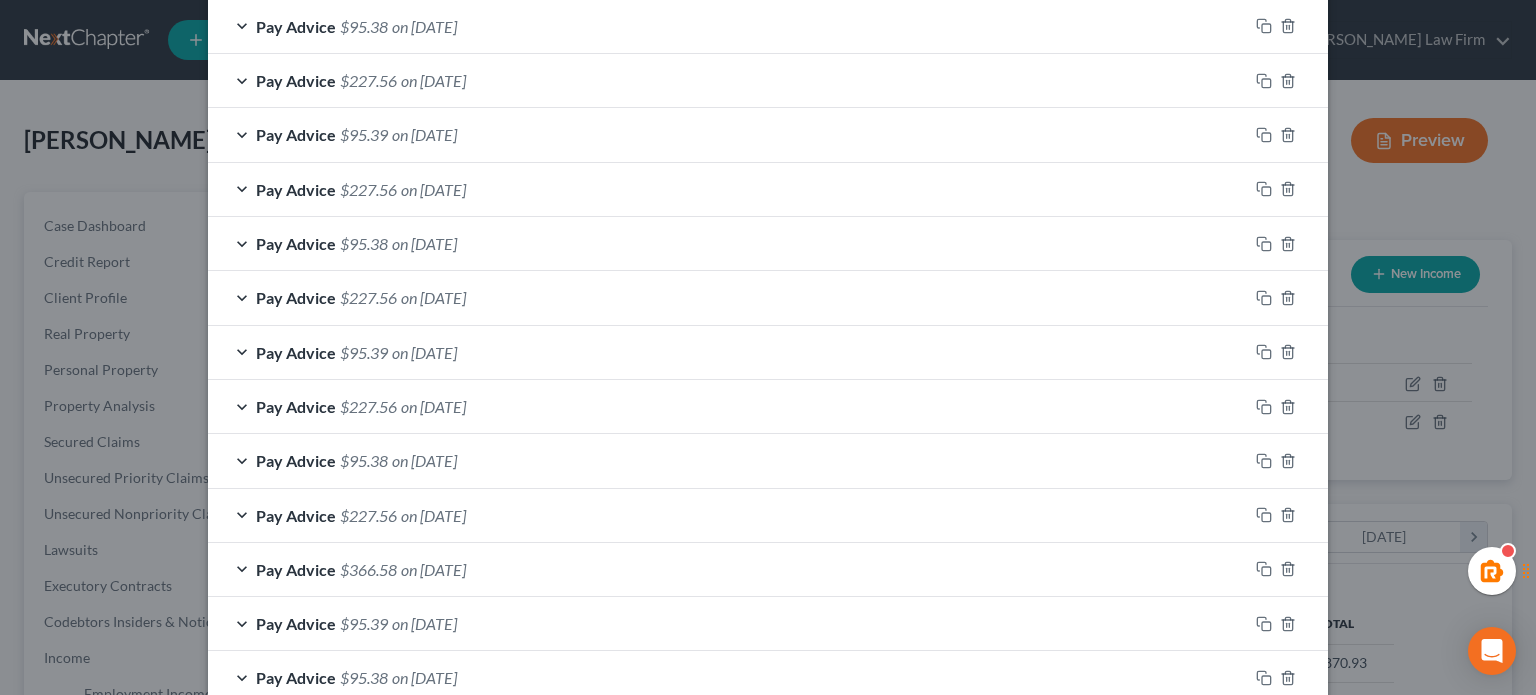 scroll, scrollTop: 2156, scrollLeft: 0, axis: vertical 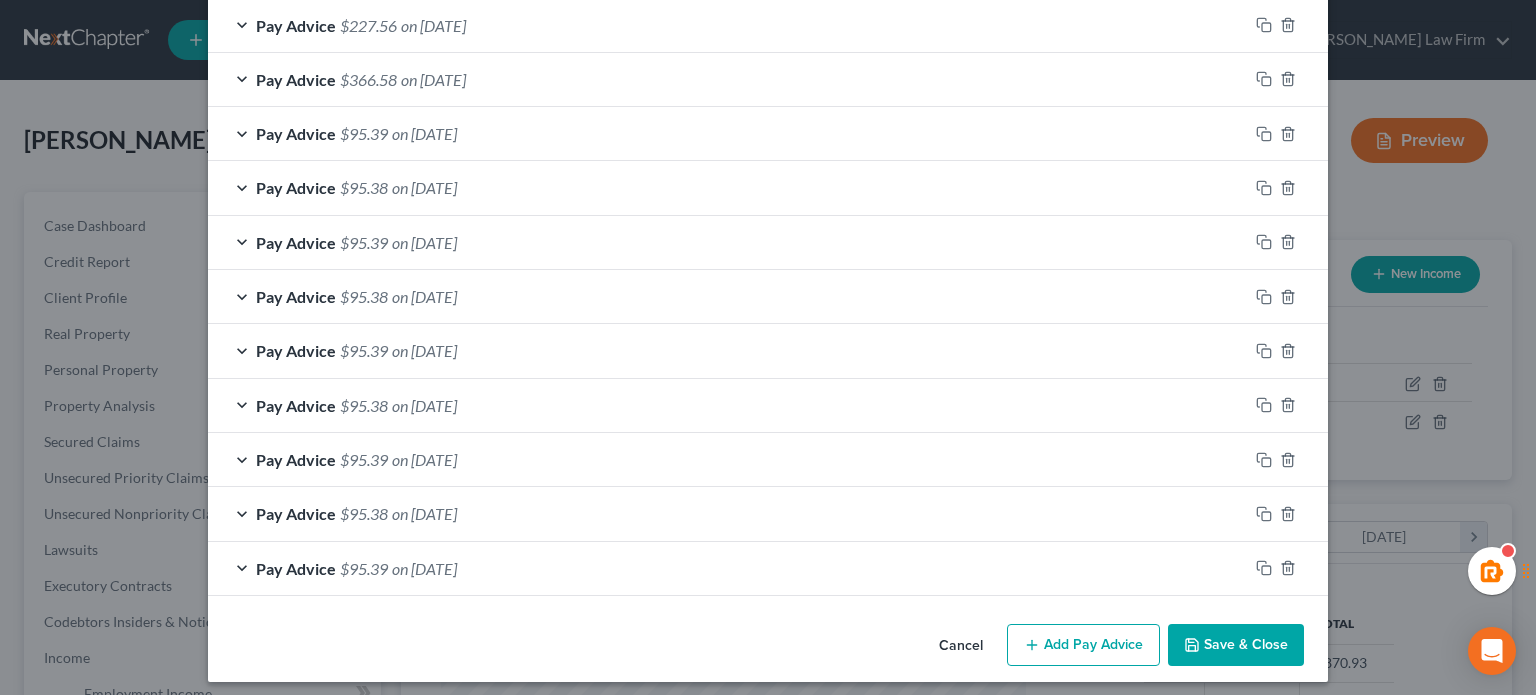 click 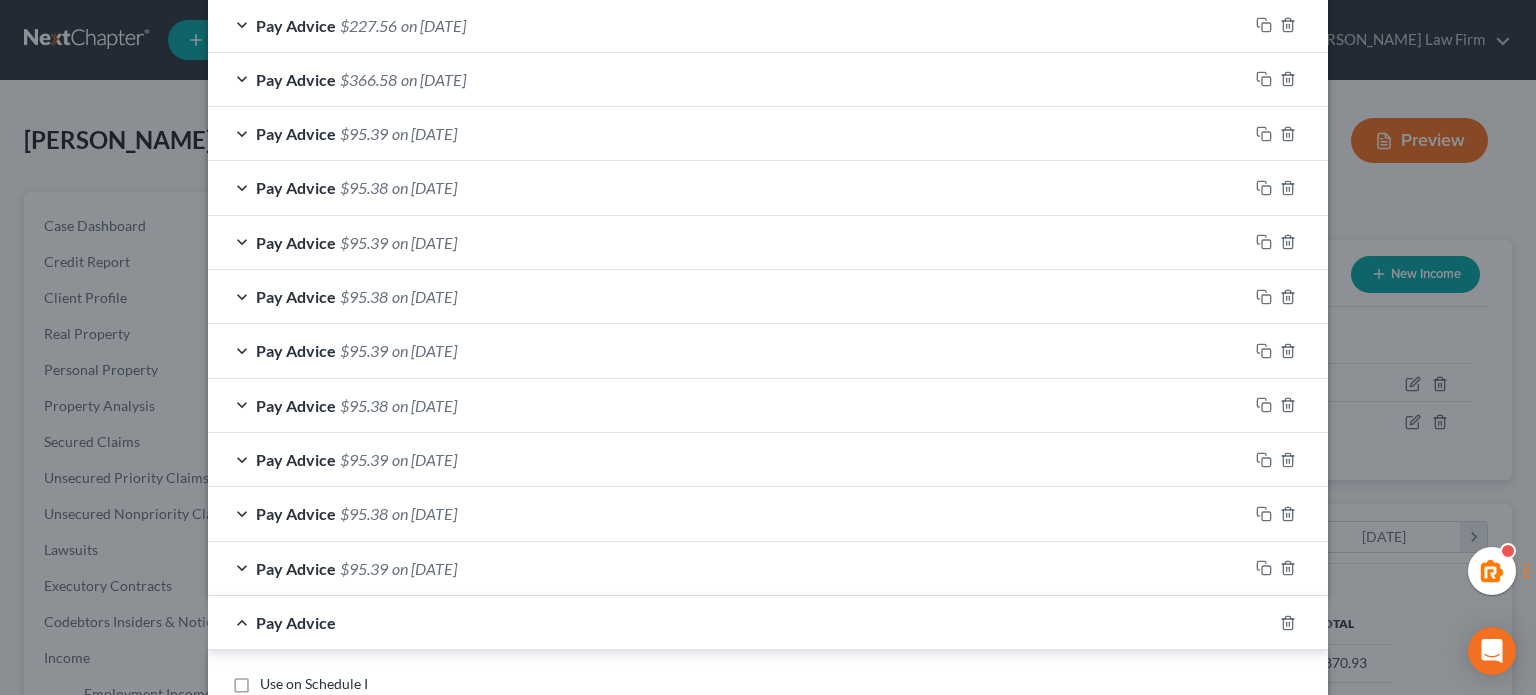 scroll, scrollTop: 2363, scrollLeft: 0, axis: vertical 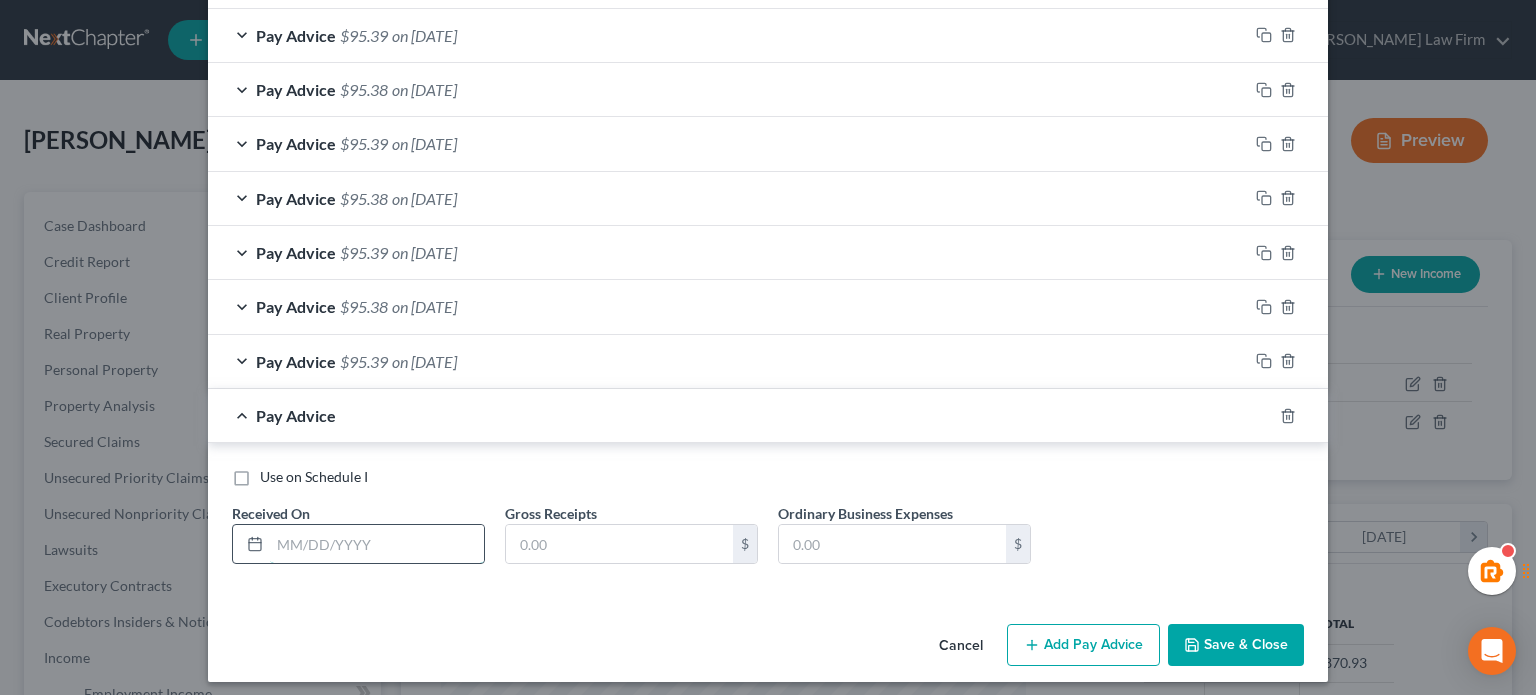 click at bounding box center [377, 544] 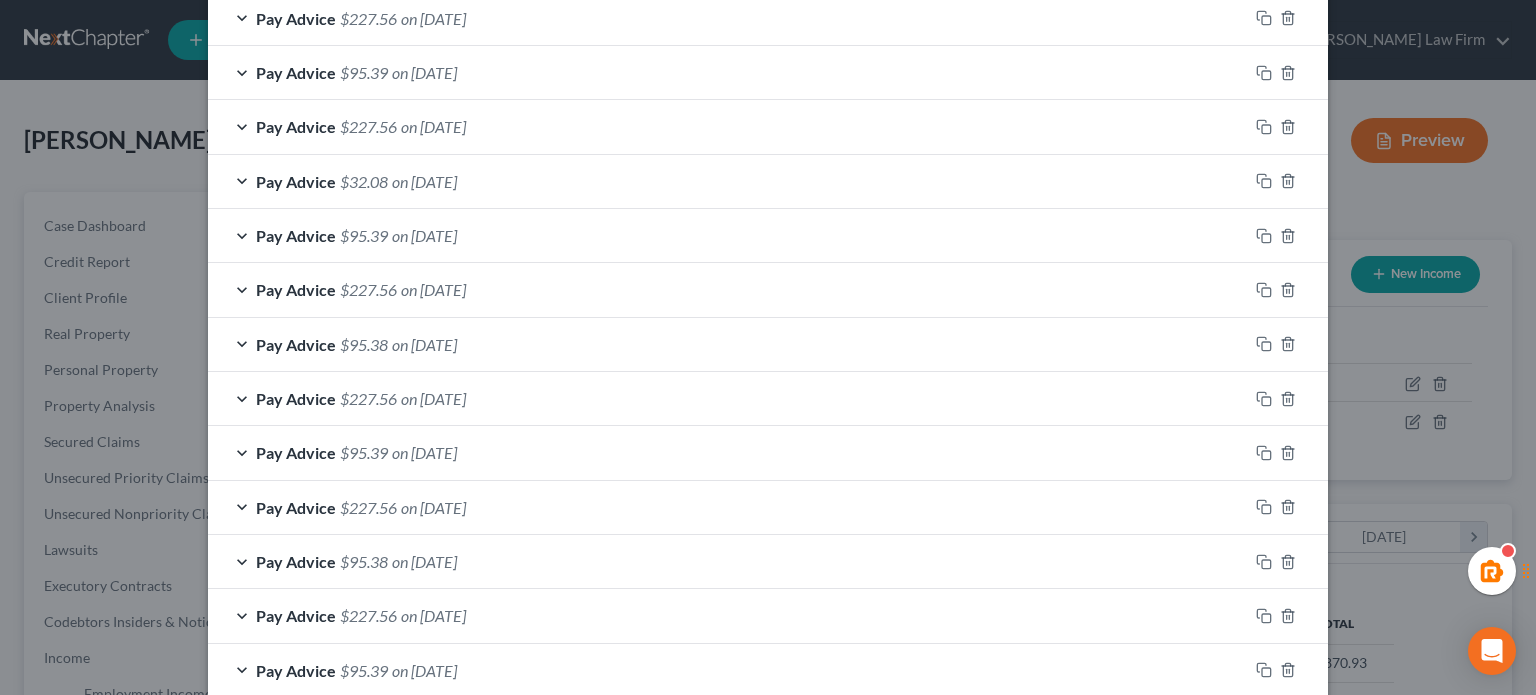 scroll, scrollTop: 363, scrollLeft: 0, axis: vertical 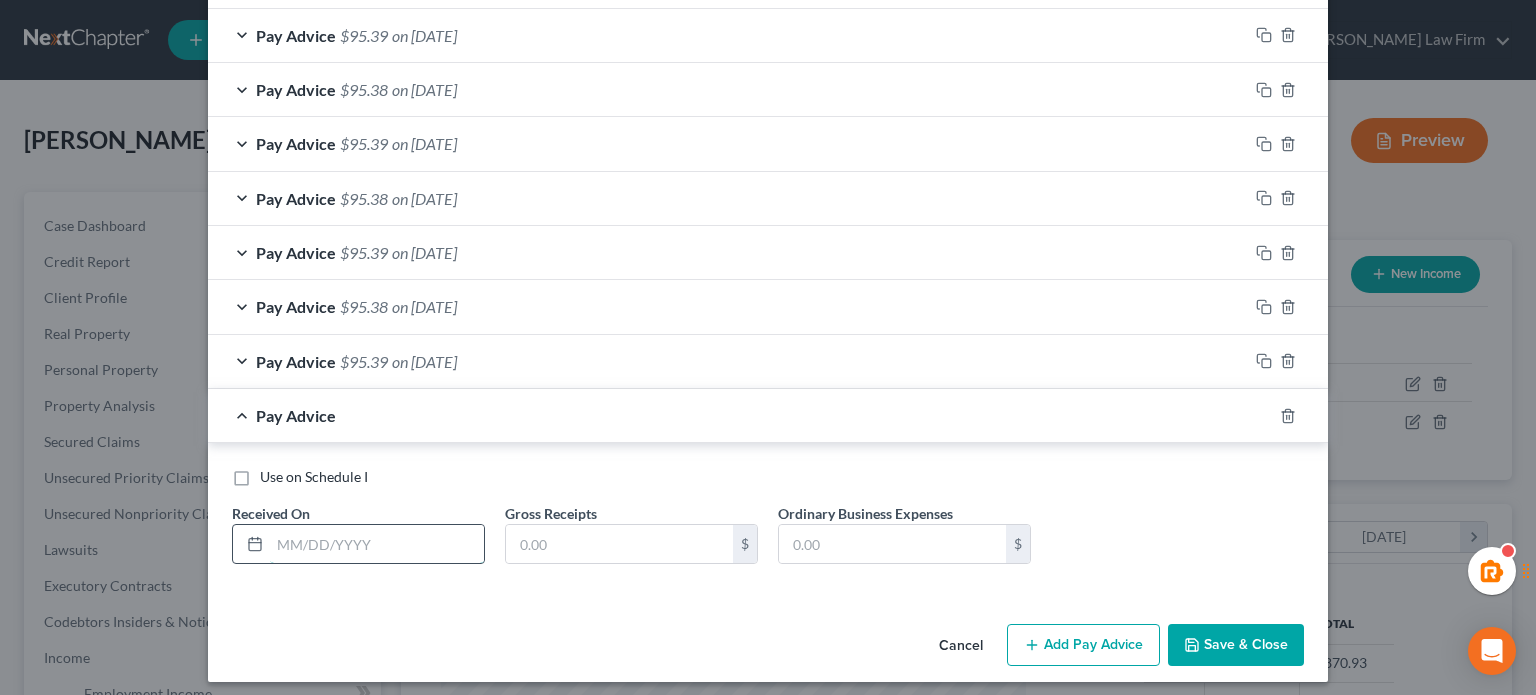 click at bounding box center [377, 544] 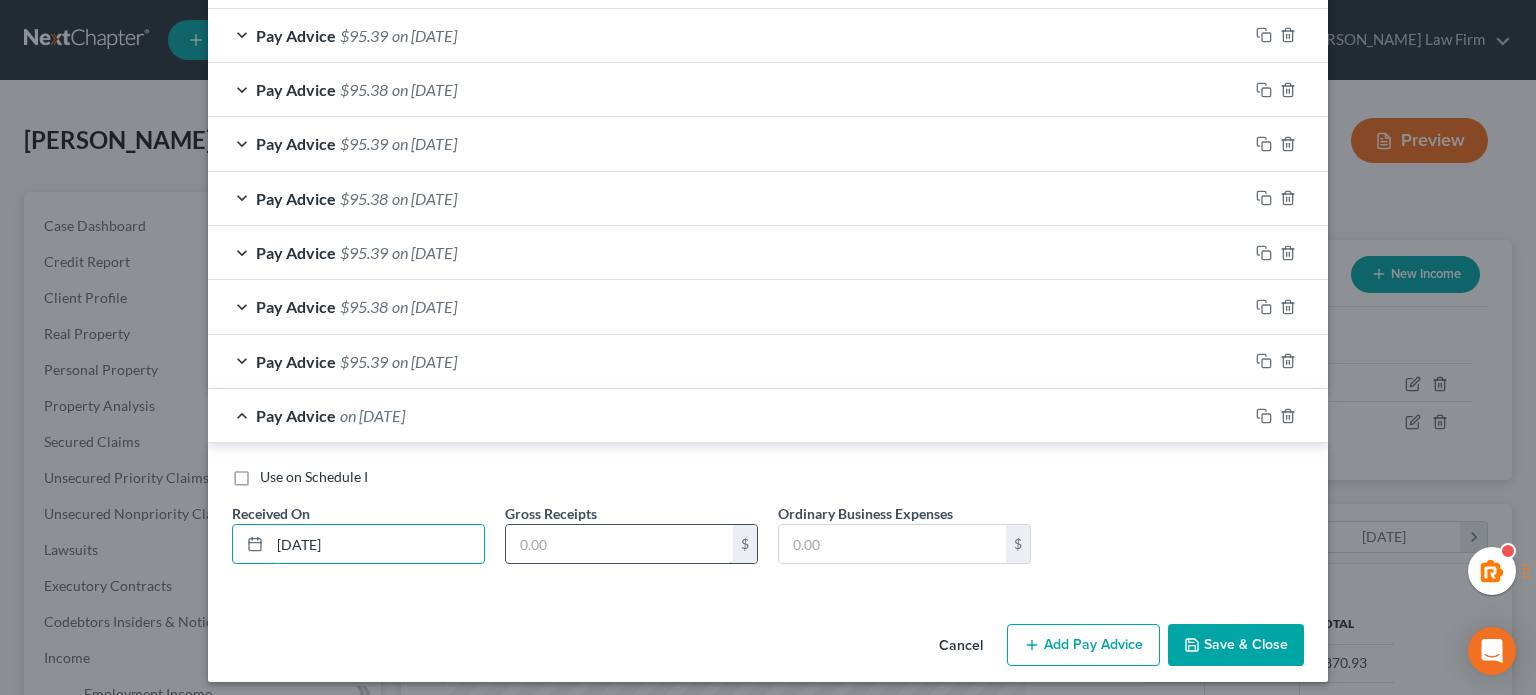type on "[DATE]" 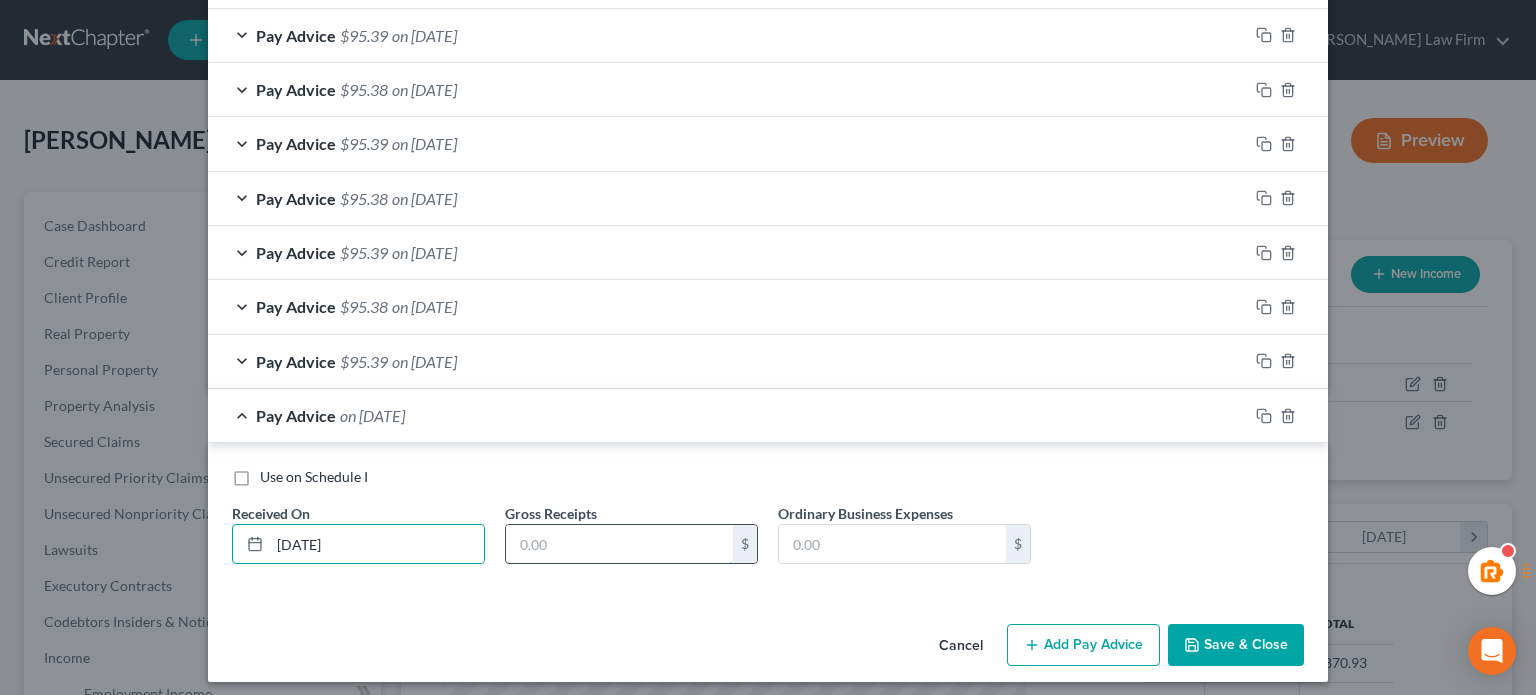 click at bounding box center (619, 544) 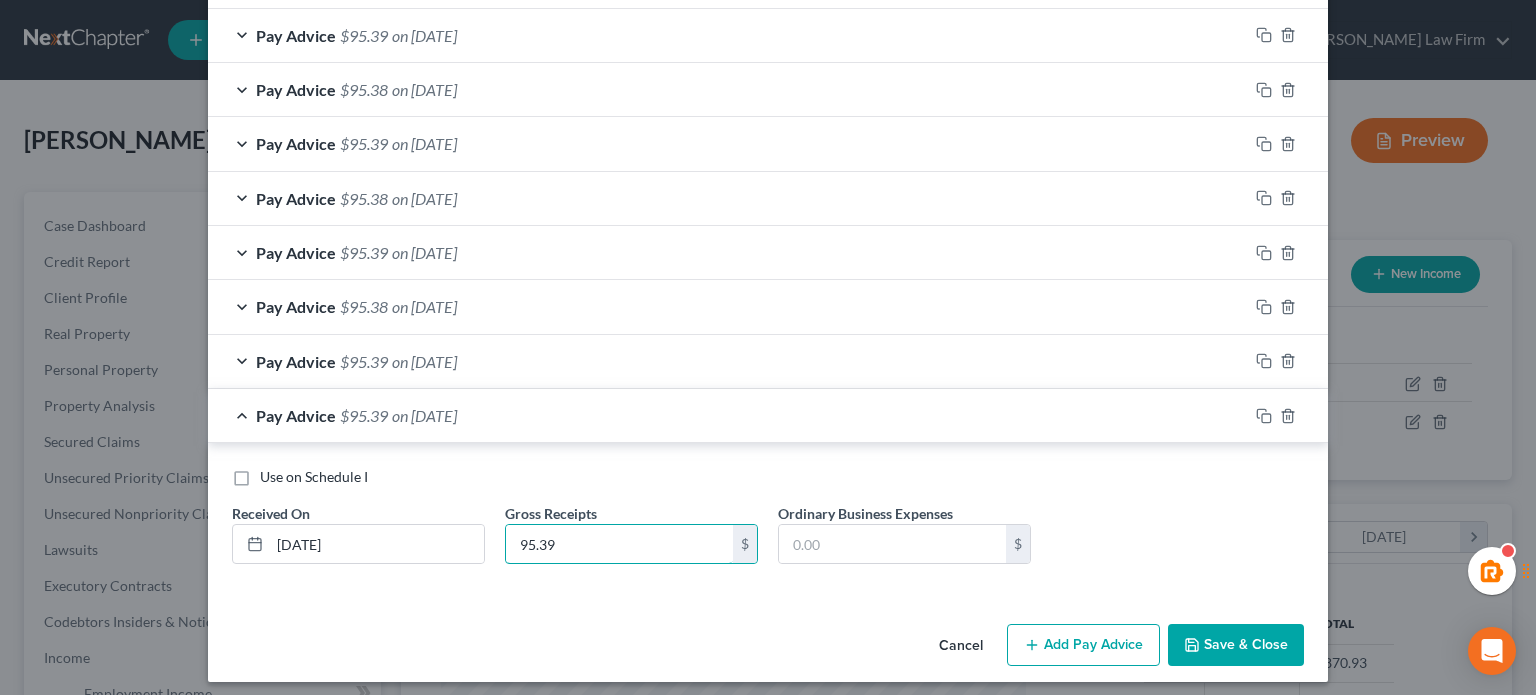 type on "95.39" 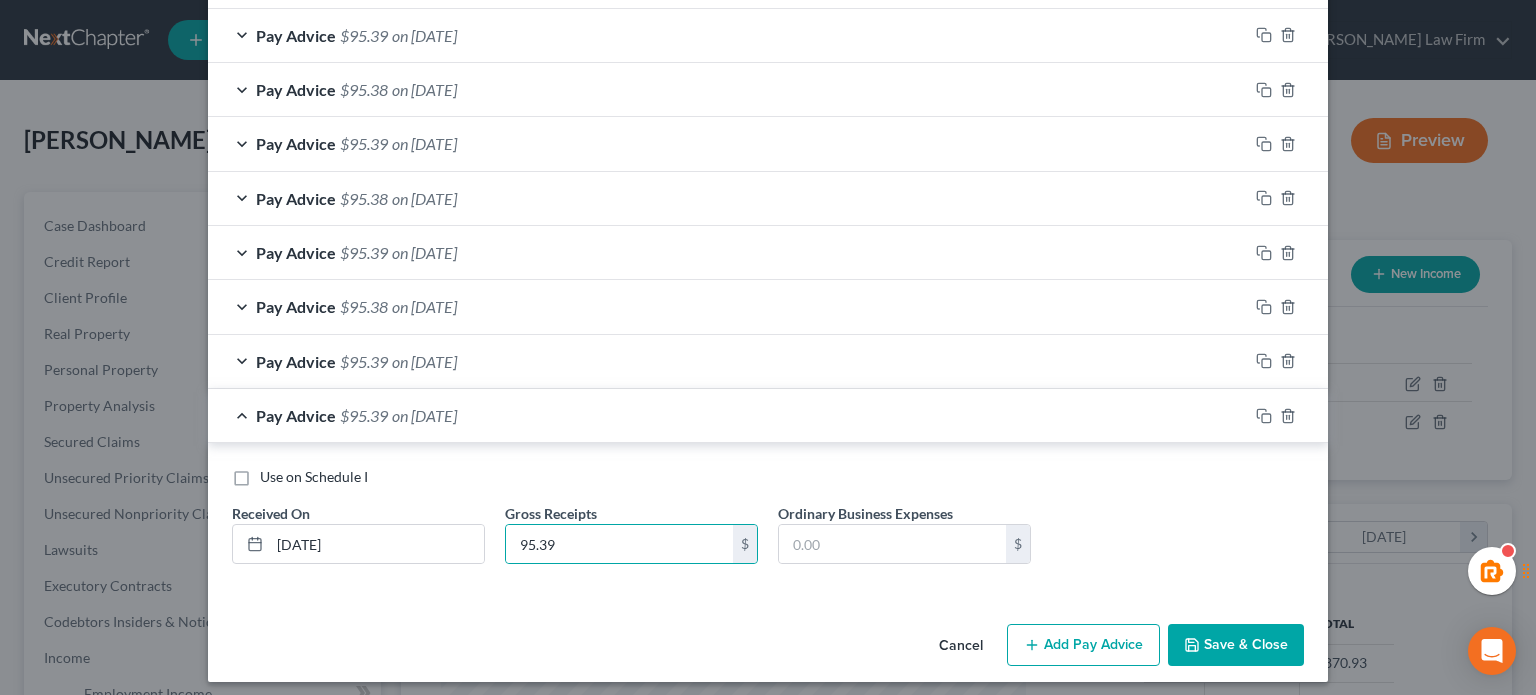 click 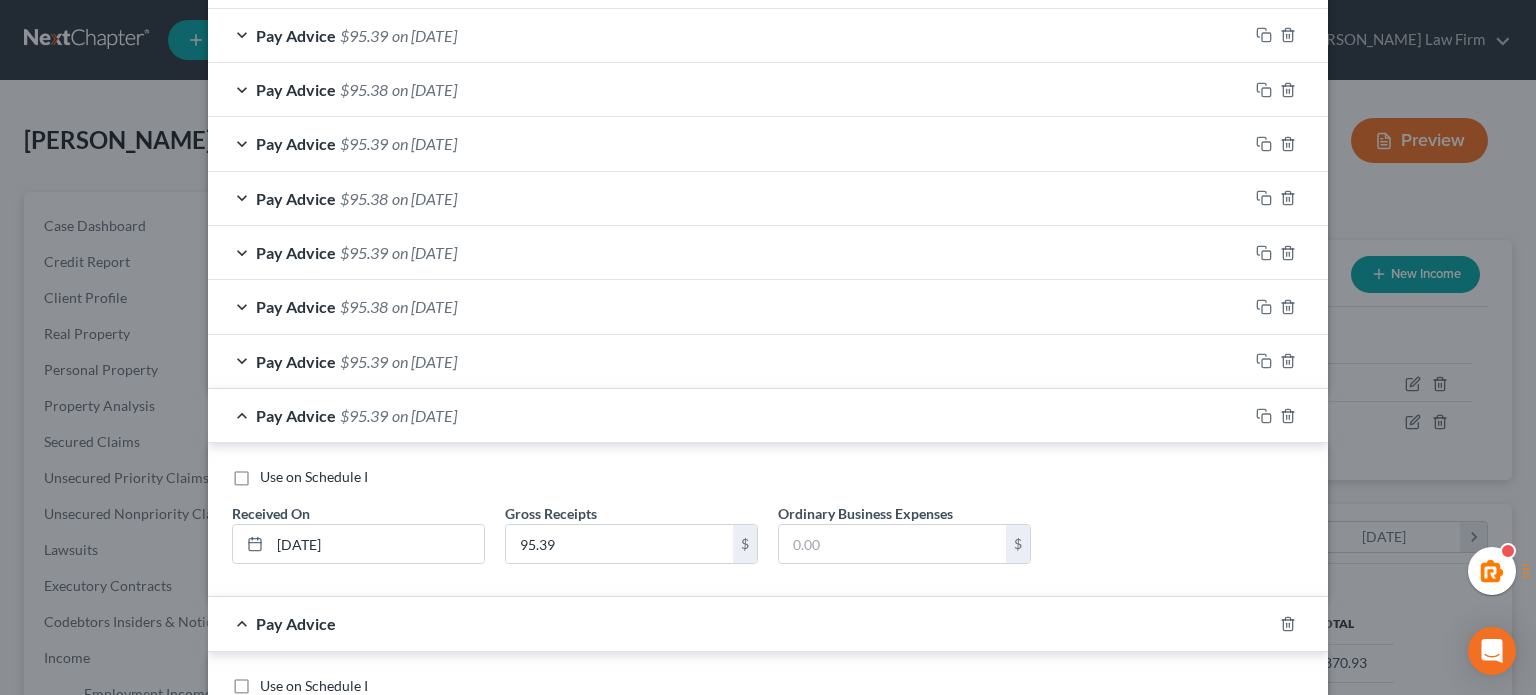 scroll, scrollTop: 2571, scrollLeft: 0, axis: vertical 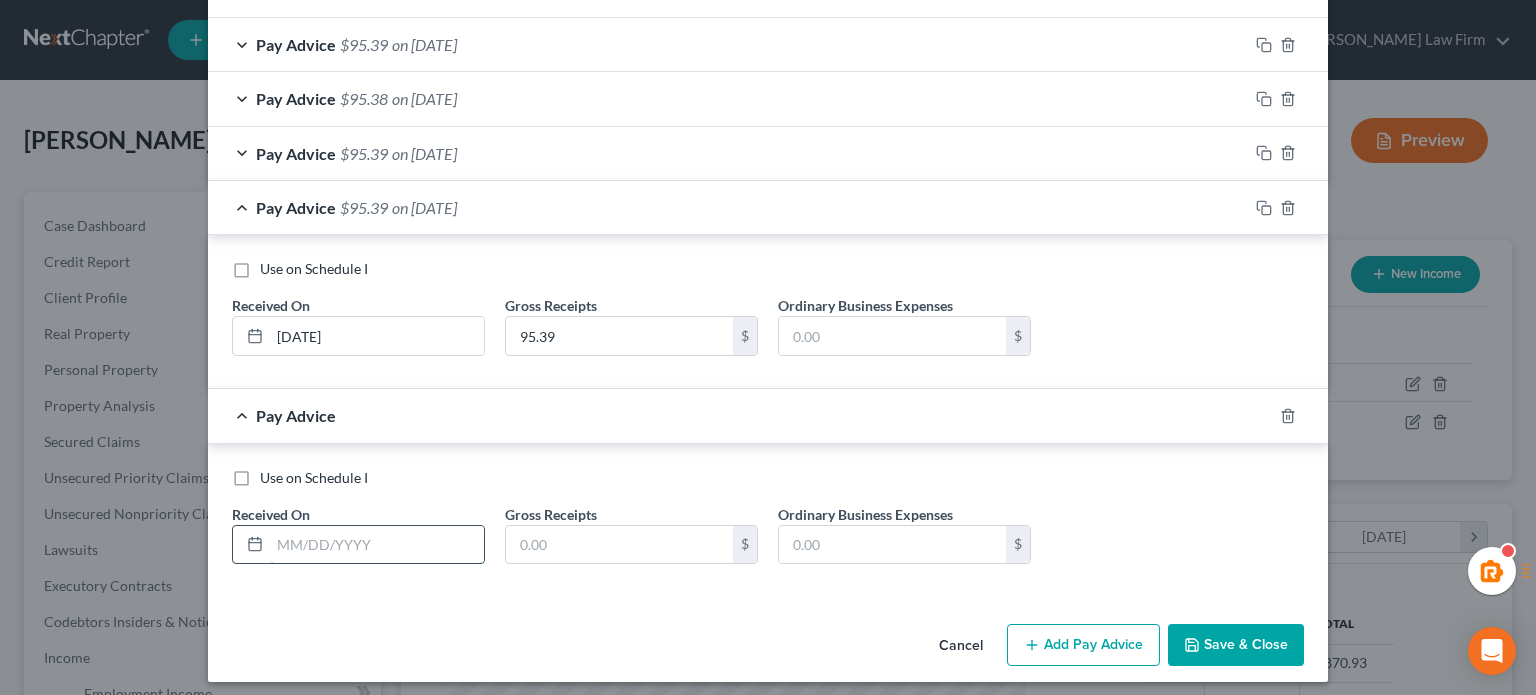 drag, startPoint x: 361, startPoint y: 535, endPoint x: 380, endPoint y: 532, distance: 19.235384 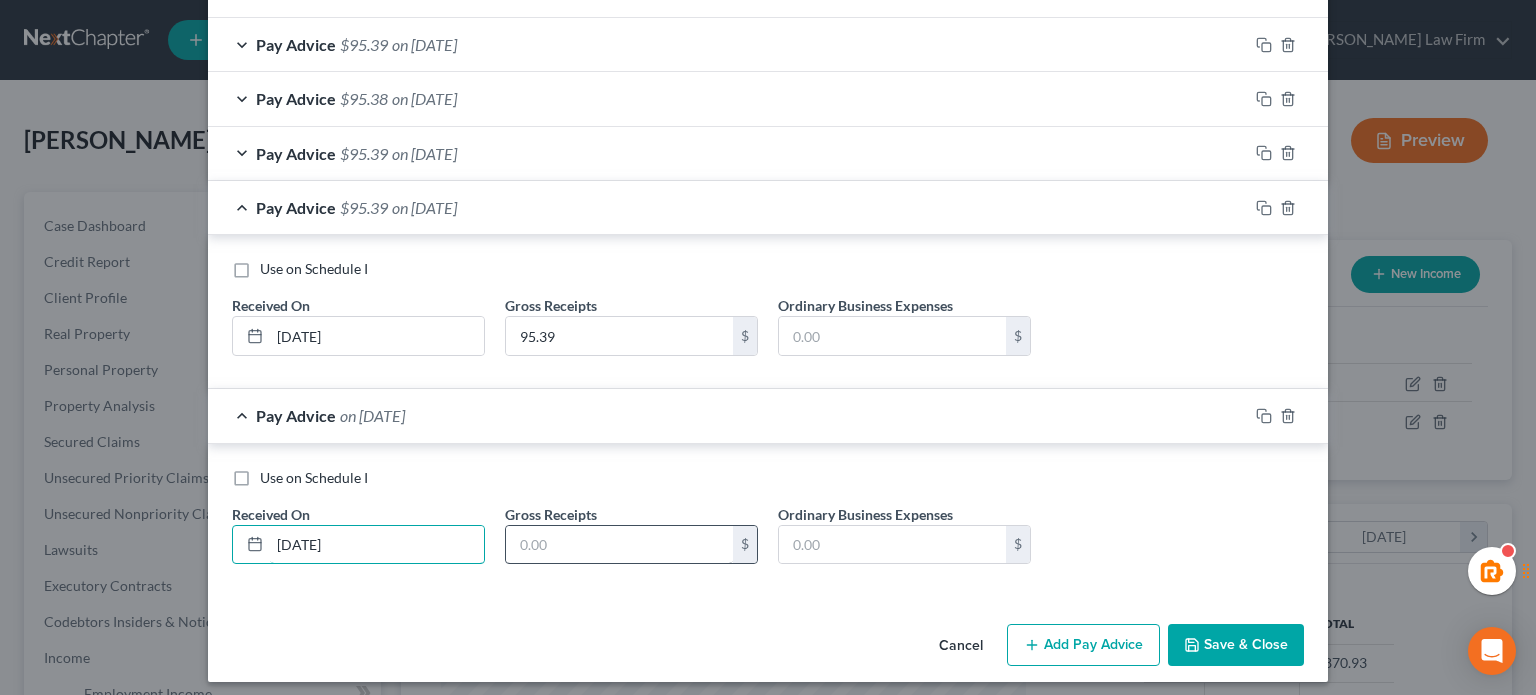 type on "[DATE]" 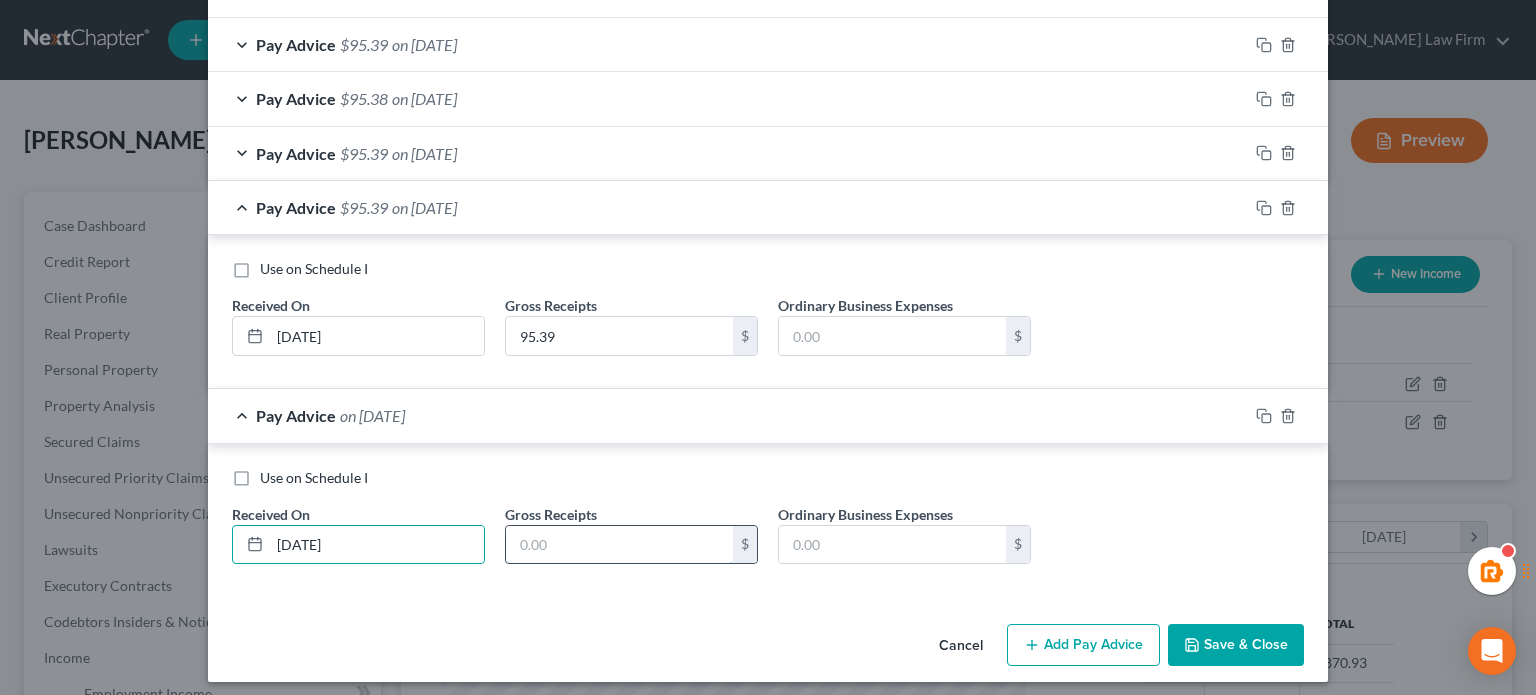 click at bounding box center [619, 545] 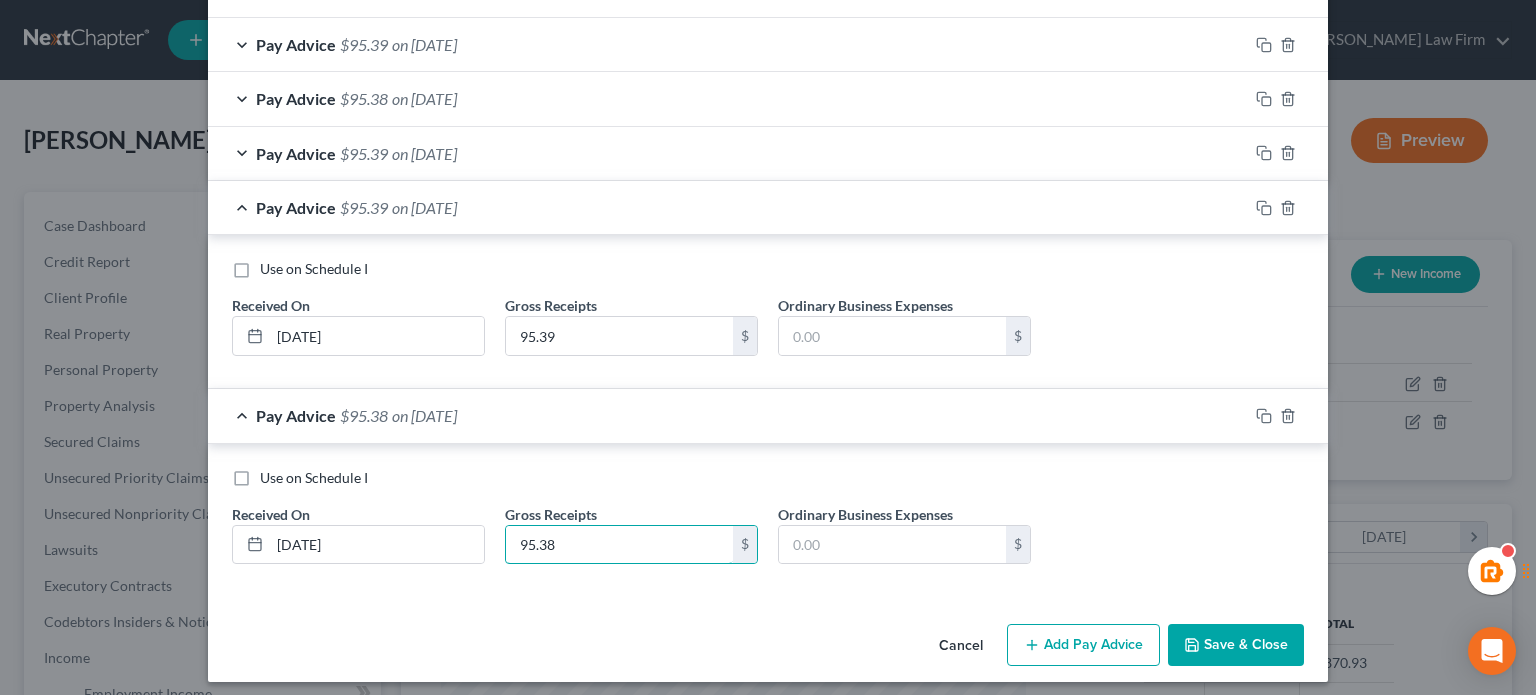 type on "95.38" 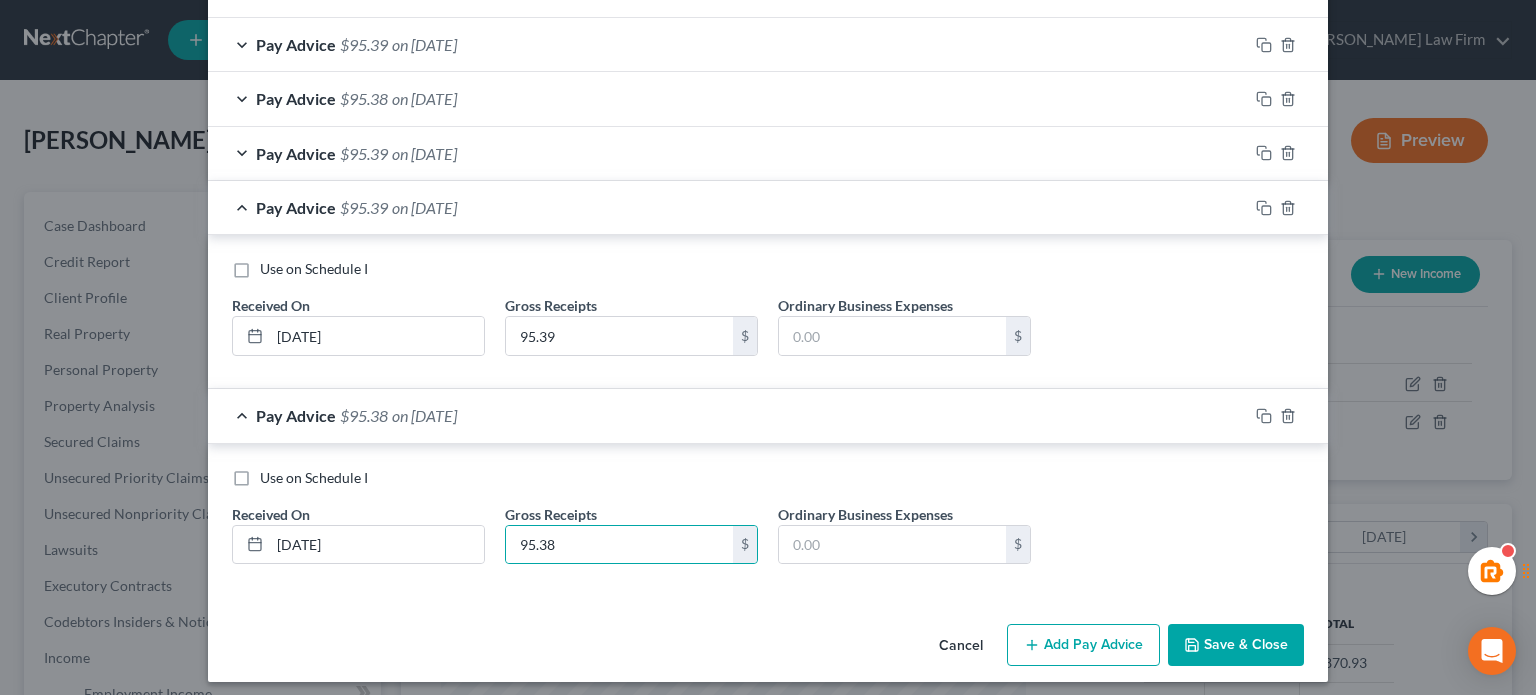 click on "Add Pay Advice" at bounding box center [1083, 645] 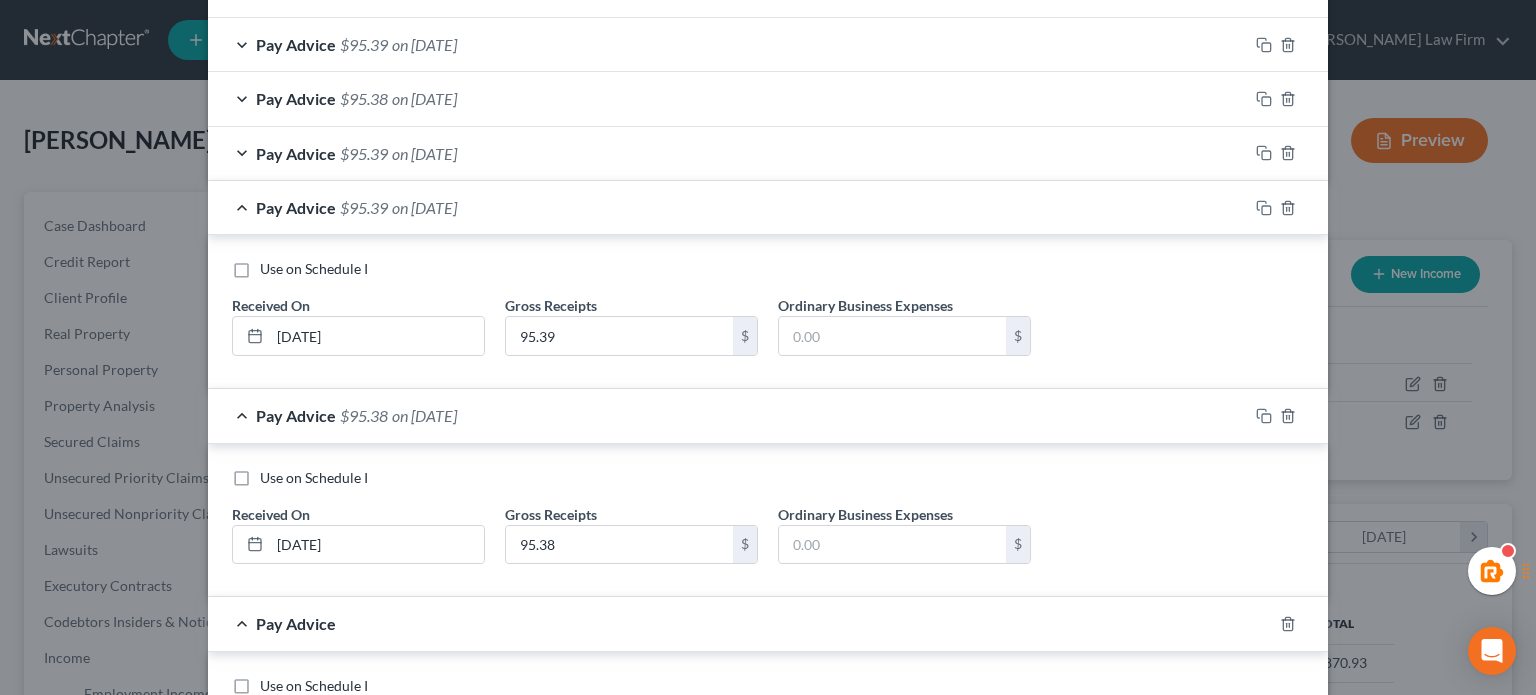 scroll, scrollTop: 2778, scrollLeft: 0, axis: vertical 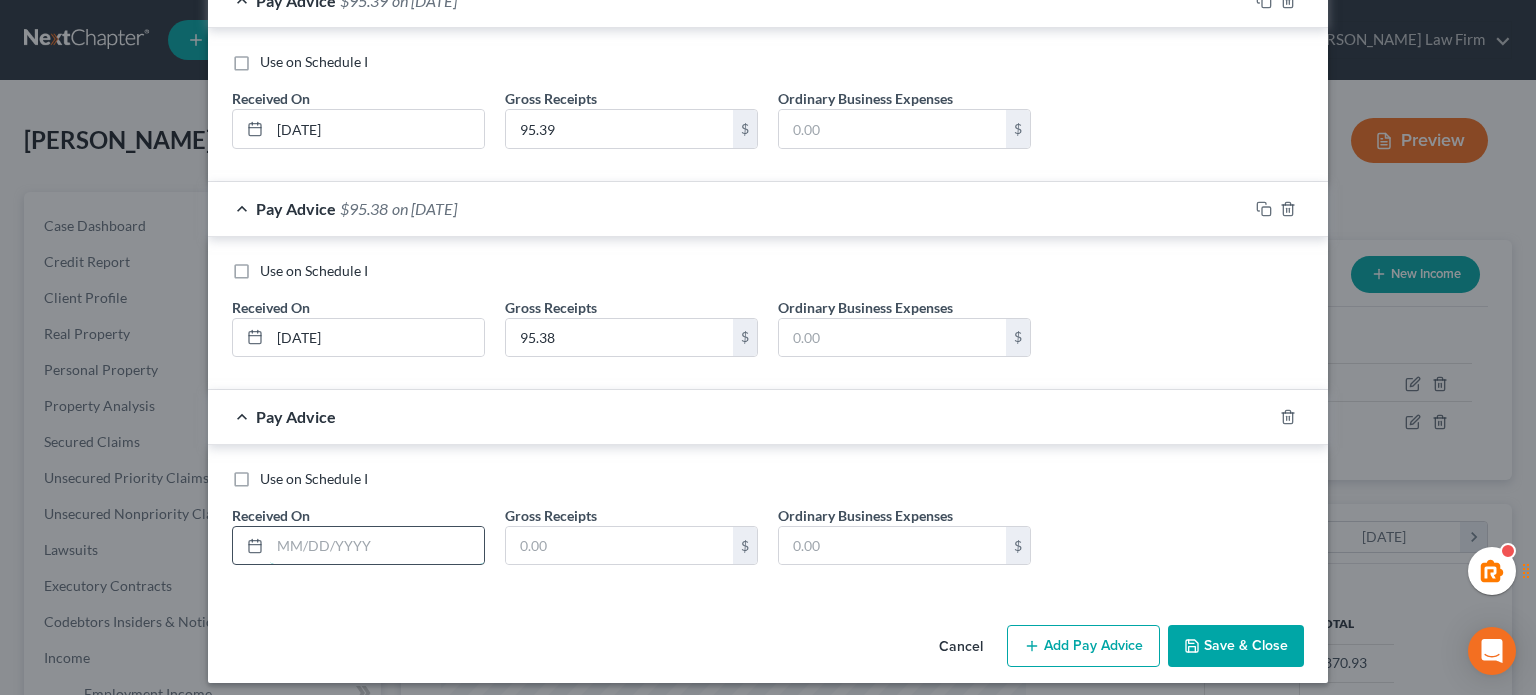 click at bounding box center [377, 546] 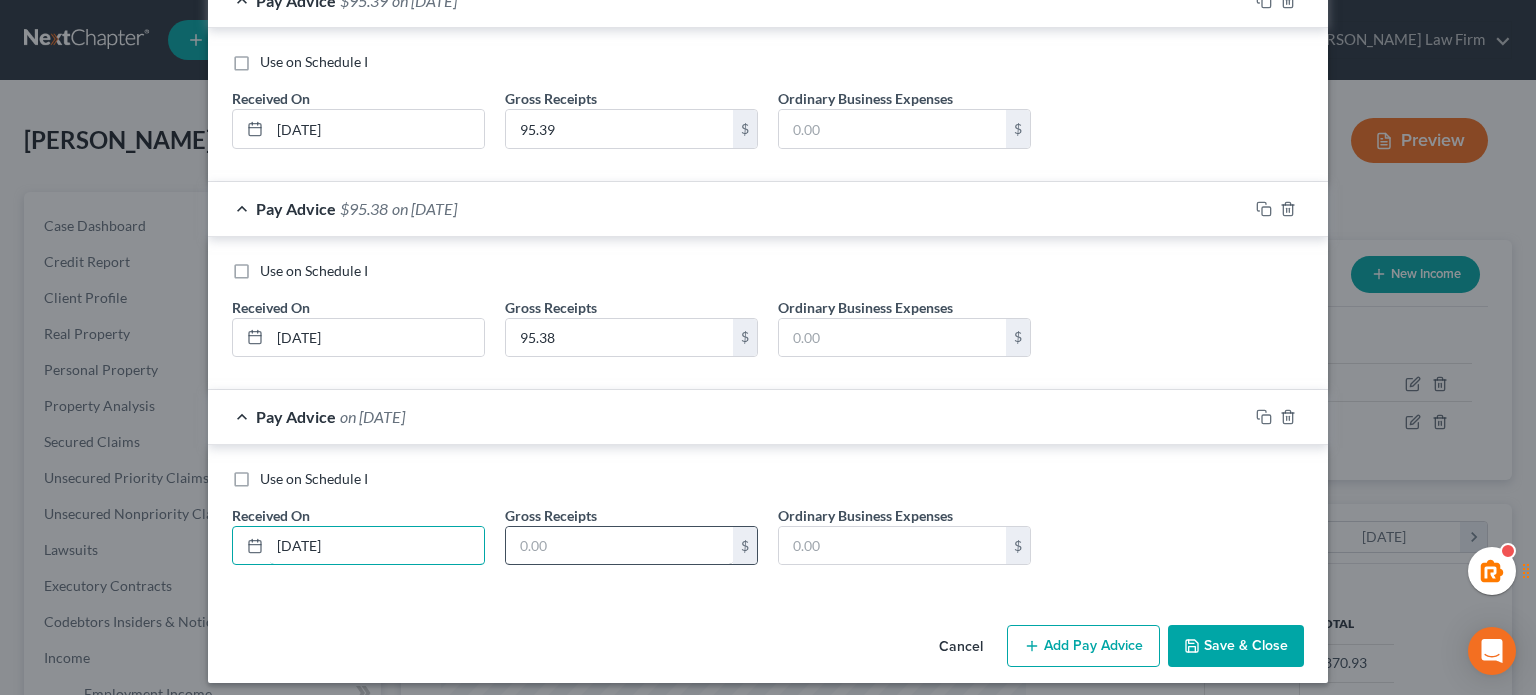 type on "[DATE]" 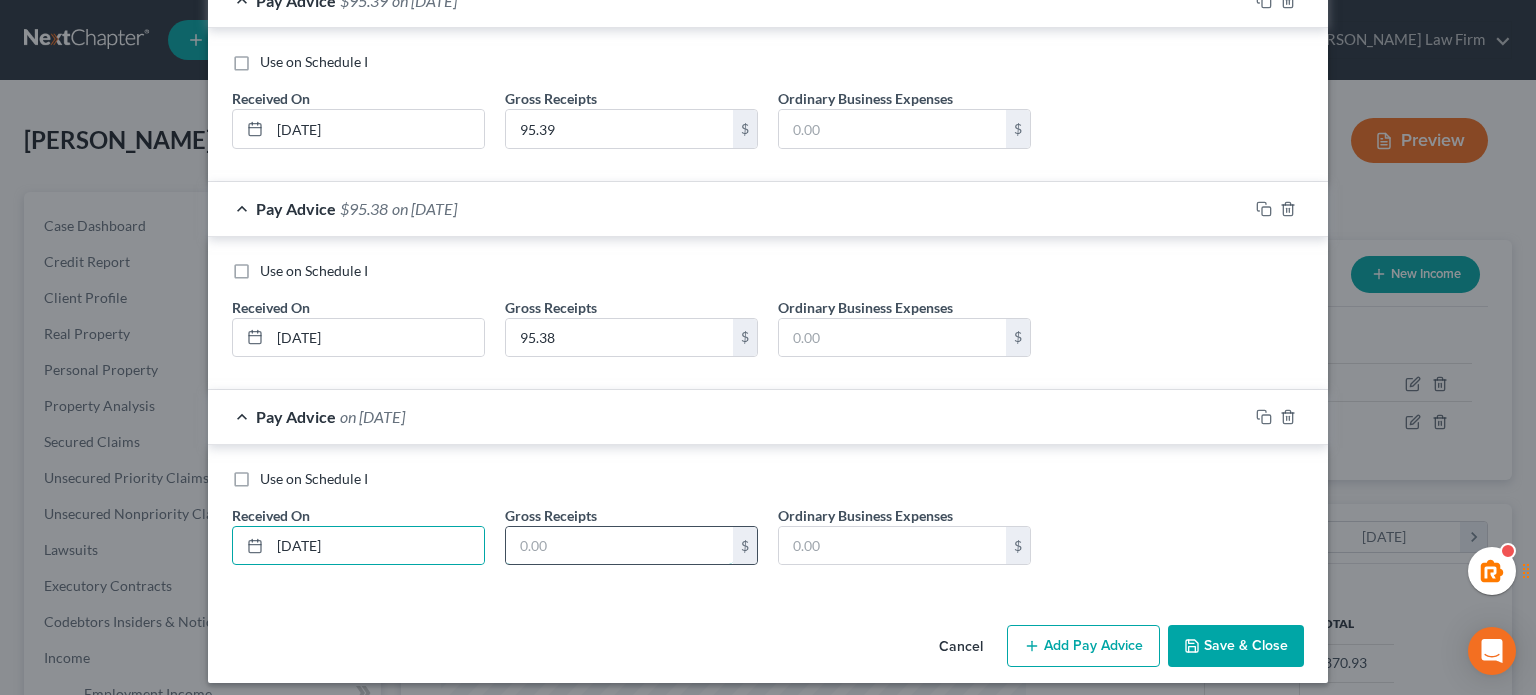 click at bounding box center [619, 546] 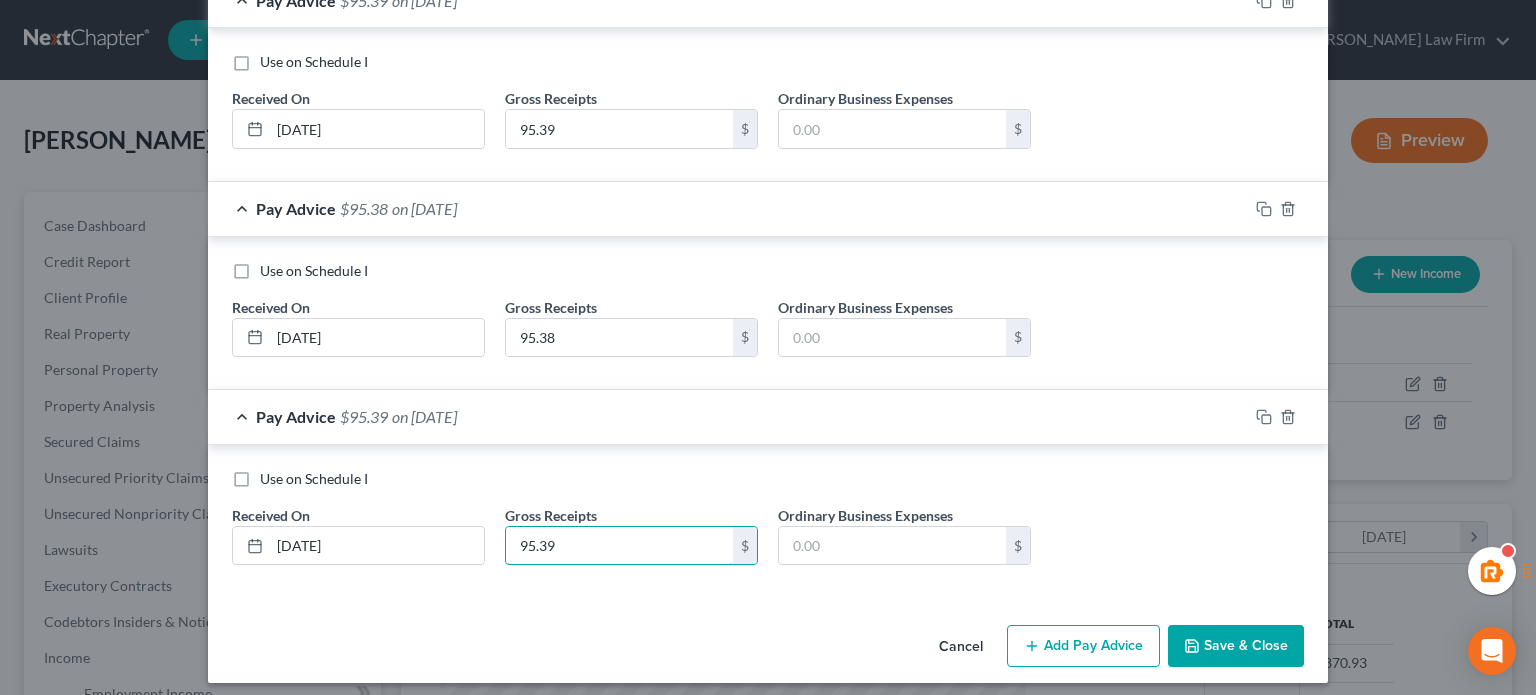 type on "95.39" 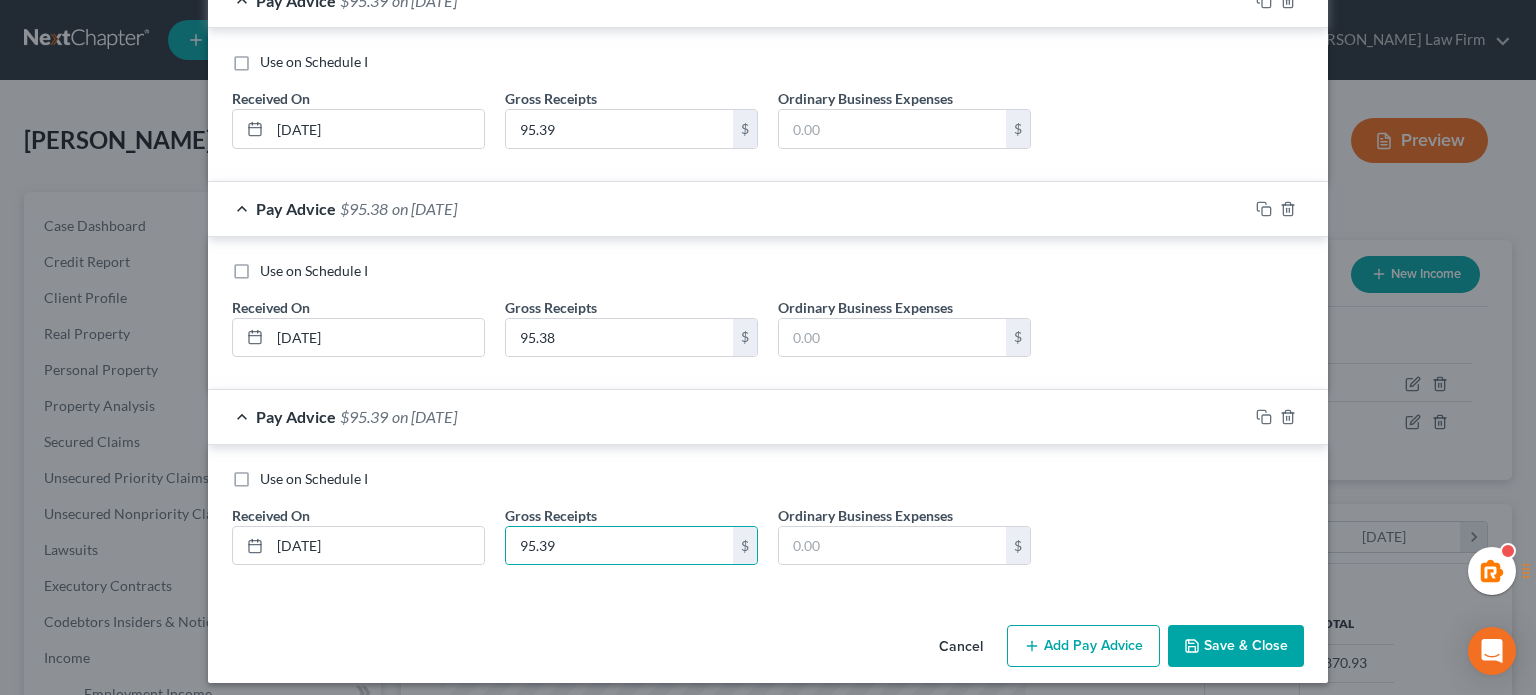 click on "Add Pay Advice" at bounding box center (1083, 646) 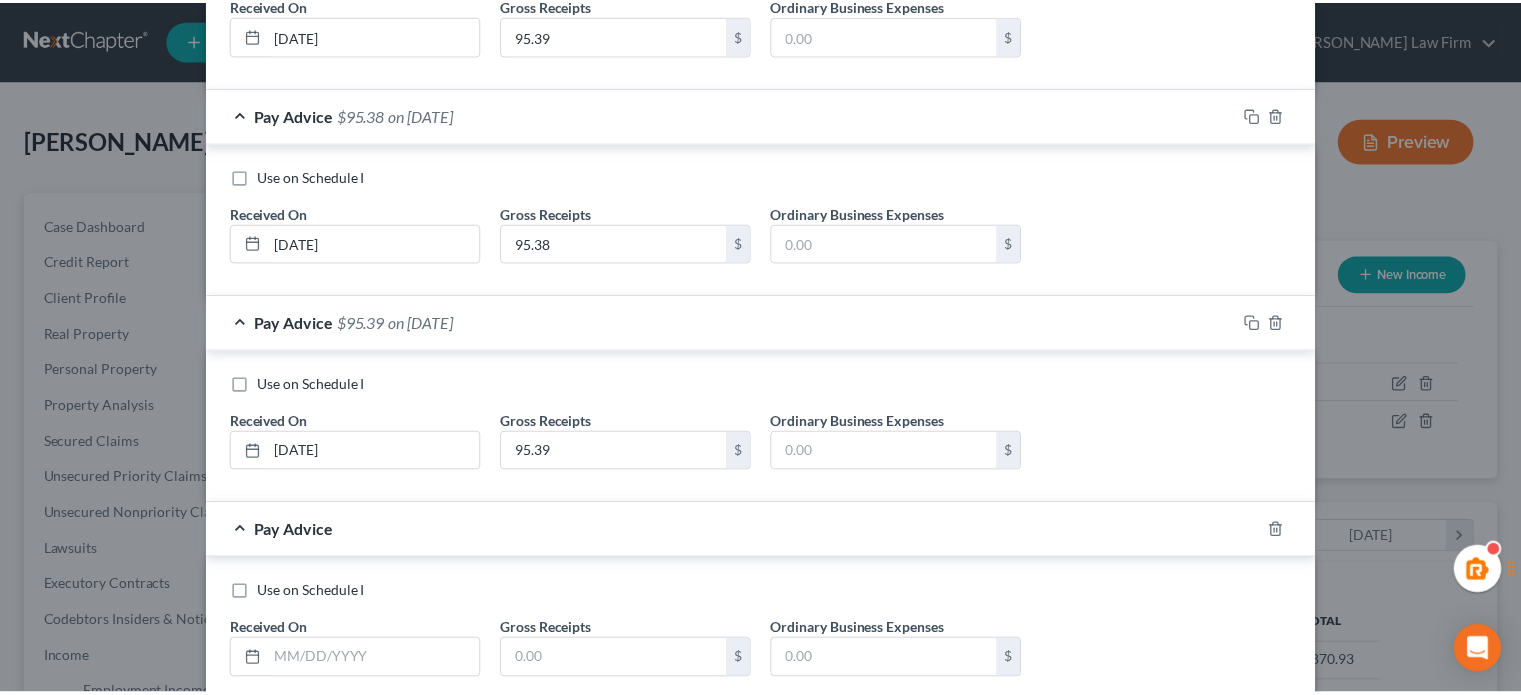 scroll, scrollTop: 2985, scrollLeft: 0, axis: vertical 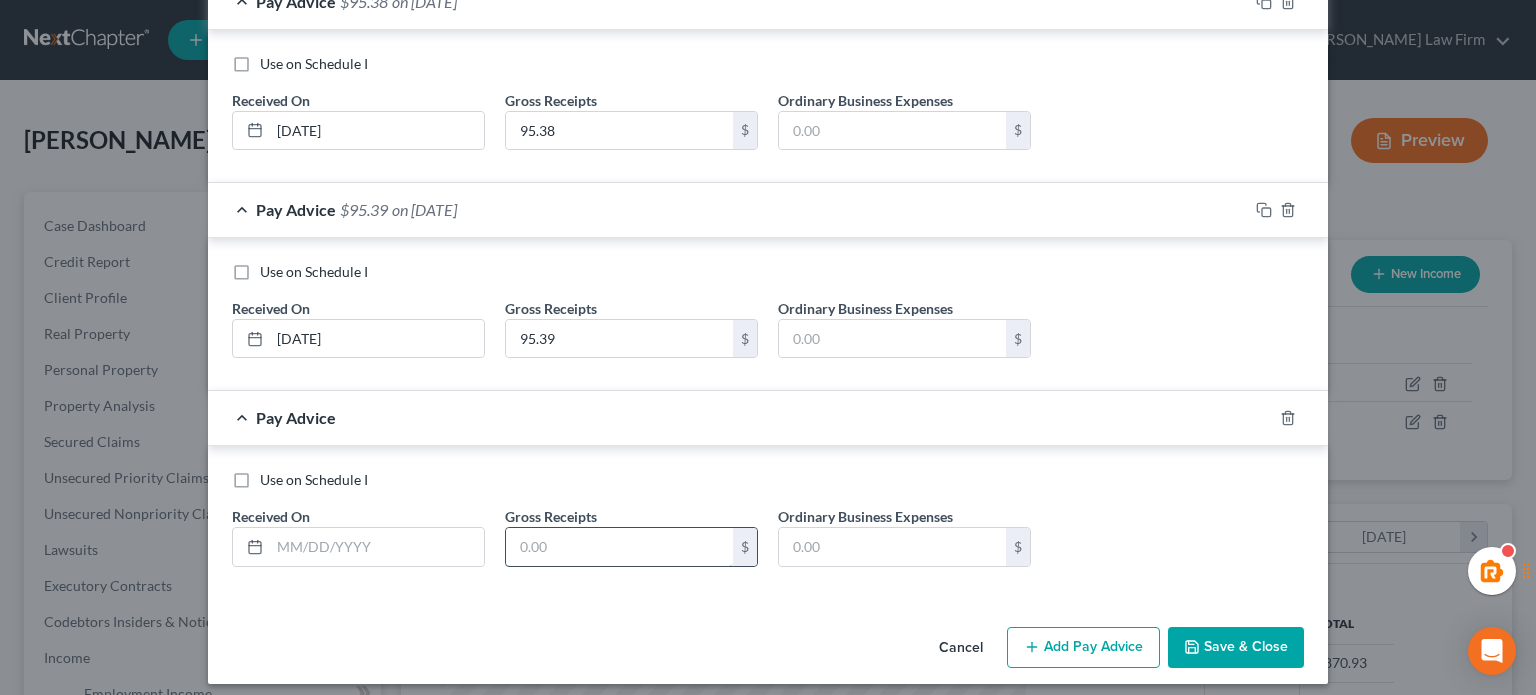 click at bounding box center (619, 547) 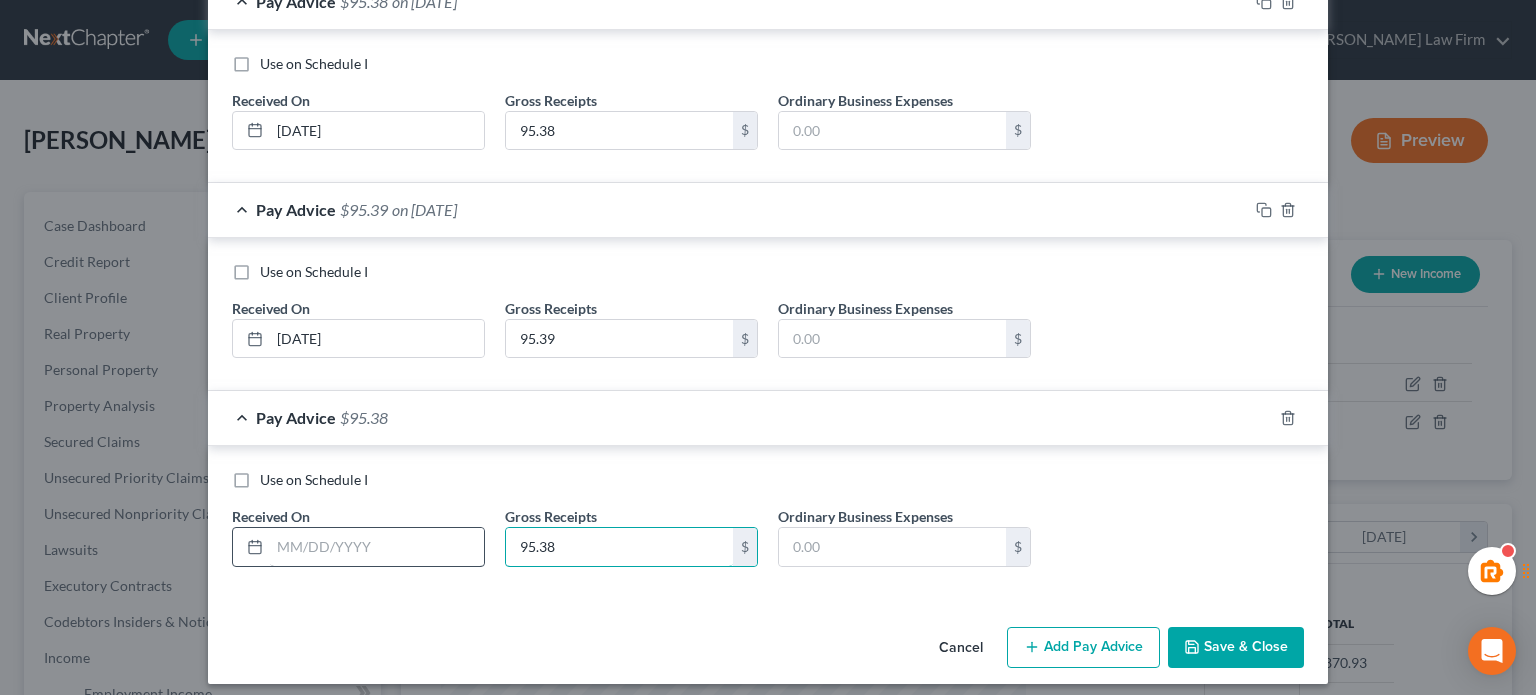 type on "95.38" 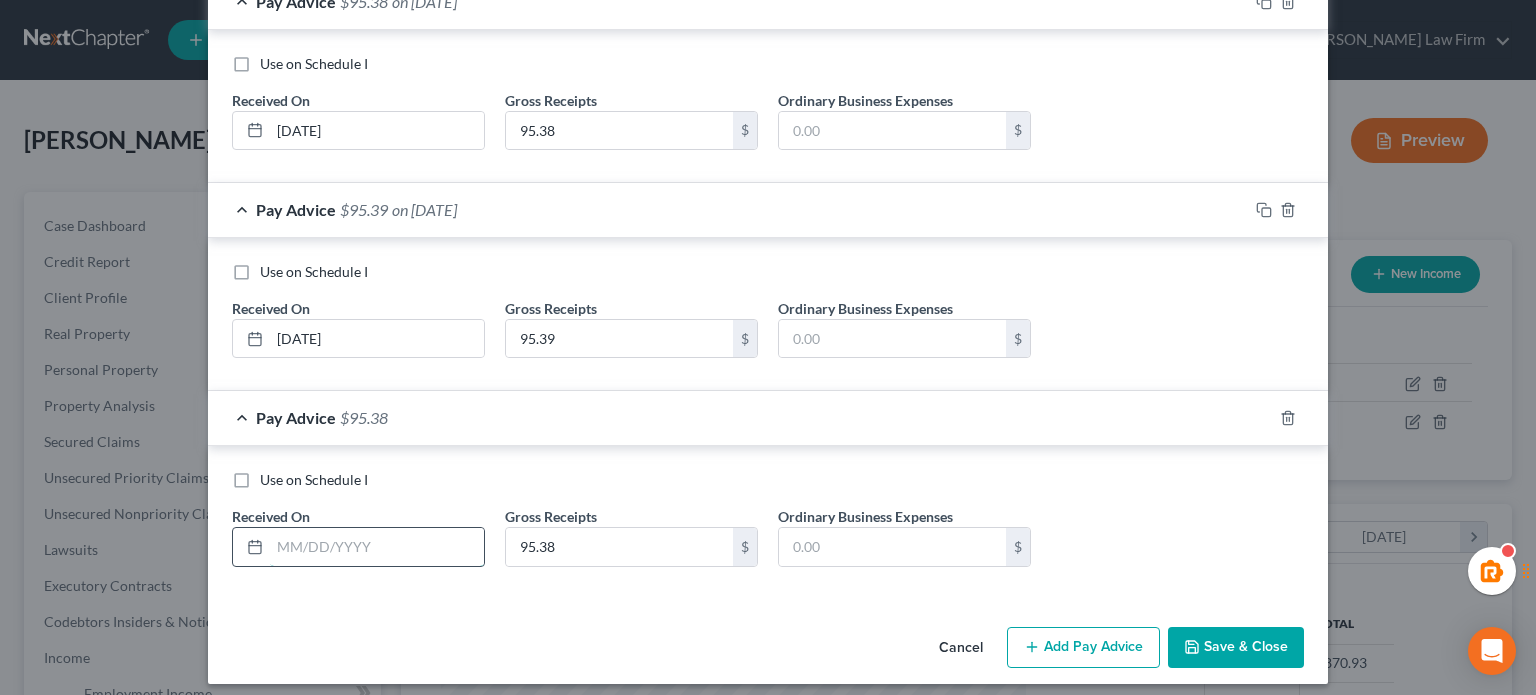 click at bounding box center (377, 547) 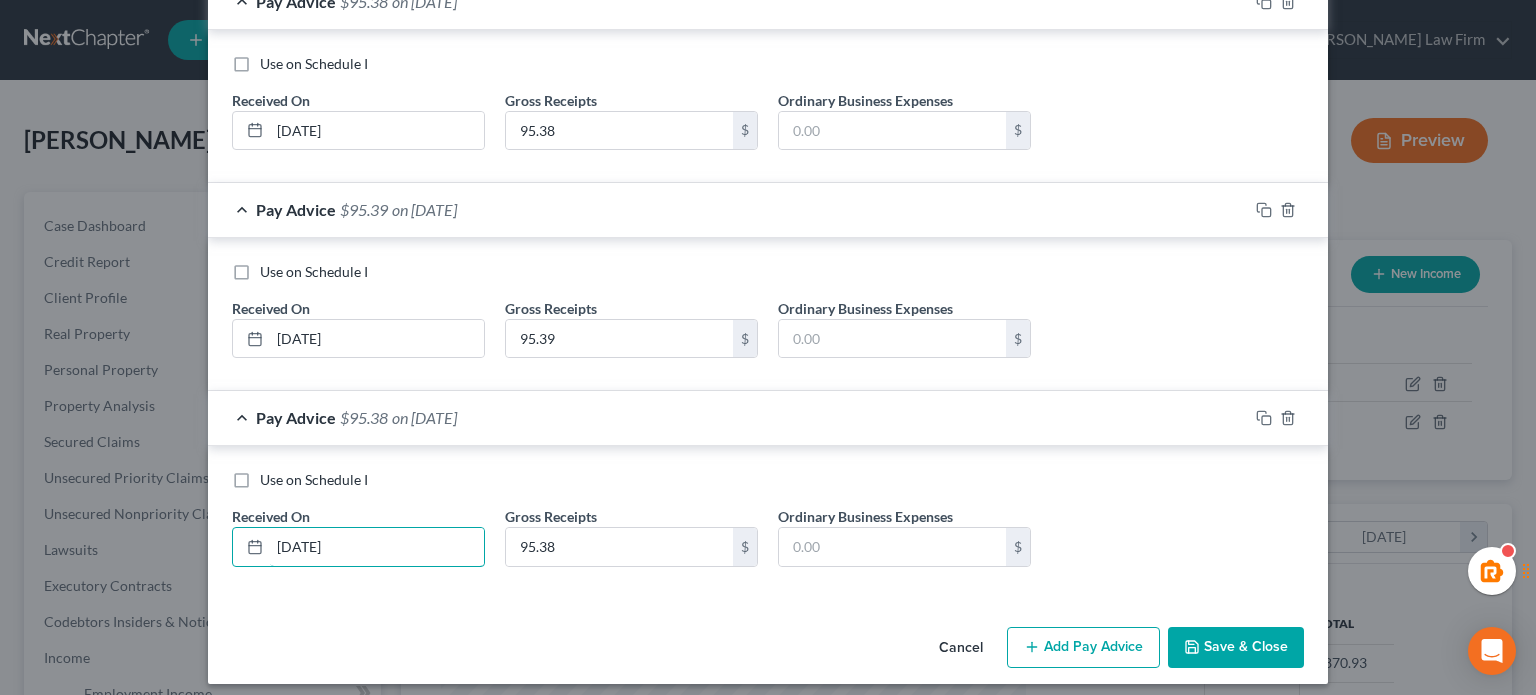type on "[DATE]" 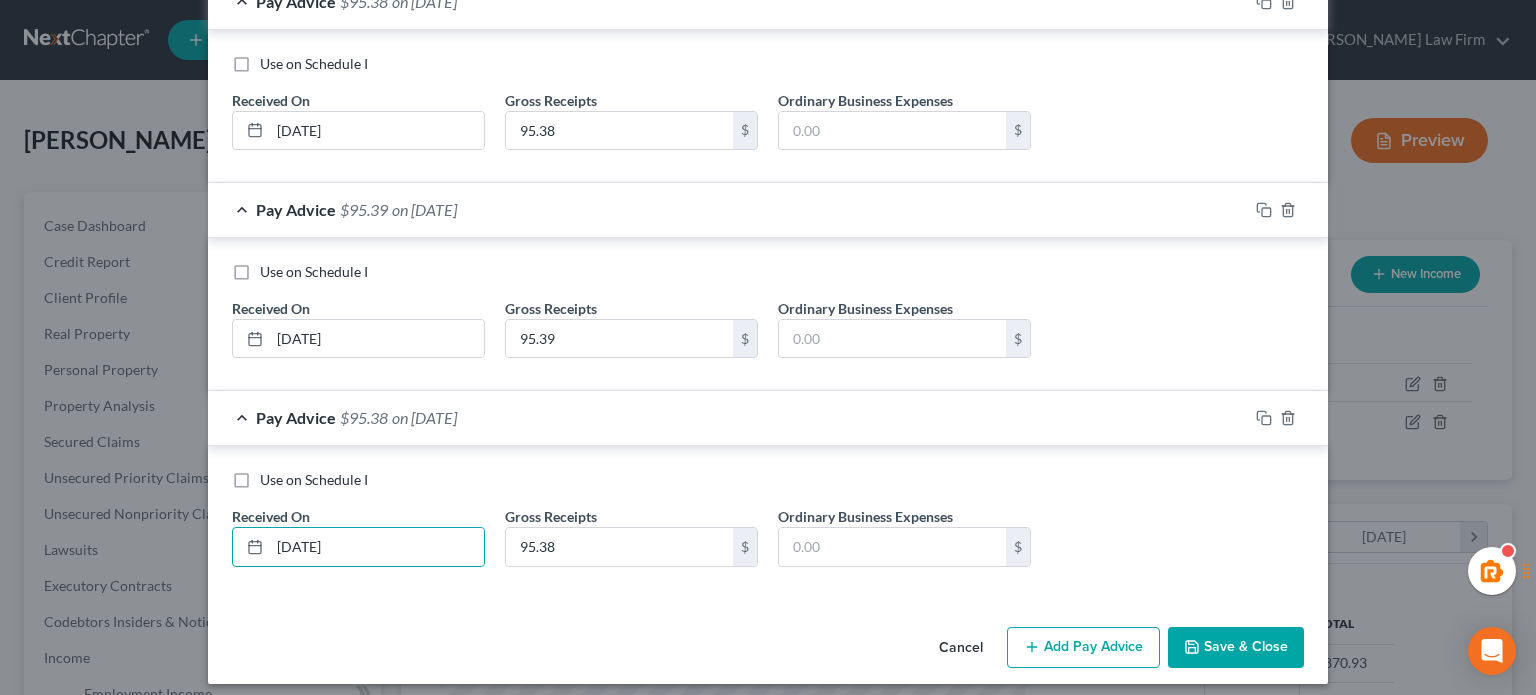 click on "Save & Close" at bounding box center (1236, 648) 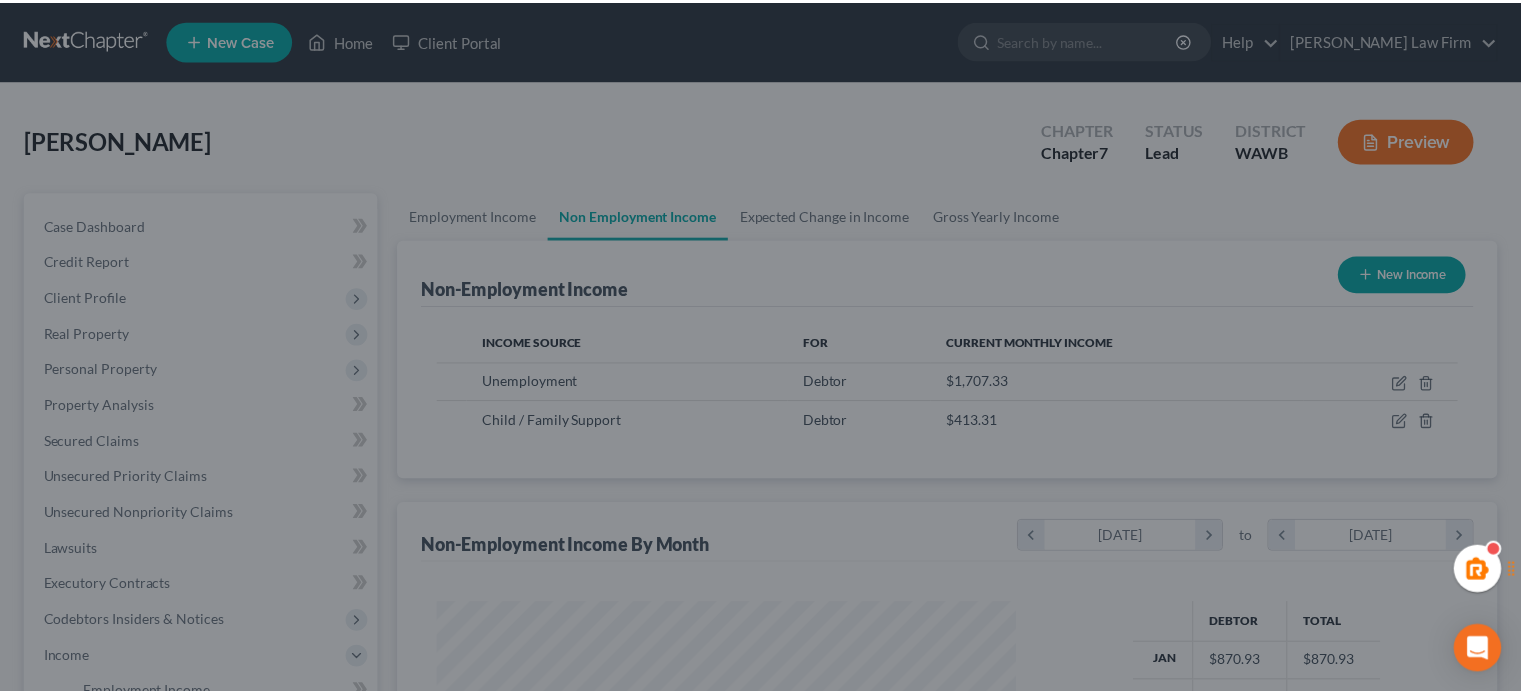 scroll, scrollTop: 356, scrollLeft: 617, axis: both 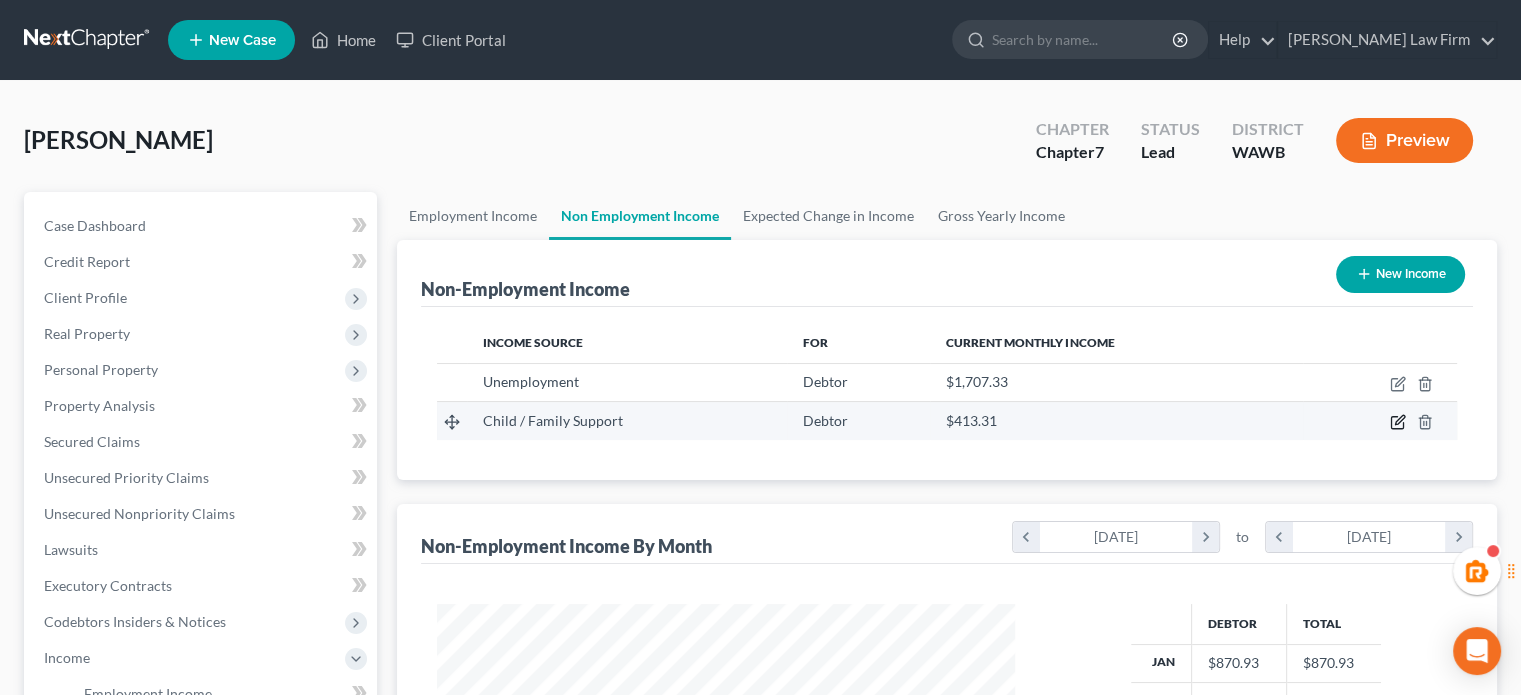click 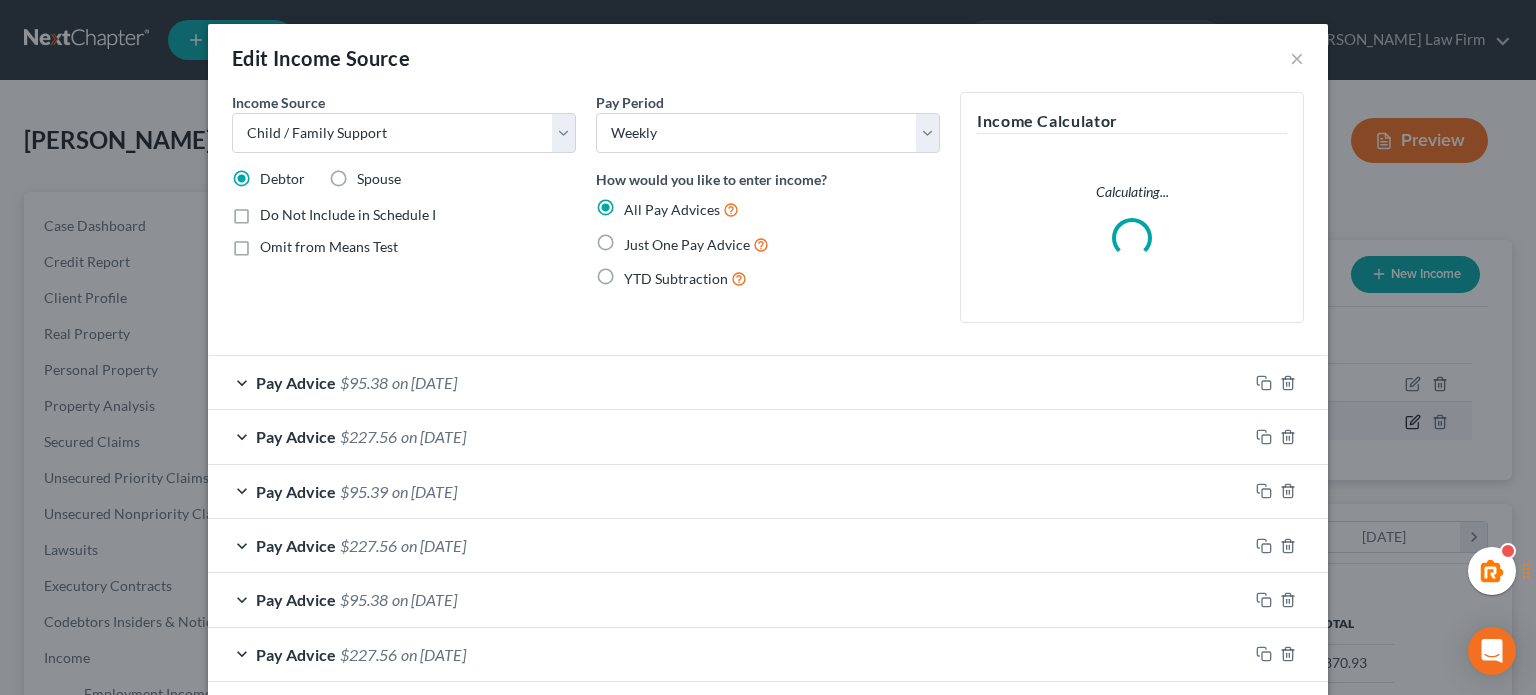 scroll, scrollTop: 999643, scrollLeft: 999375, axis: both 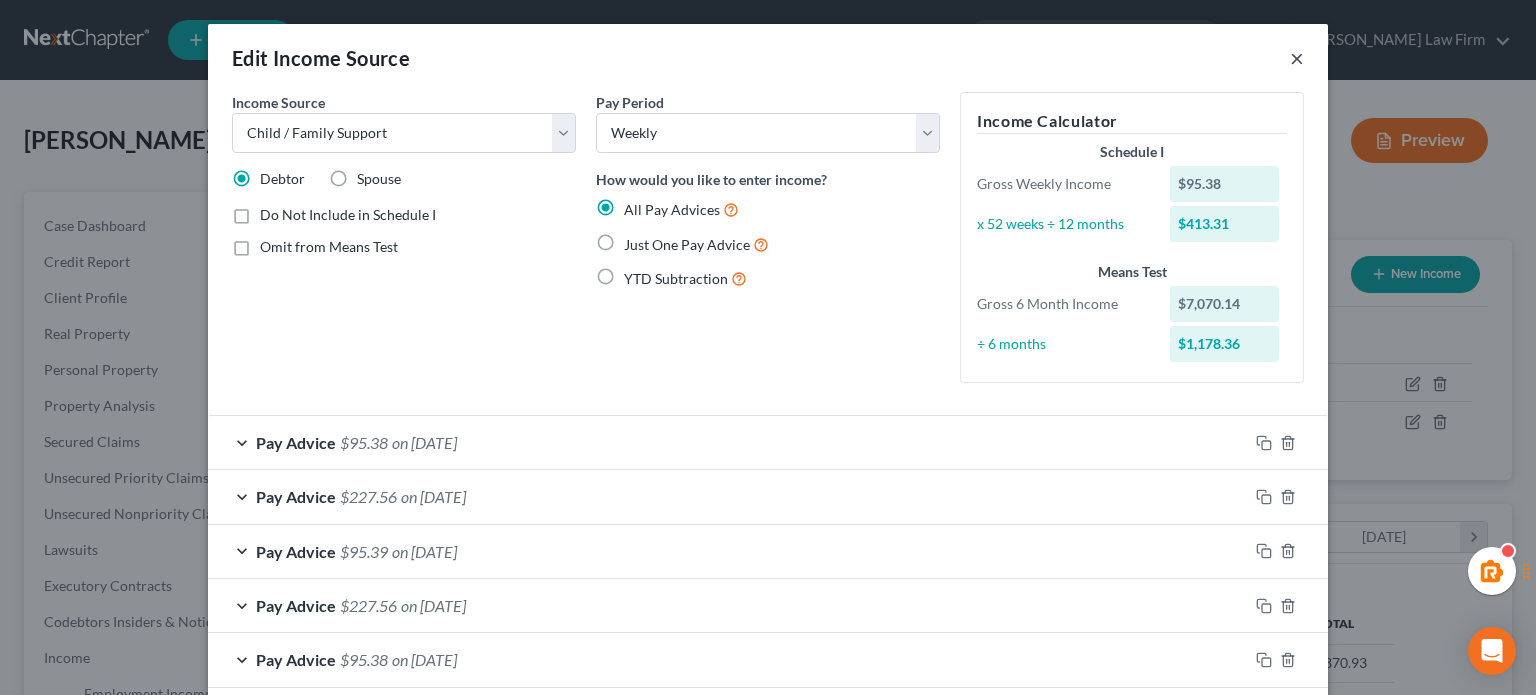 click on "×" at bounding box center [1297, 58] 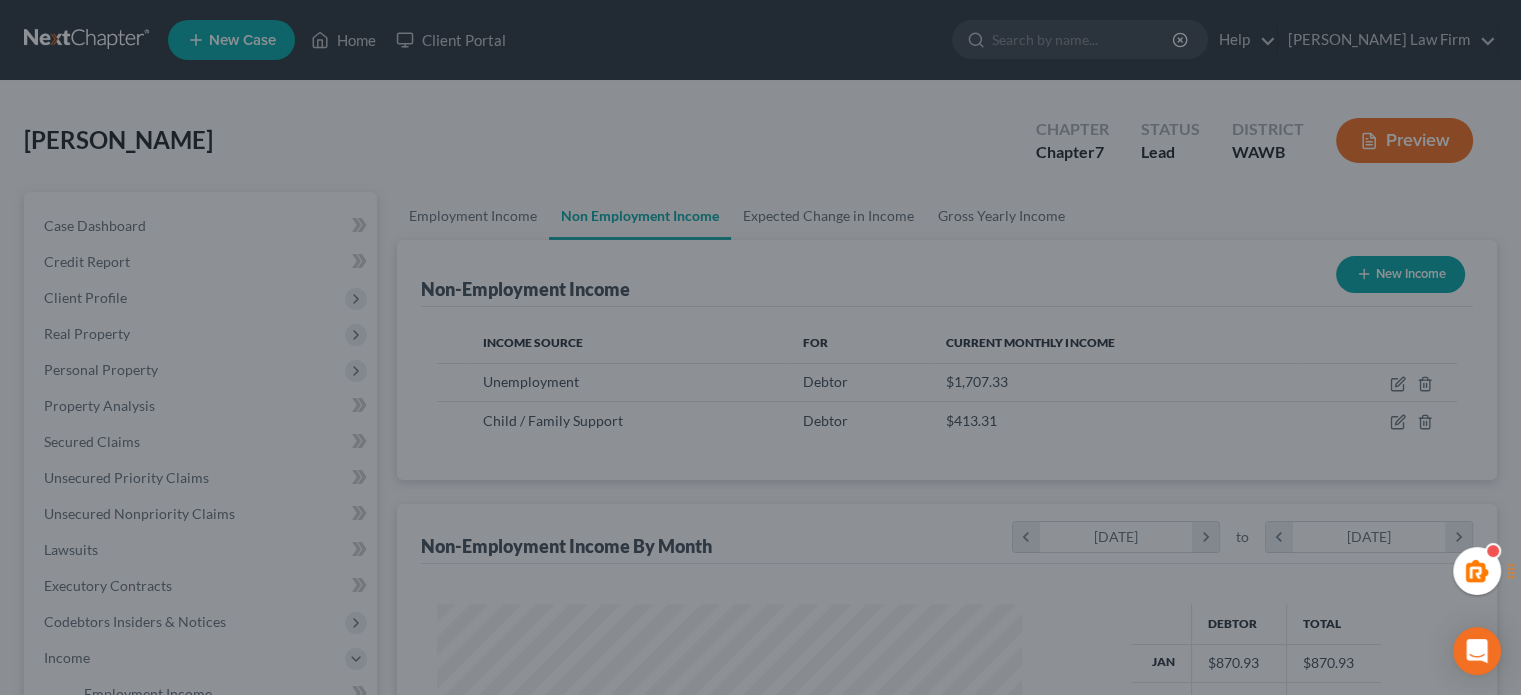 scroll, scrollTop: 356, scrollLeft: 617, axis: both 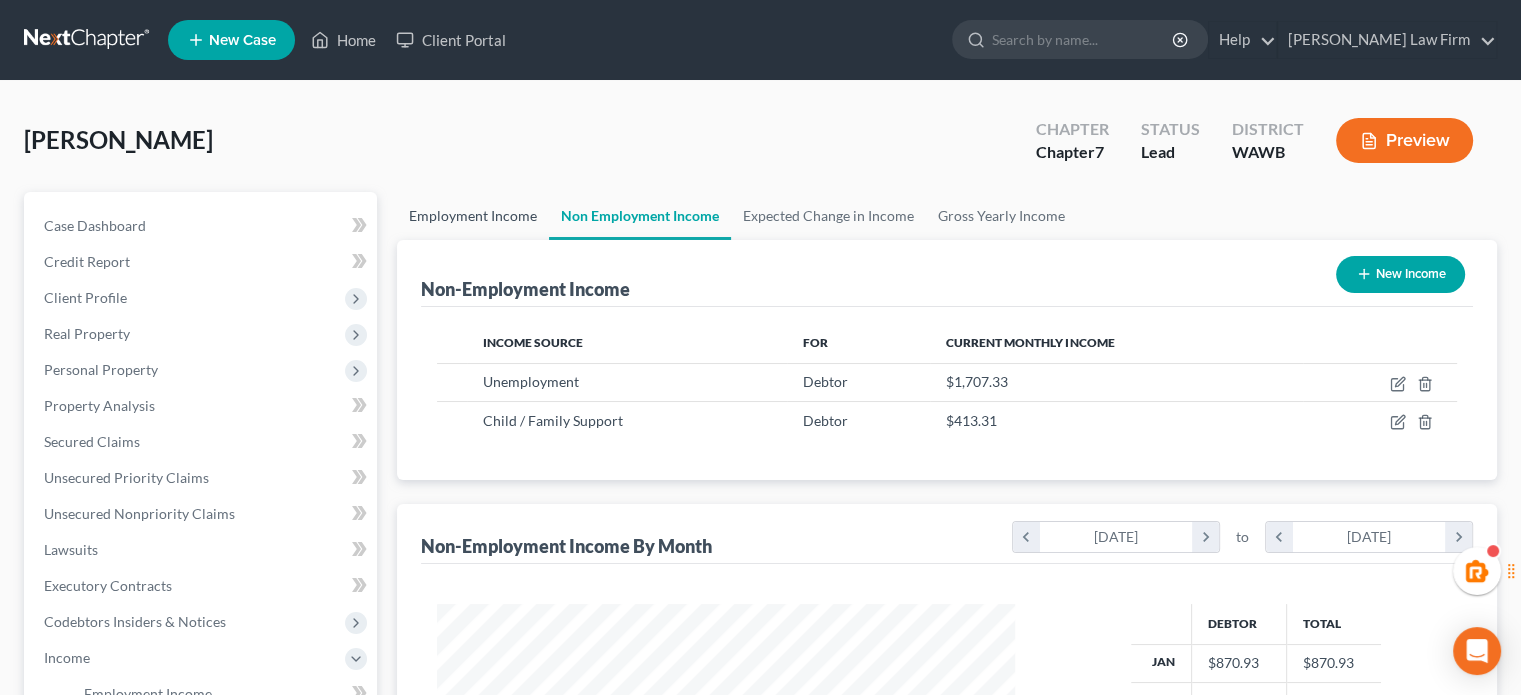 click on "Employment Income" at bounding box center (473, 216) 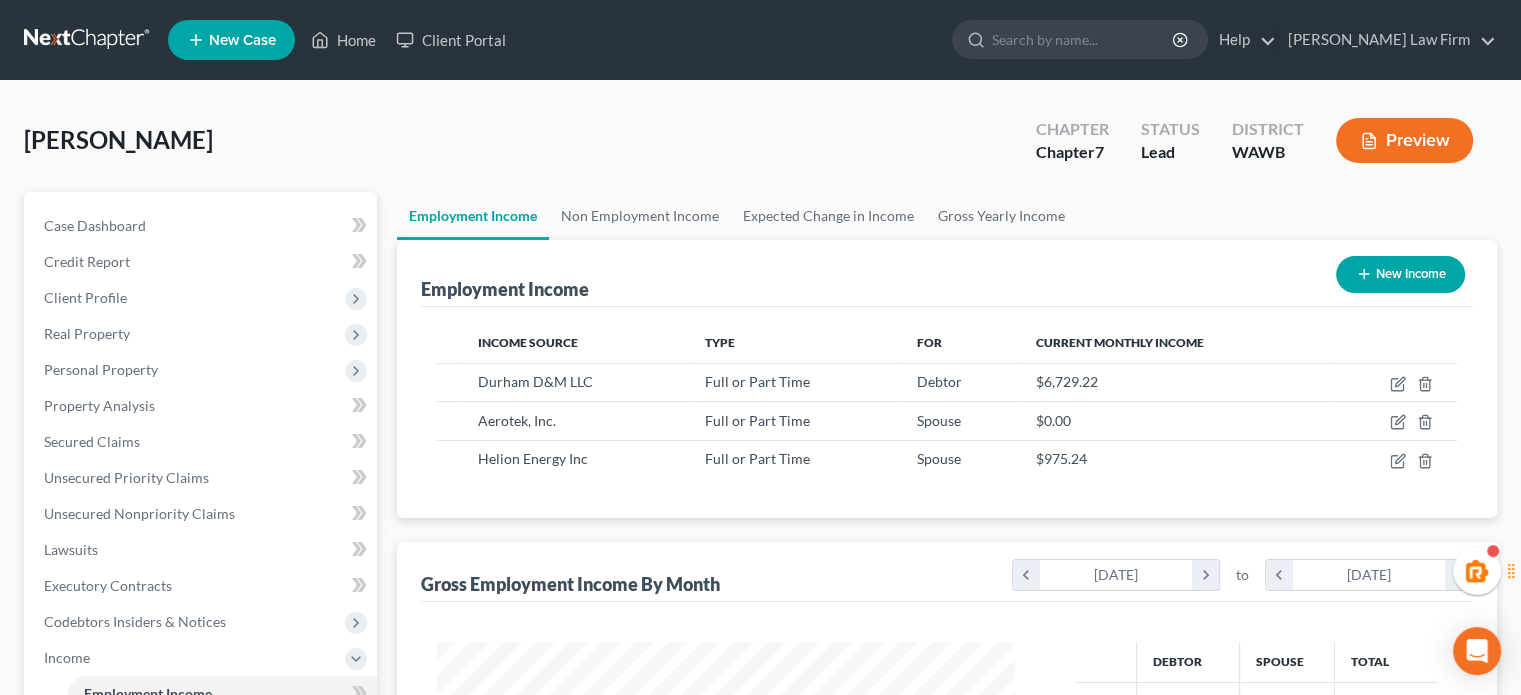 scroll, scrollTop: 999643, scrollLeft: 999381, axis: both 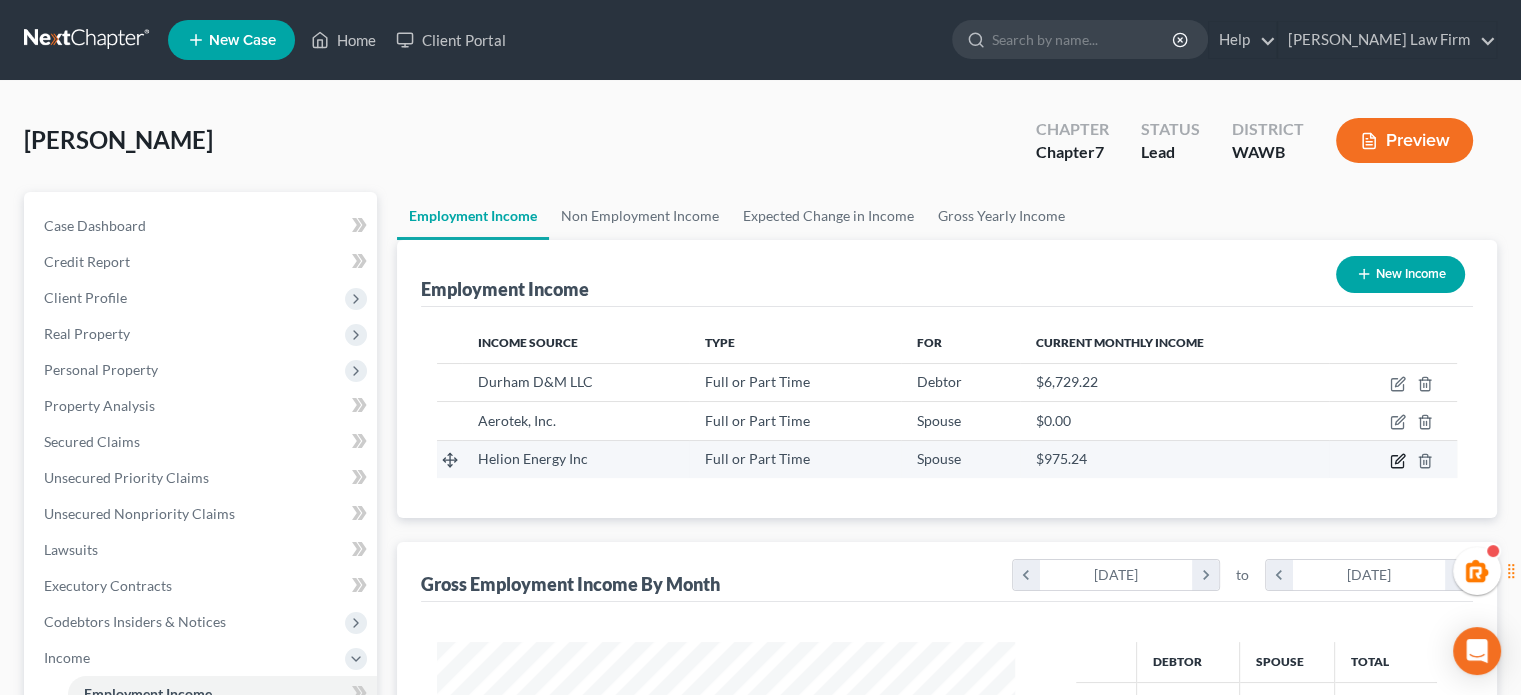 click 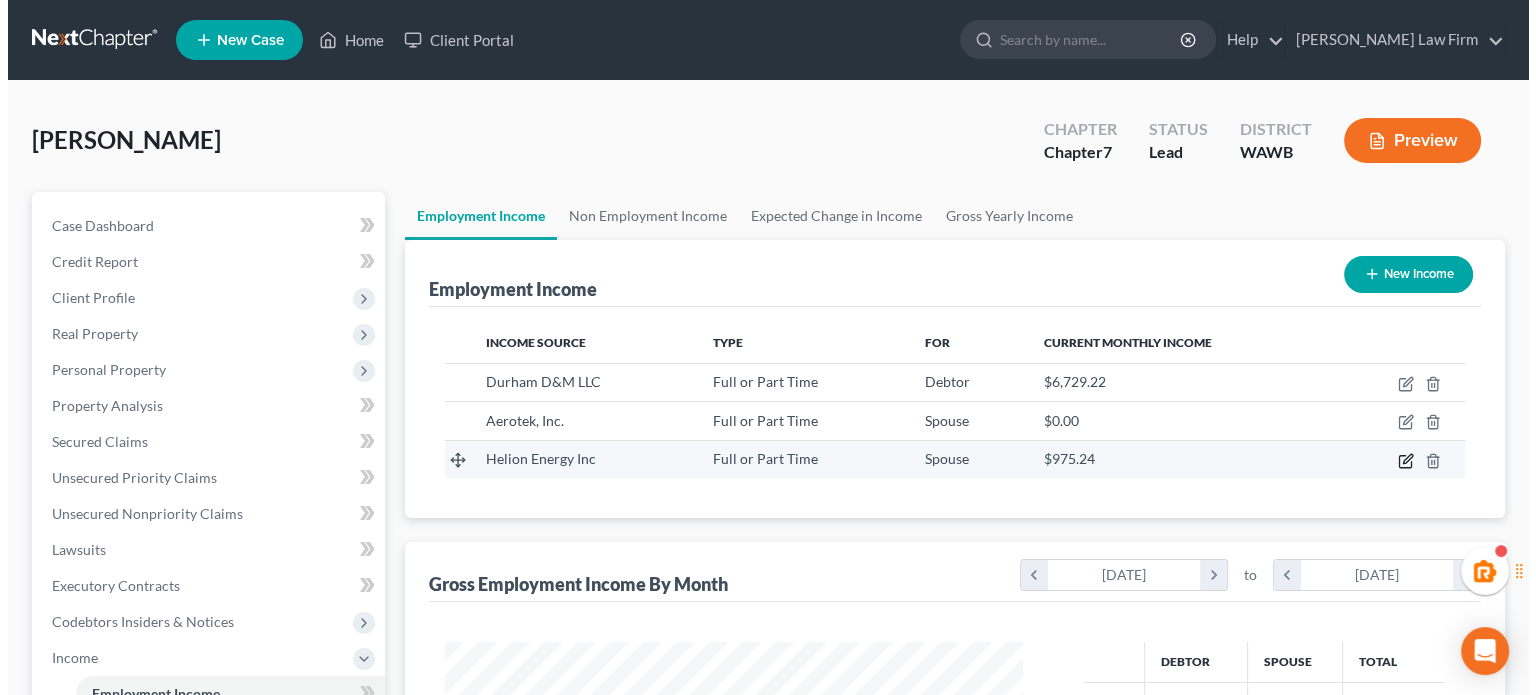 scroll, scrollTop: 999643, scrollLeft: 999375, axis: both 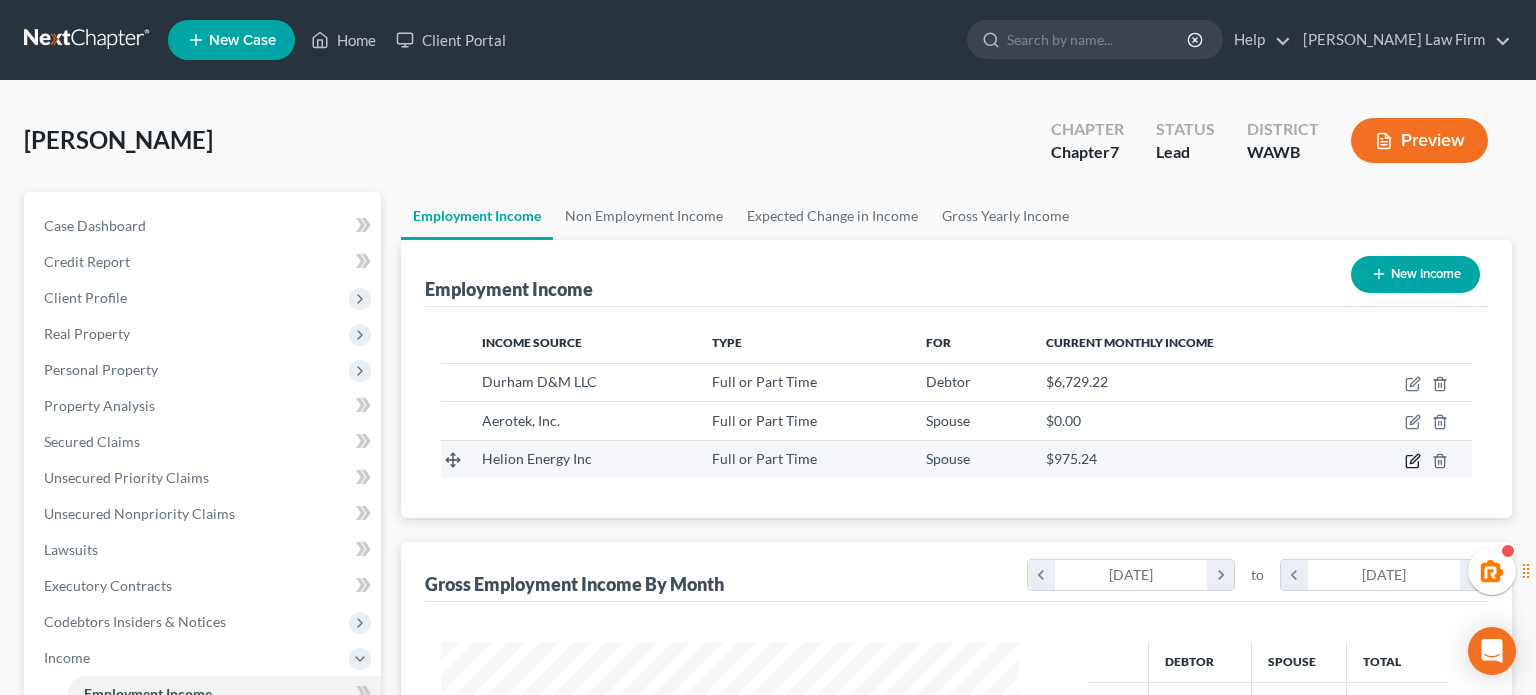 select on "0" 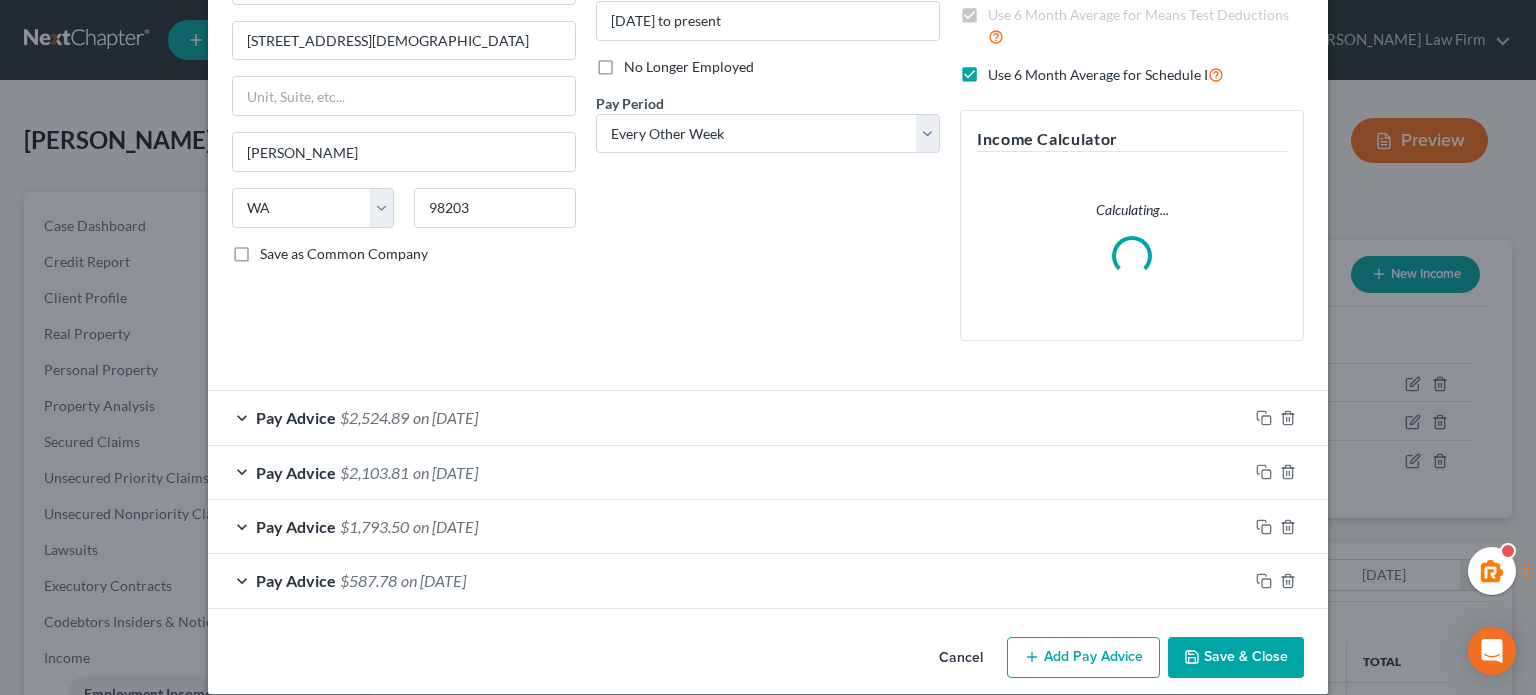 scroll, scrollTop: 246, scrollLeft: 0, axis: vertical 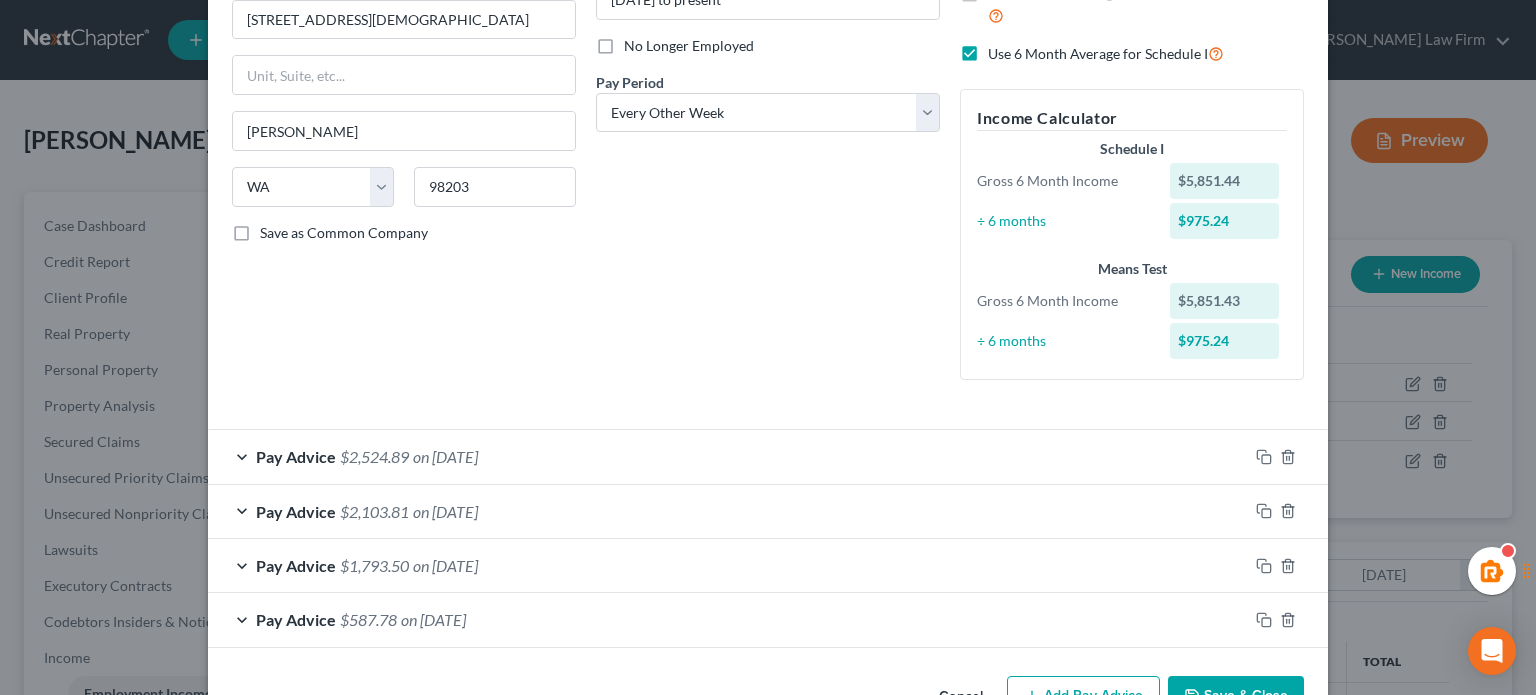 click on "Pay Advice $2,524.89 on [DATE]" at bounding box center [728, 456] 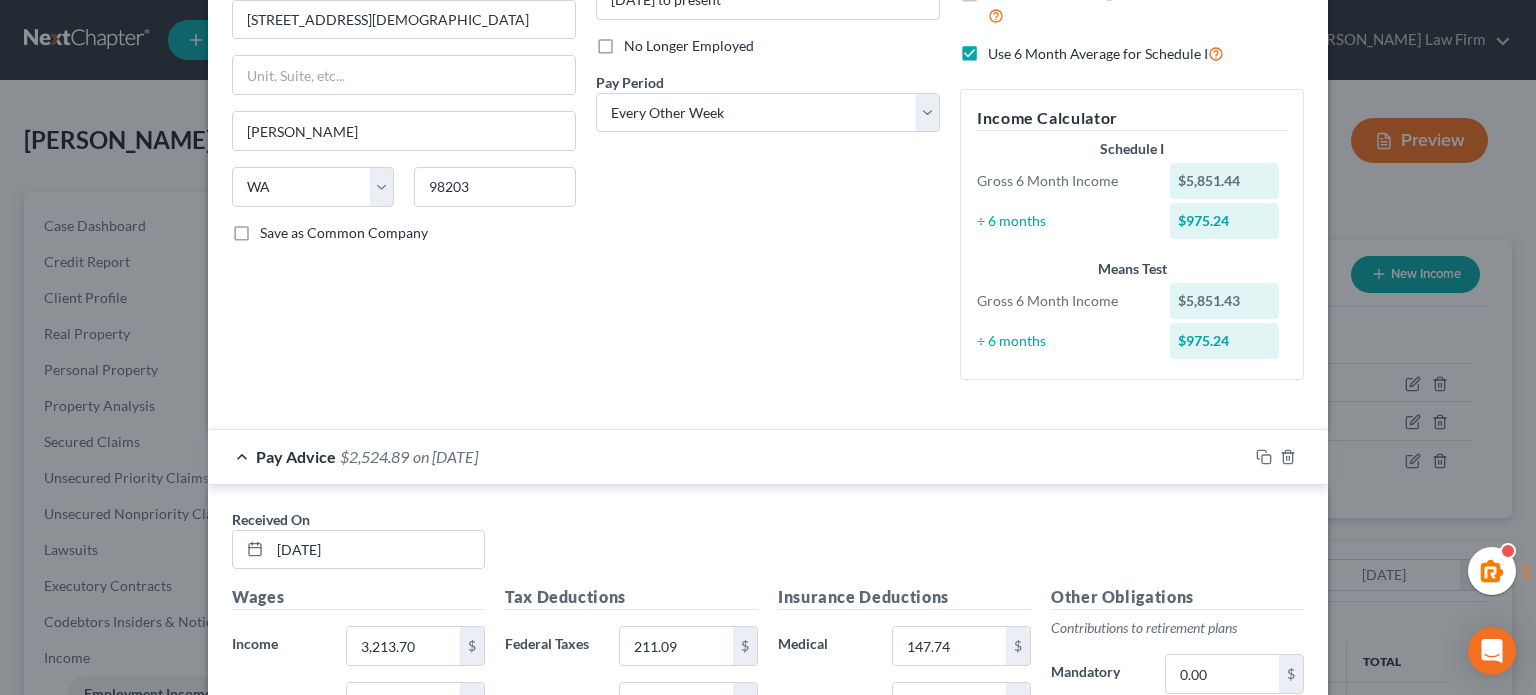 scroll, scrollTop: 580, scrollLeft: 0, axis: vertical 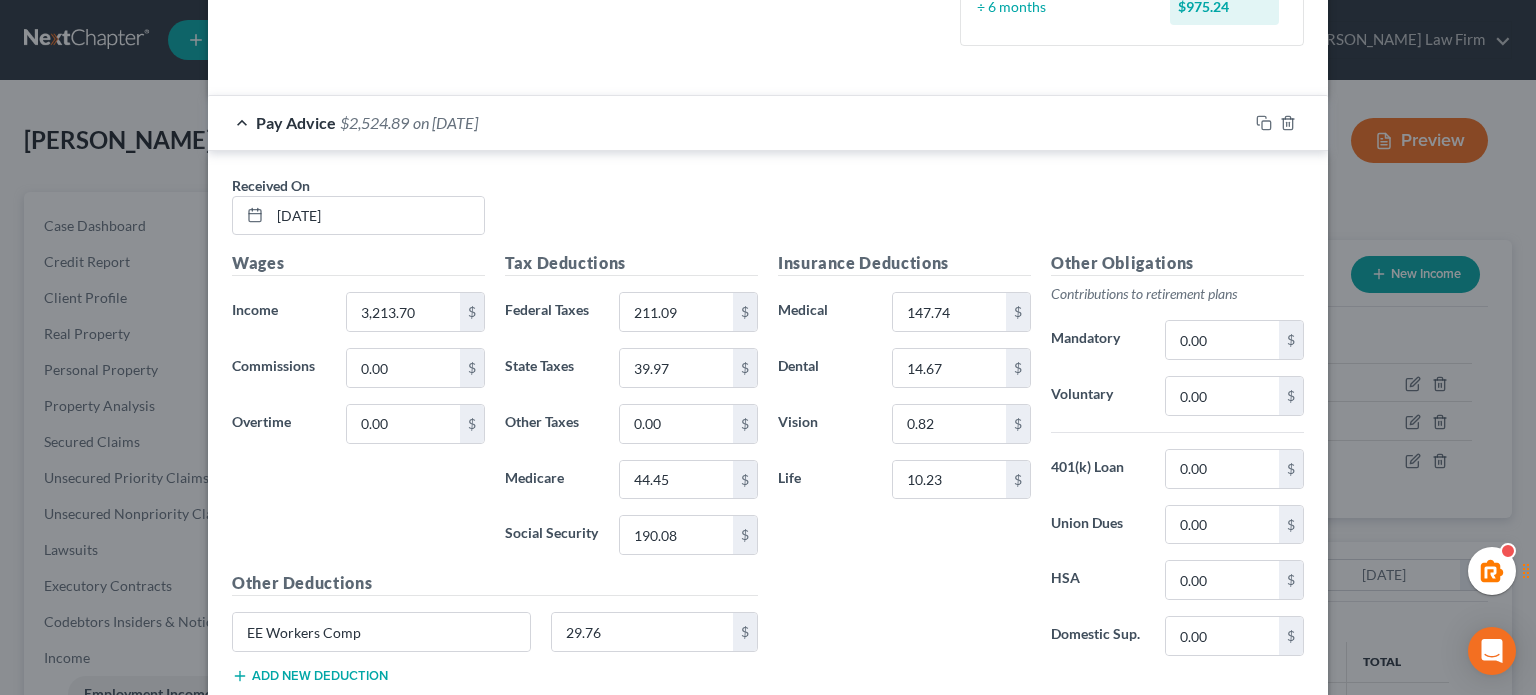 click on "on [DATE]" at bounding box center [445, 122] 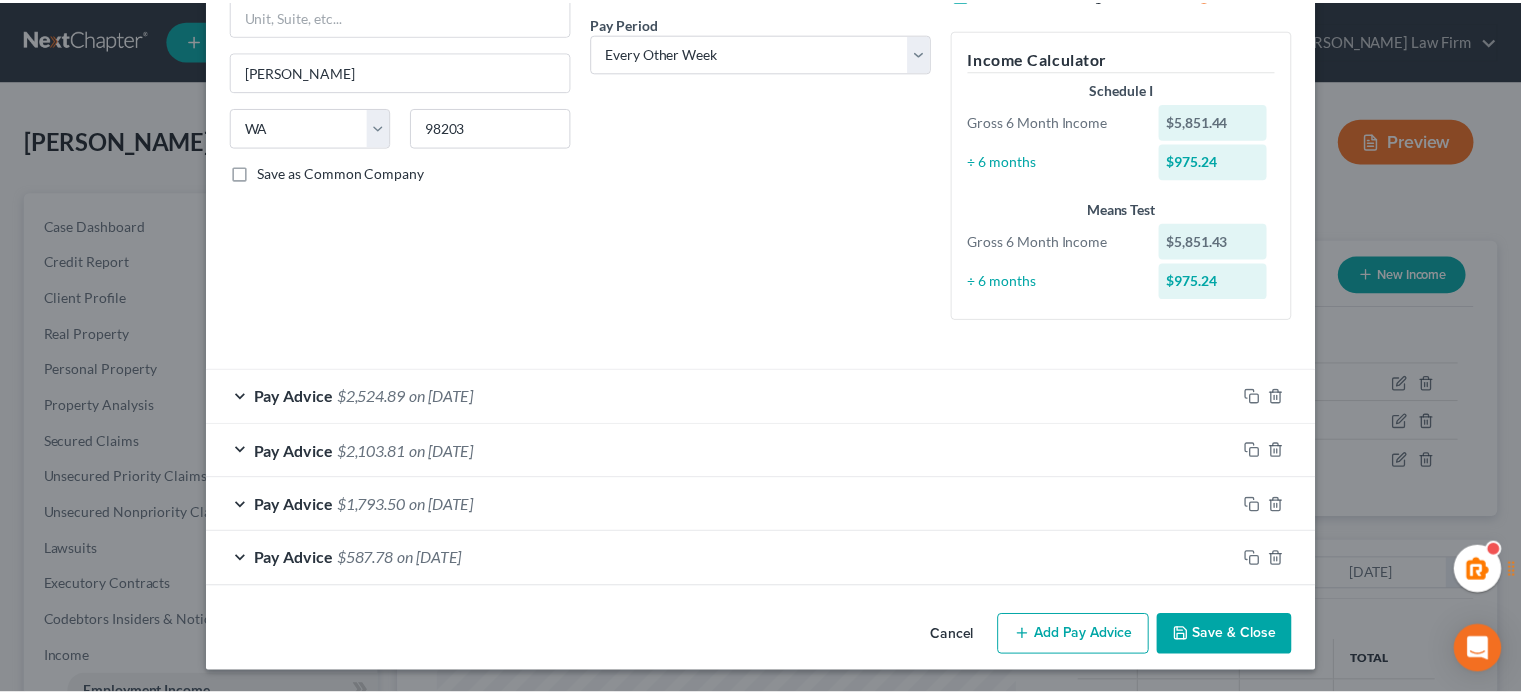 scroll, scrollTop: 0, scrollLeft: 0, axis: both 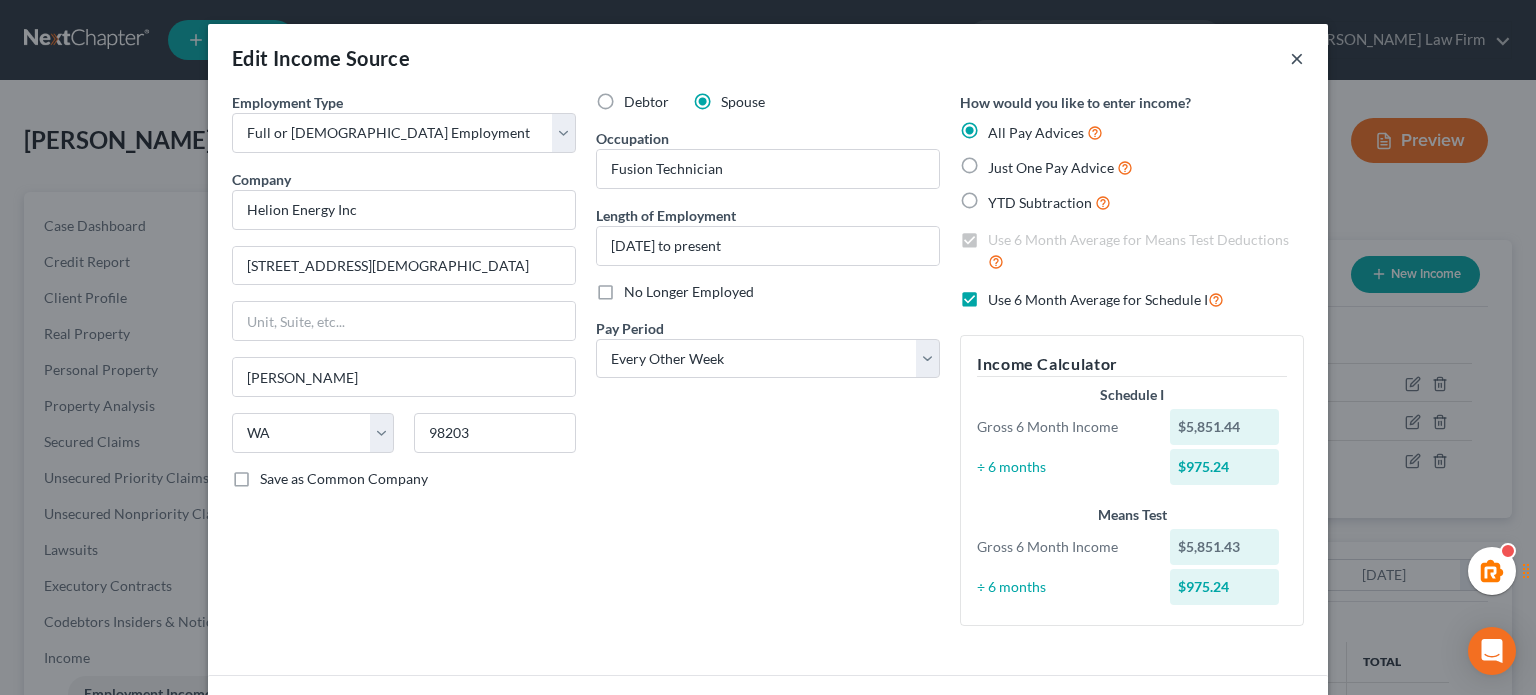 click on "×" at bounding box center [1297, 58] 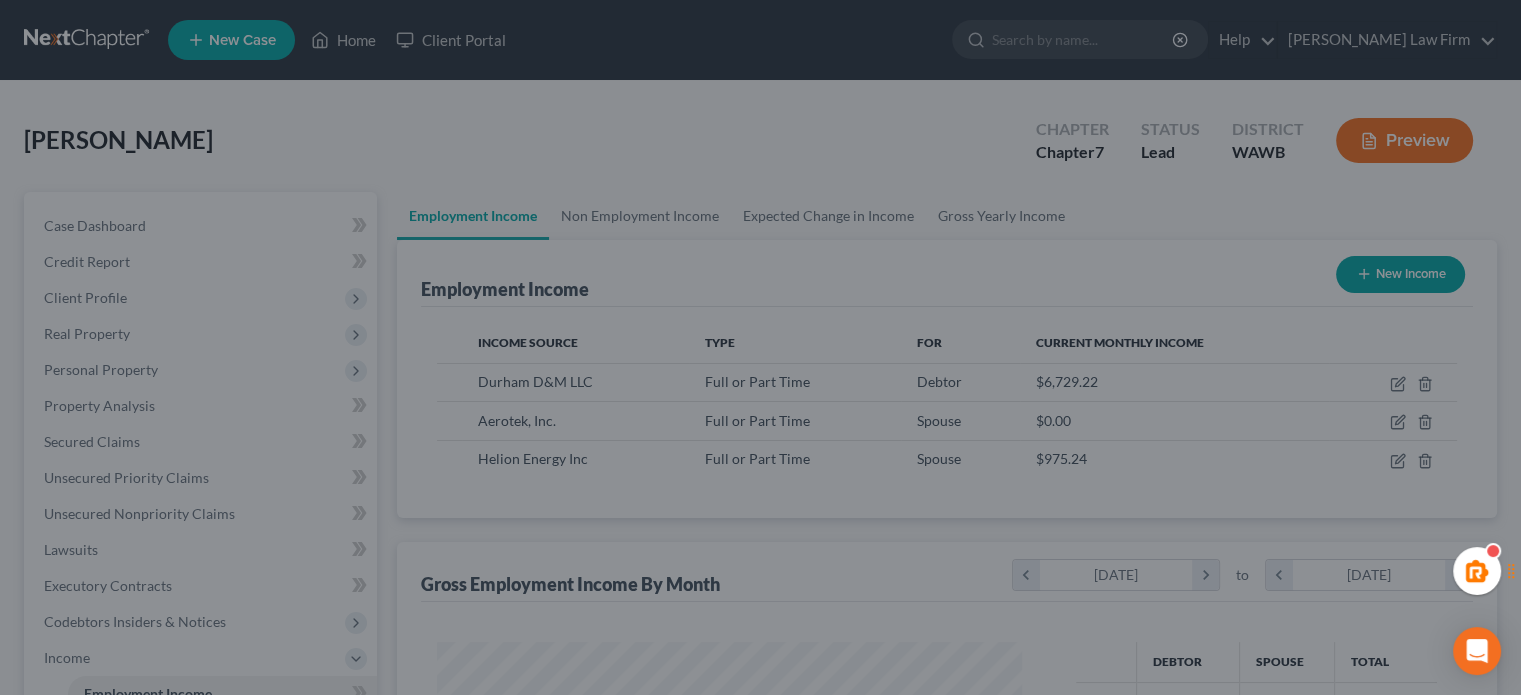scroll, scrollTop: 356, scrollLeft: 617, axis: both 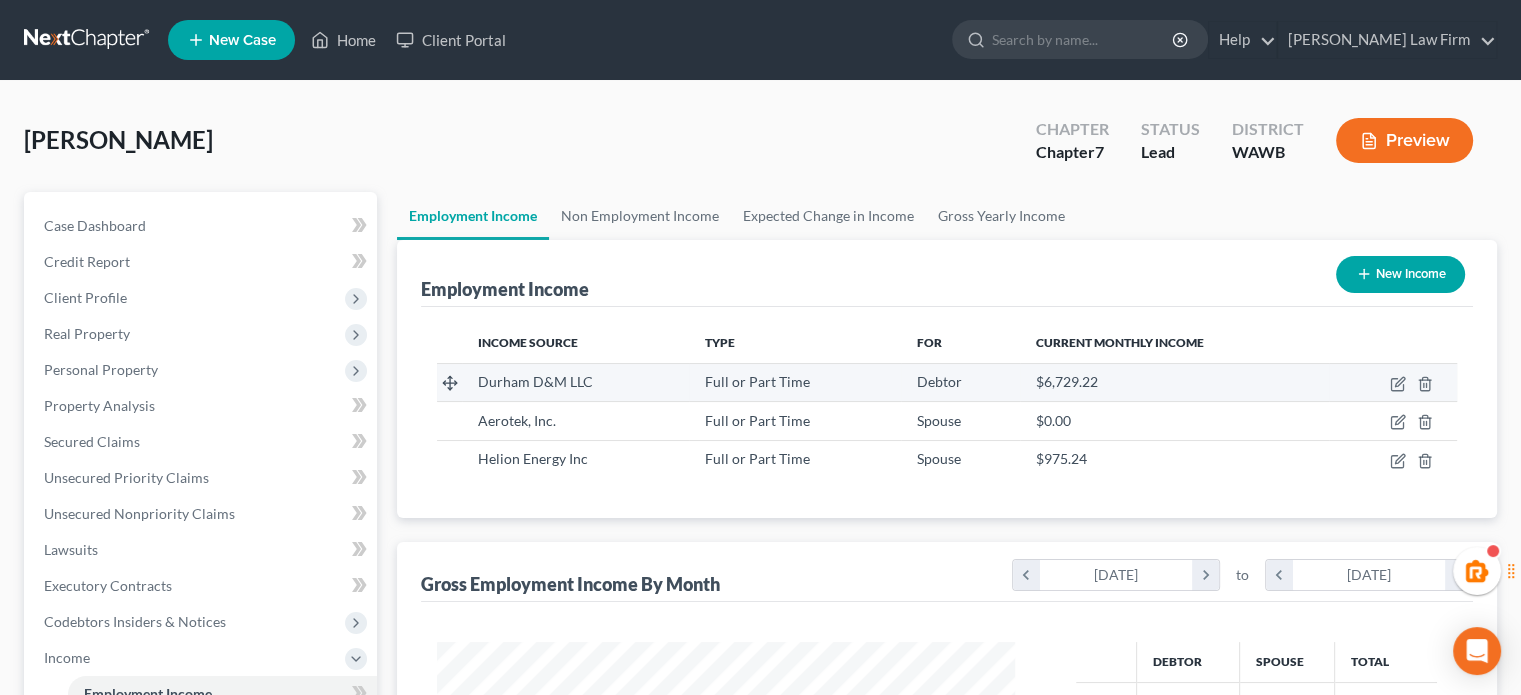 click at bounding box center (1393, 382) 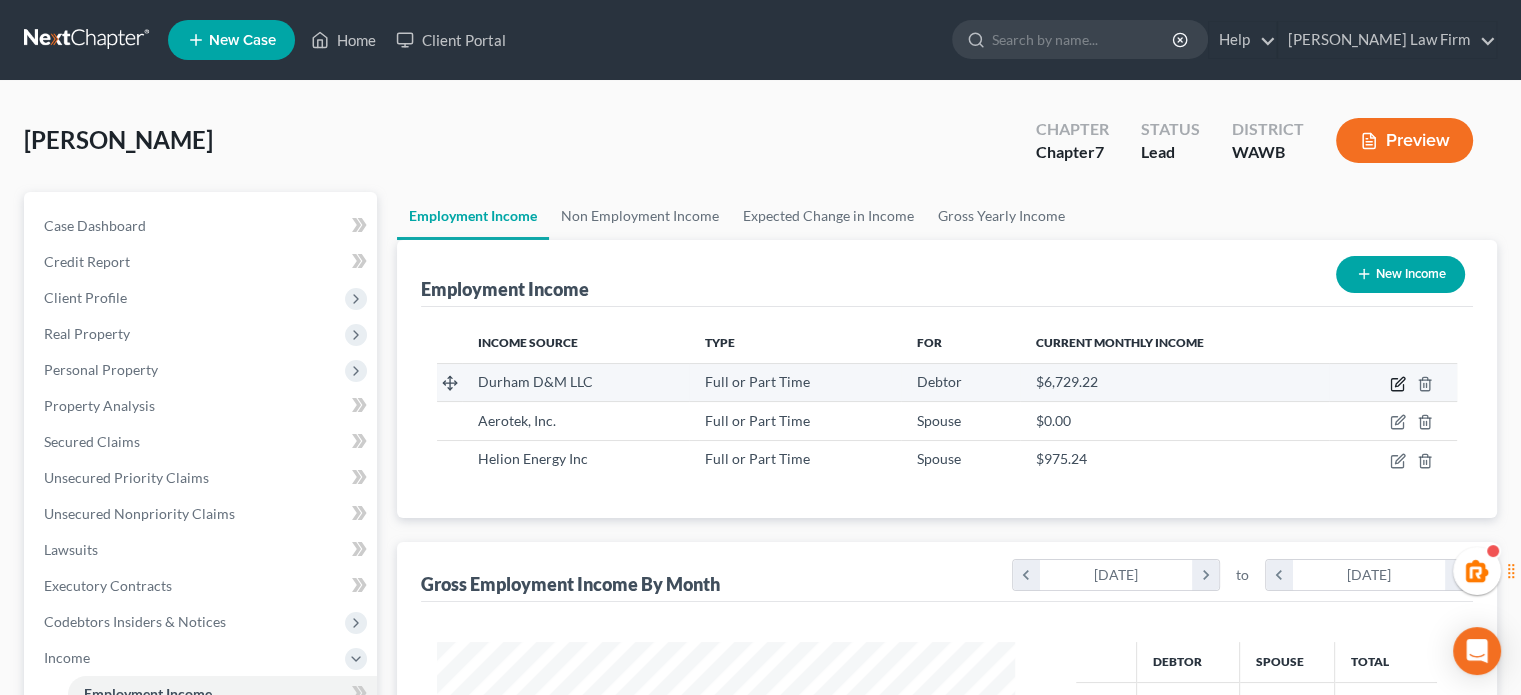 click 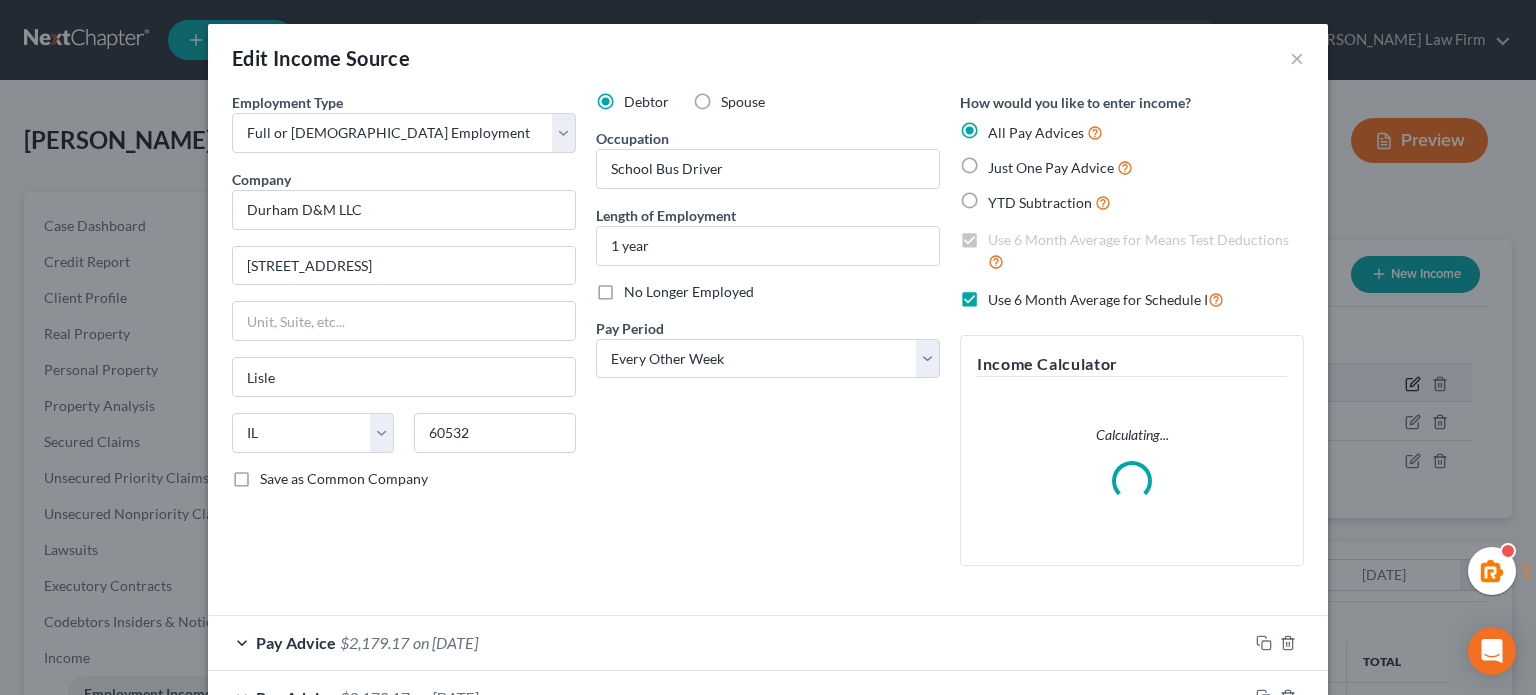 scroll, scrollTop: 999643, scrollLeft: 999375, axis: both 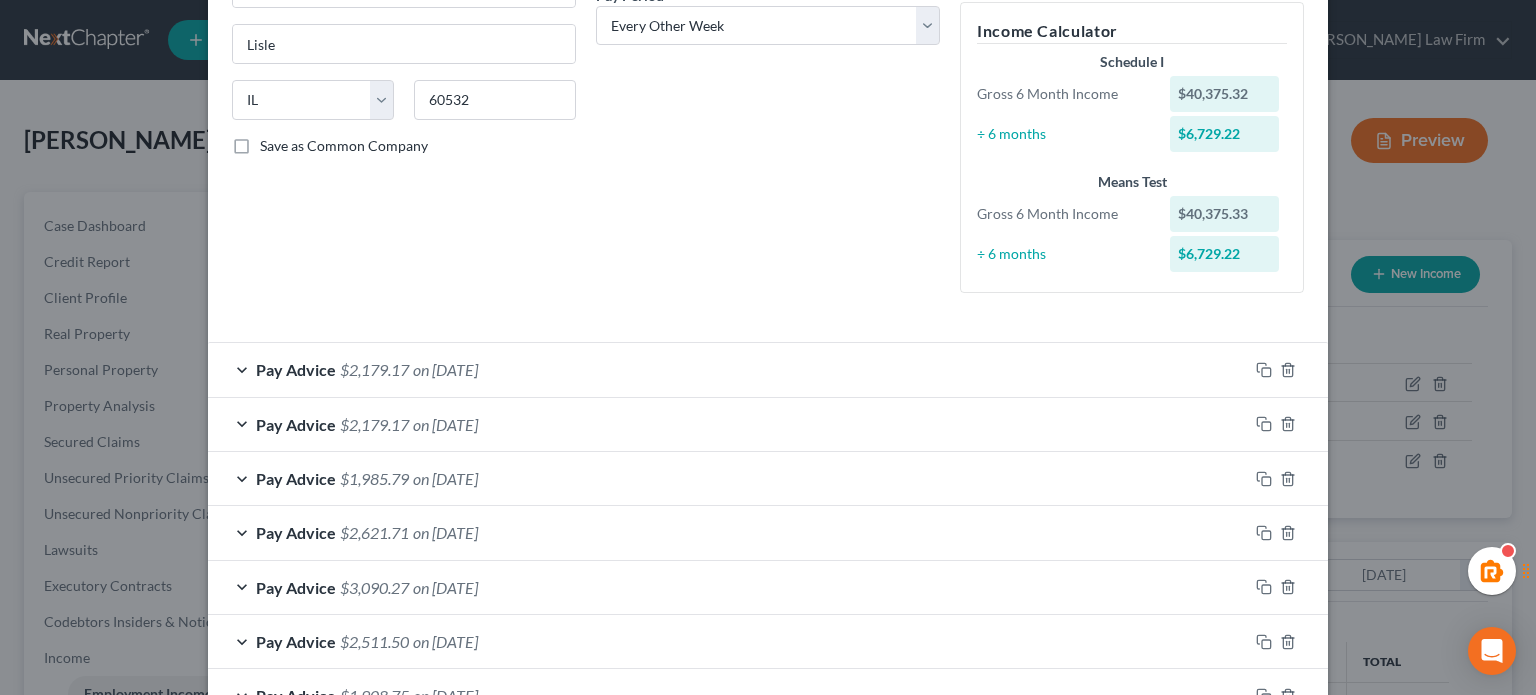 click on "Pay Advice $2,179.17 on [DATE]" at bounding box center [728, 369] 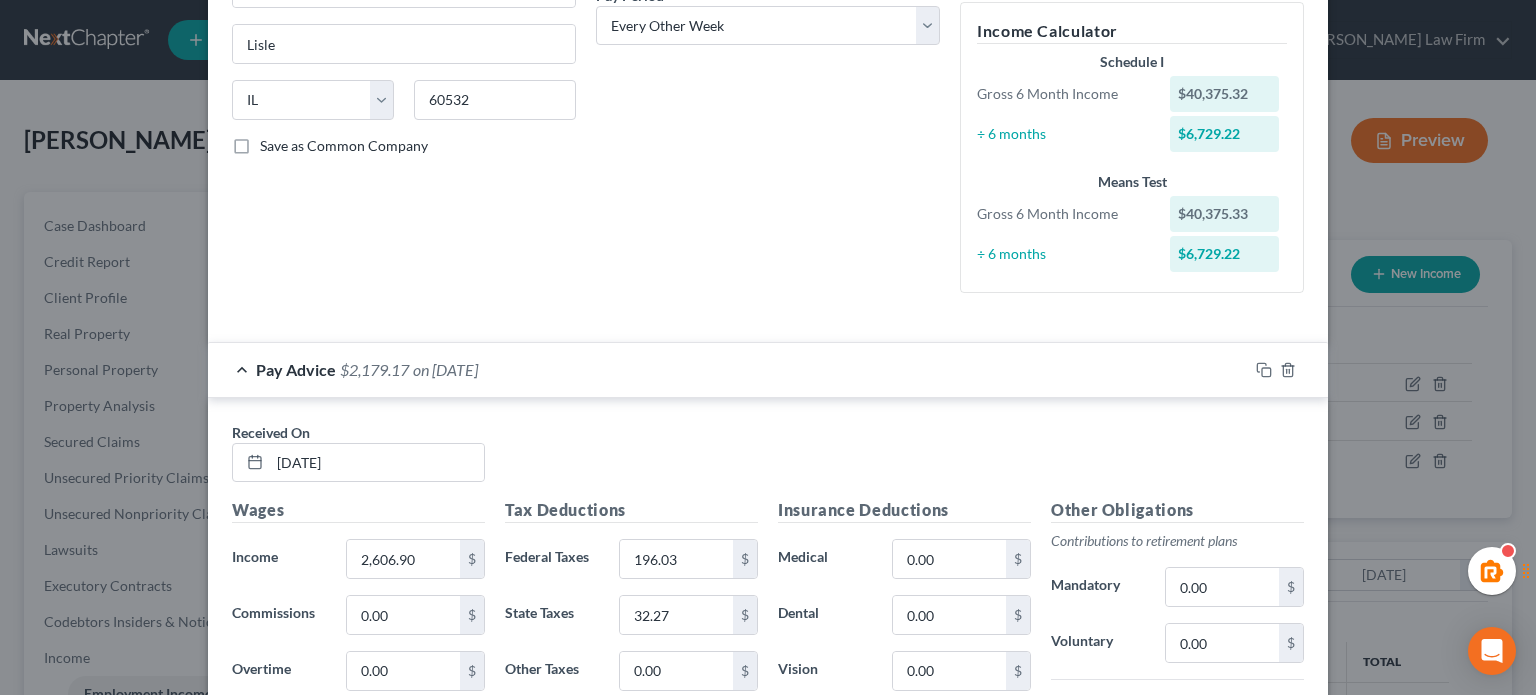 click on "Pay Advice $2,179.17 on [DATE]" at bounding box center (728, 369) 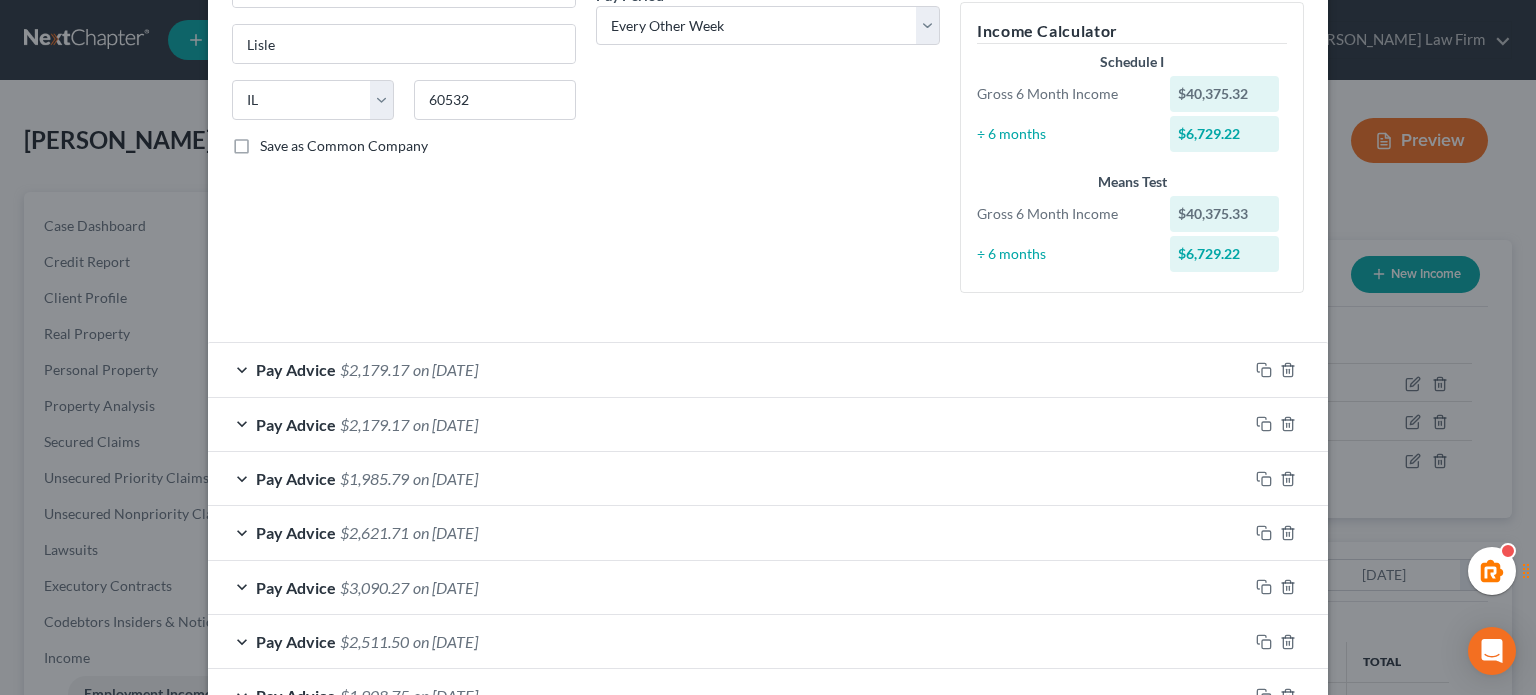 click on "Pay Advice $2,179.17 on [DATE]" at bounding box center (728, 424) 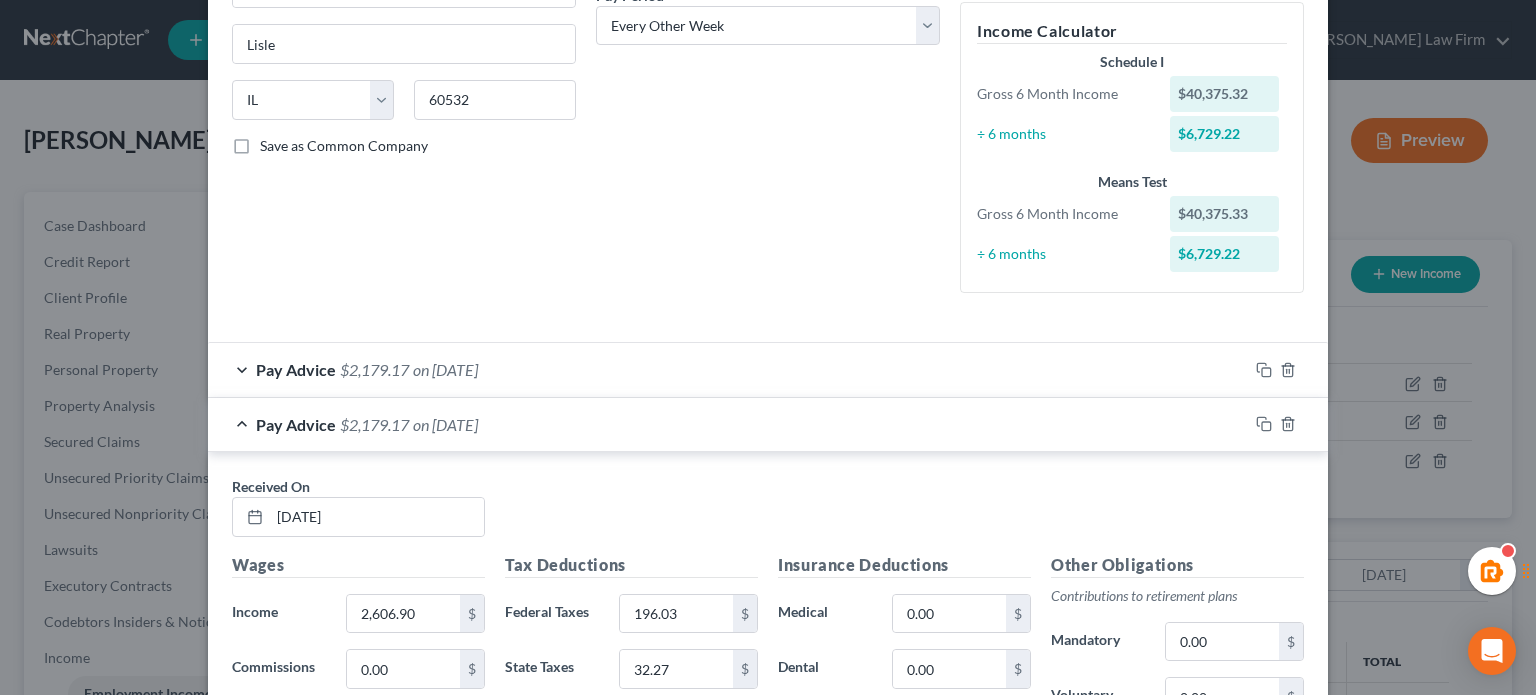 click on "Pay Advice $2,179.17 on [DATE]" at bounding box center (728, 369) 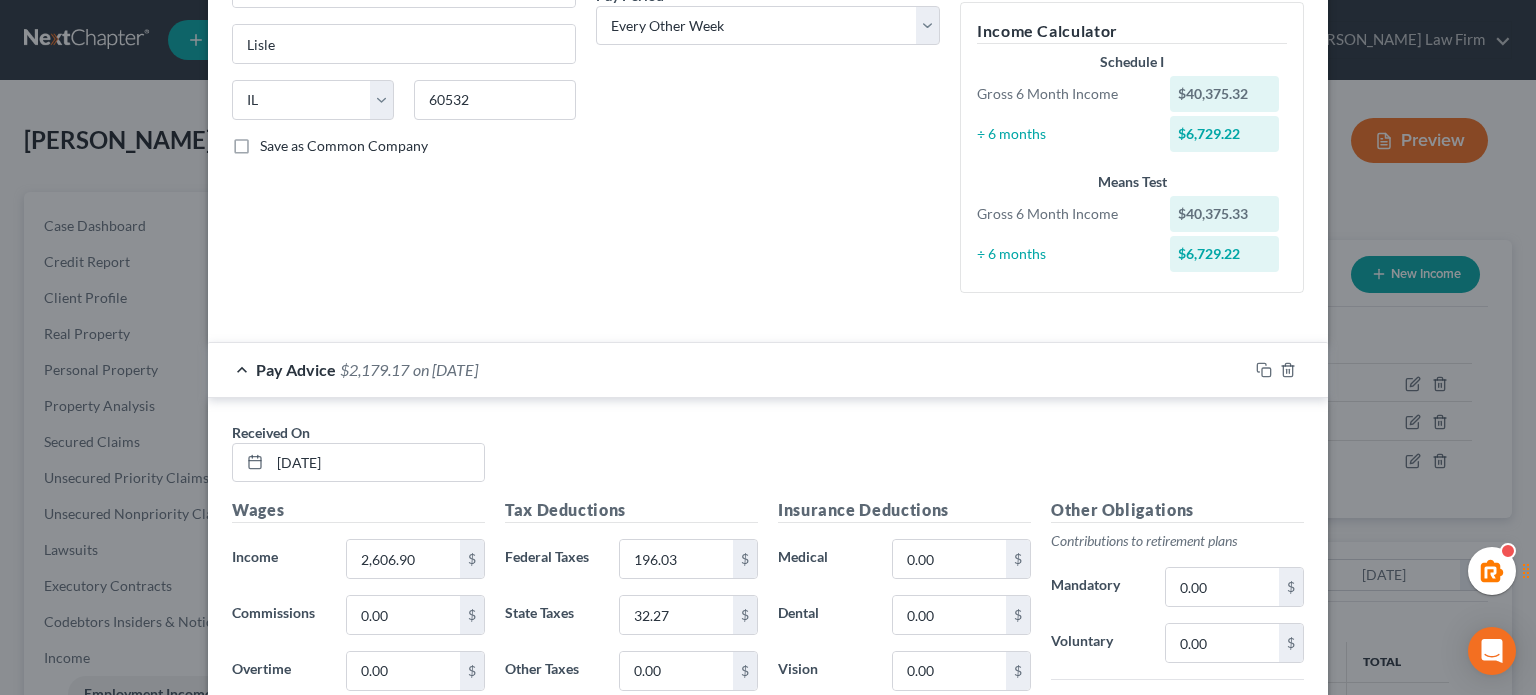 click on "Pay Advice $2,179.17 on [DATE]" at bounding box center (728, 369) 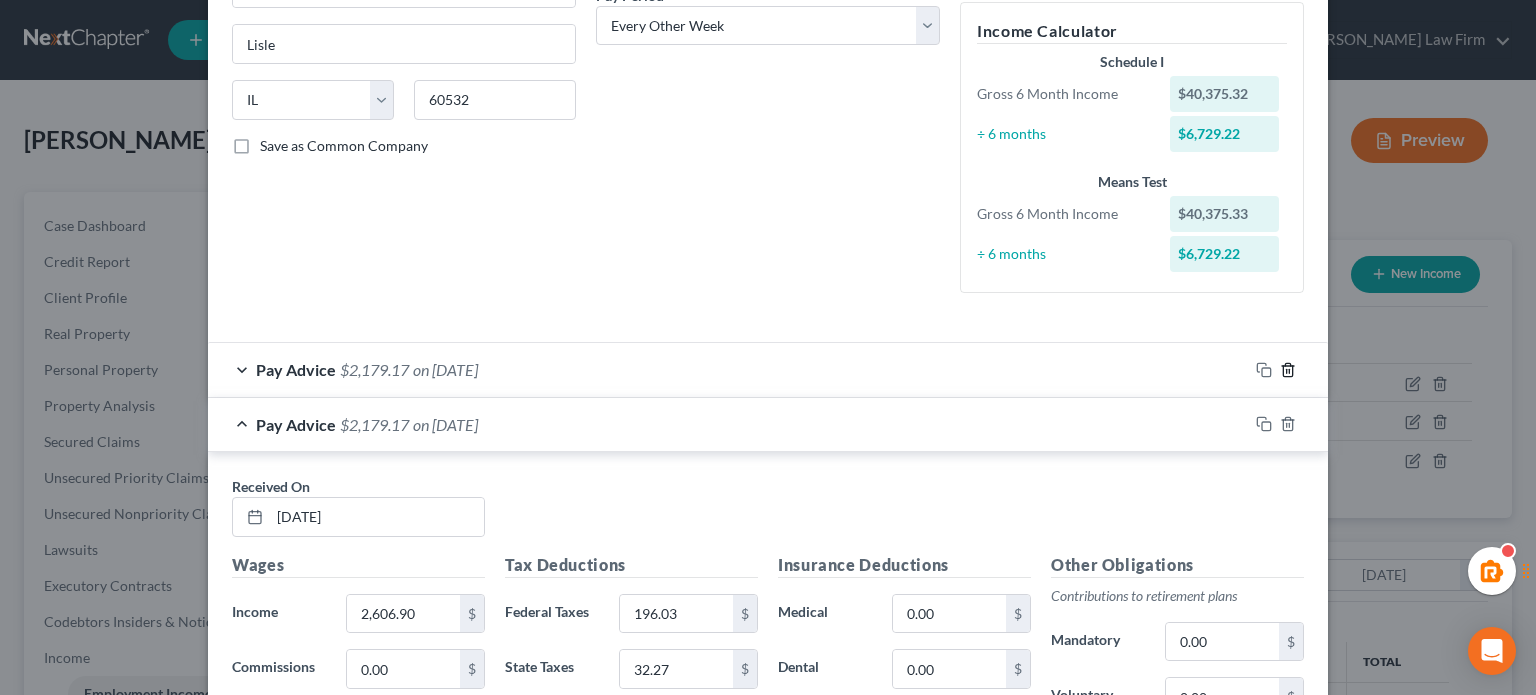 click 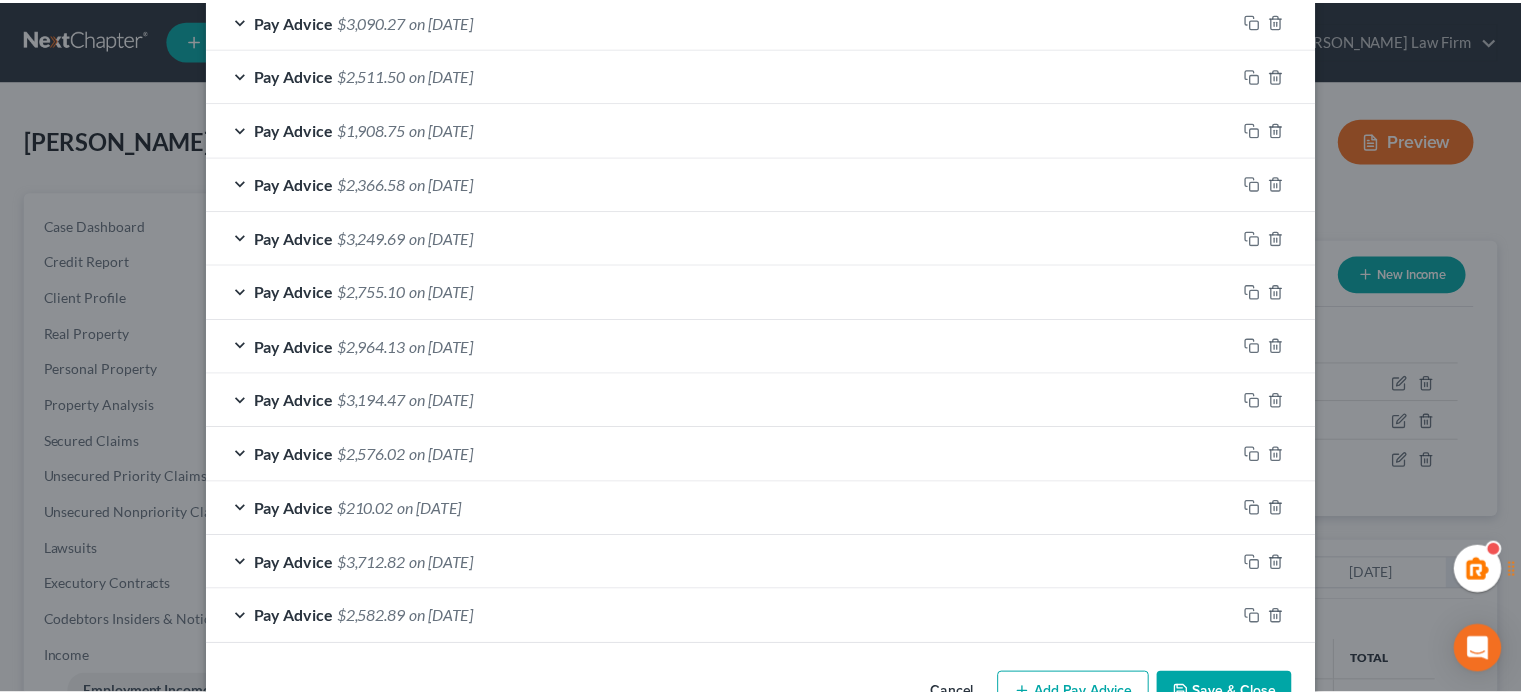 scroll, scrollTop: 1464, scrollLeft: 0, axis: vertical 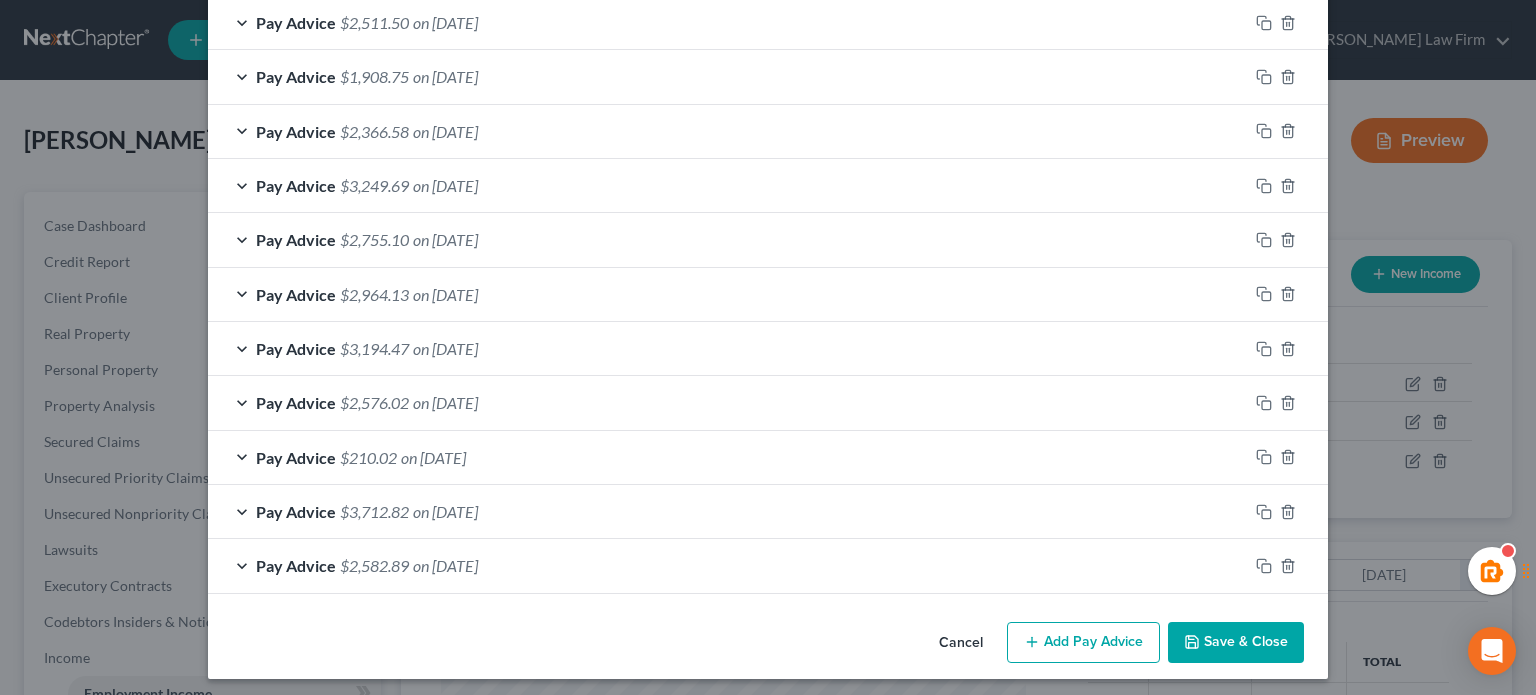 click on "Save & Close" at bounding box center (1236, 643) 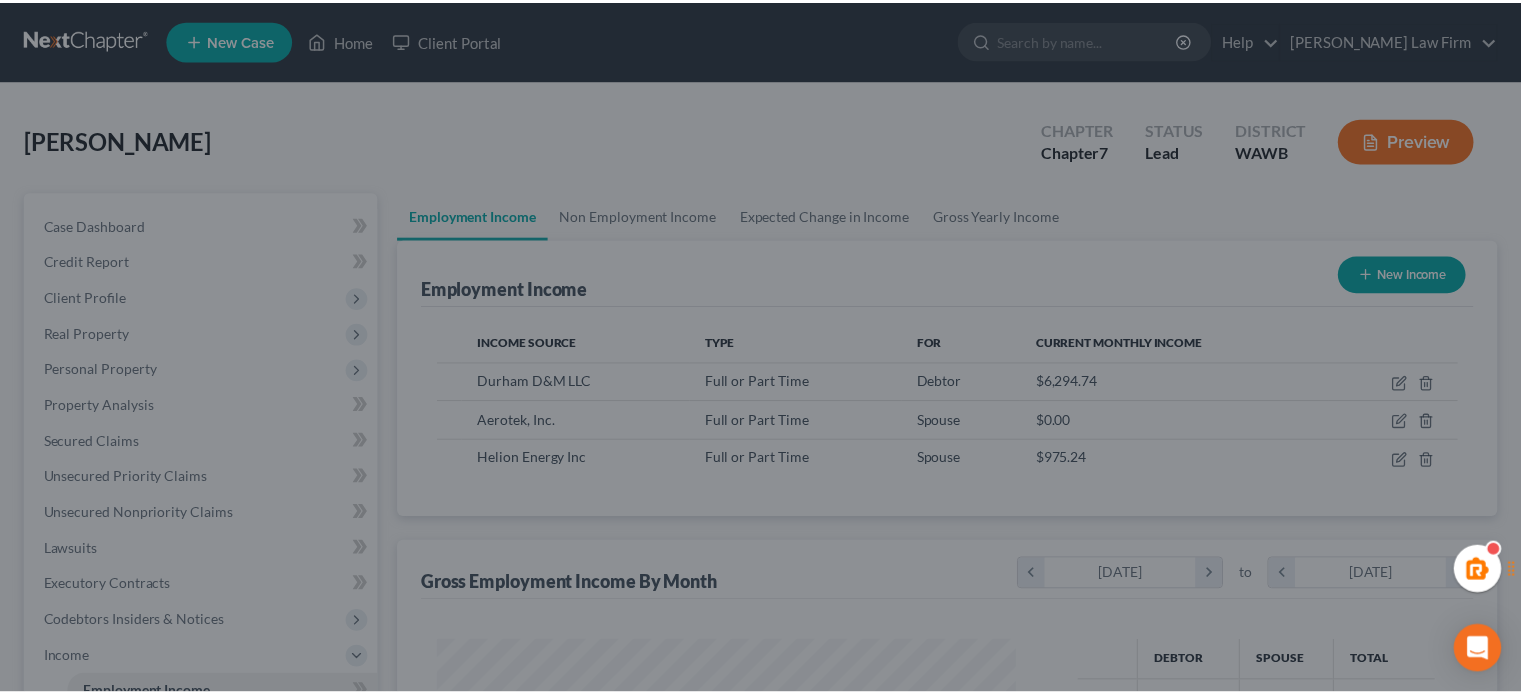 scroll, scrollTop: 356, scrollLeft: 617, axis: both 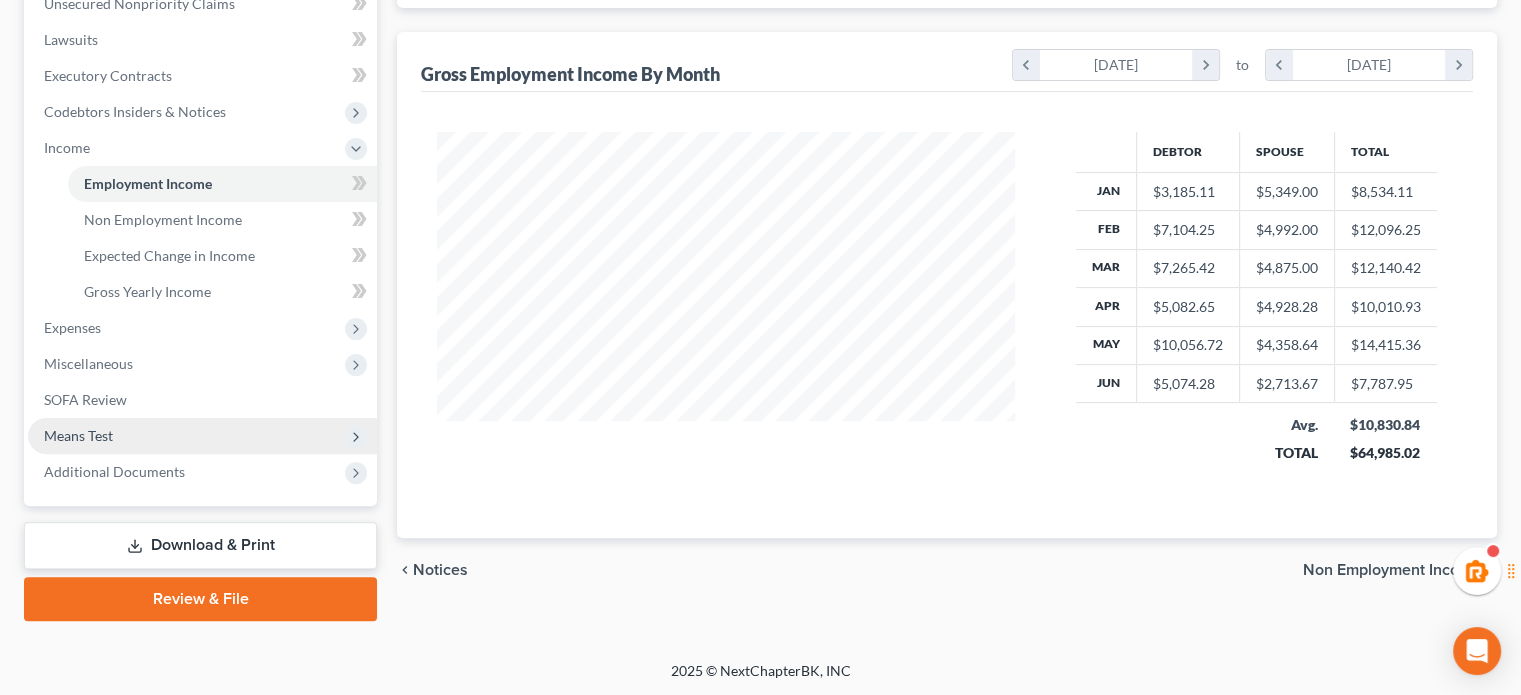 click on "Means Test" at bounding box center [78, 435] 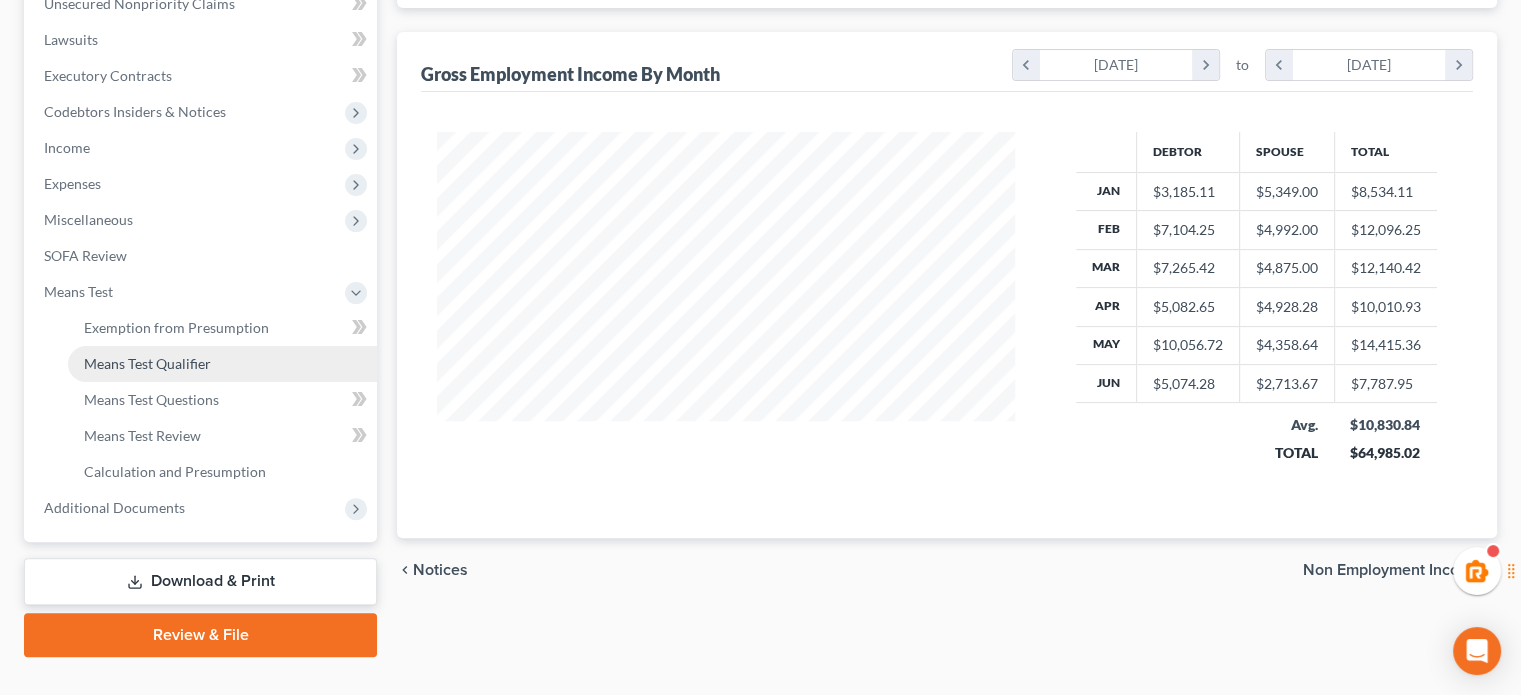 click on "Means Test Qualifier" at bounding box center (147, 363) 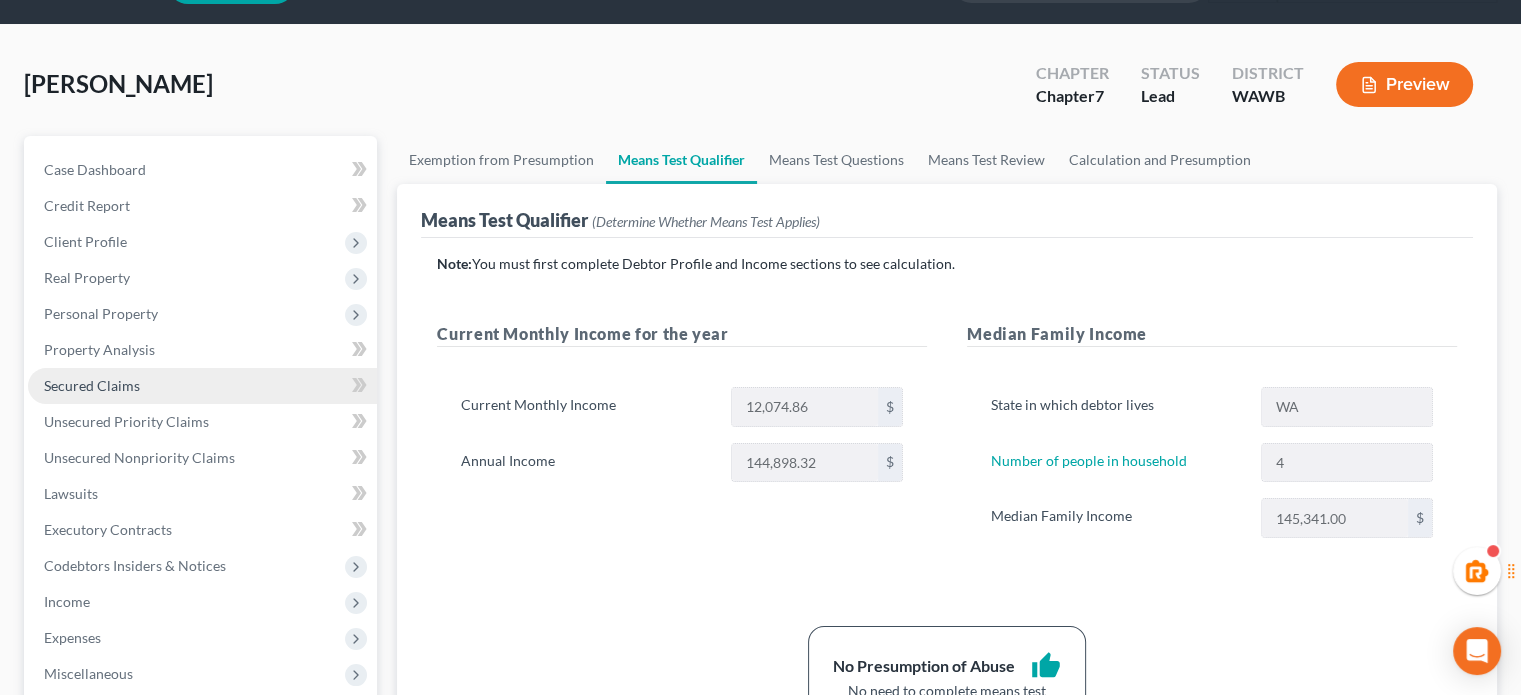 scroll, scrollTop: 333, scrollLeft: 0, axis: vertical 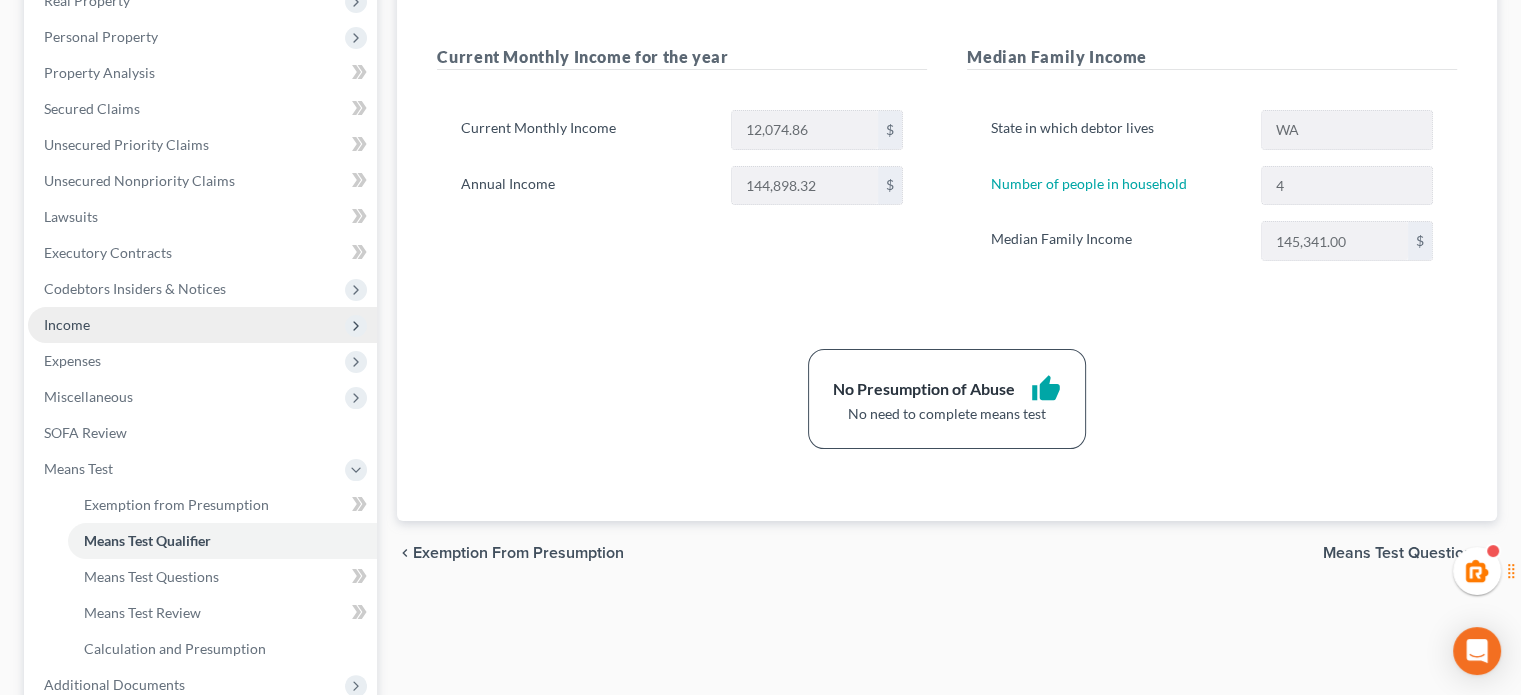 drag, startPoint x: 97, startPoint y: 327, endPoint x: 98, endPoint y: 337, distance: 10.049875 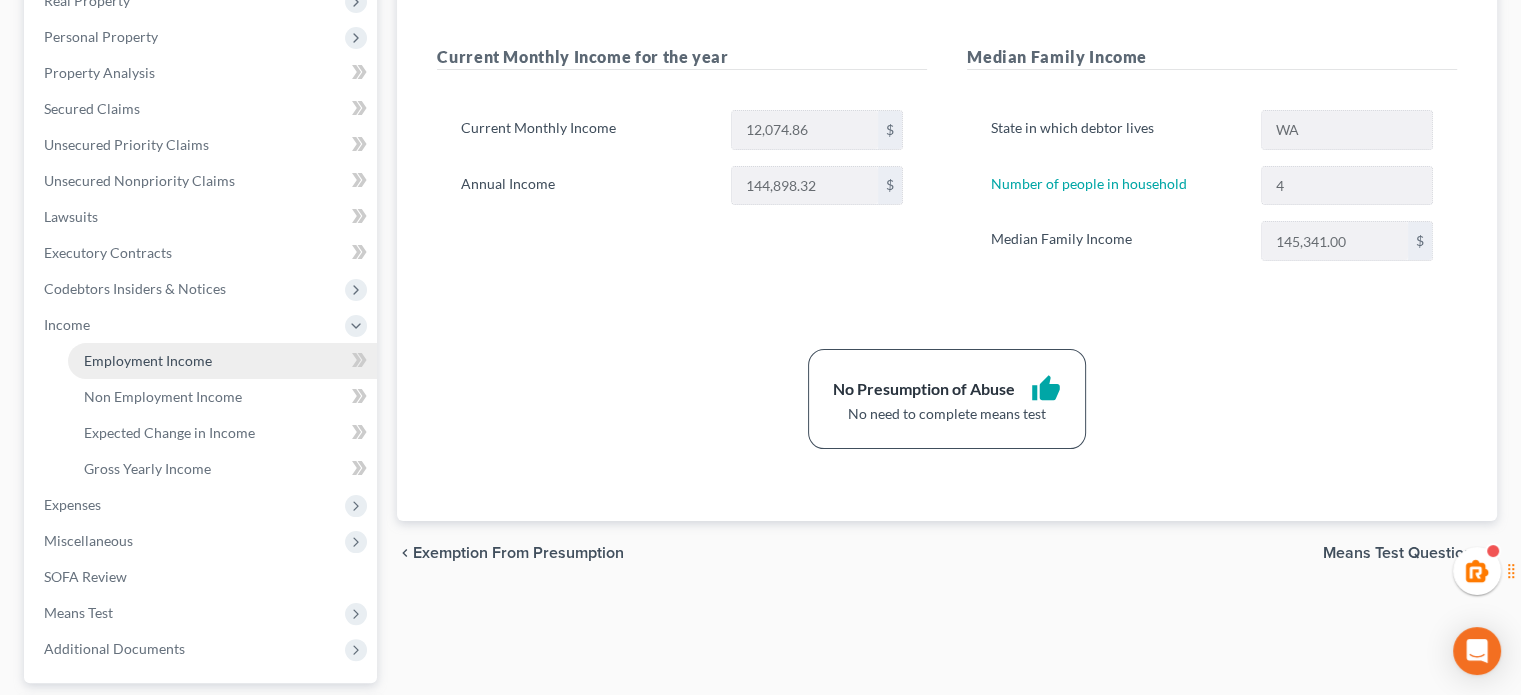 click on "Employment Income" at bounding box center (148, 360) 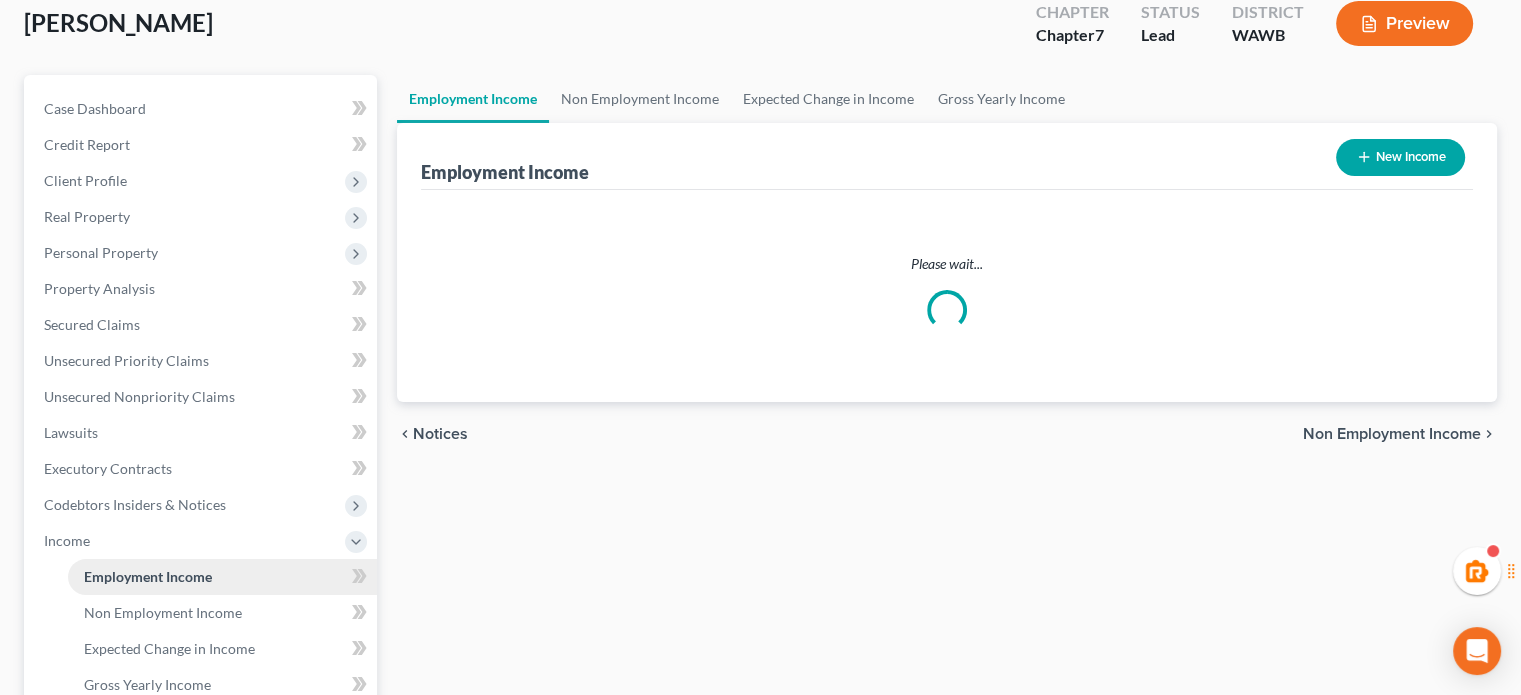 scroll, scrollTop: 0, scrollLeft: 0, axis: both 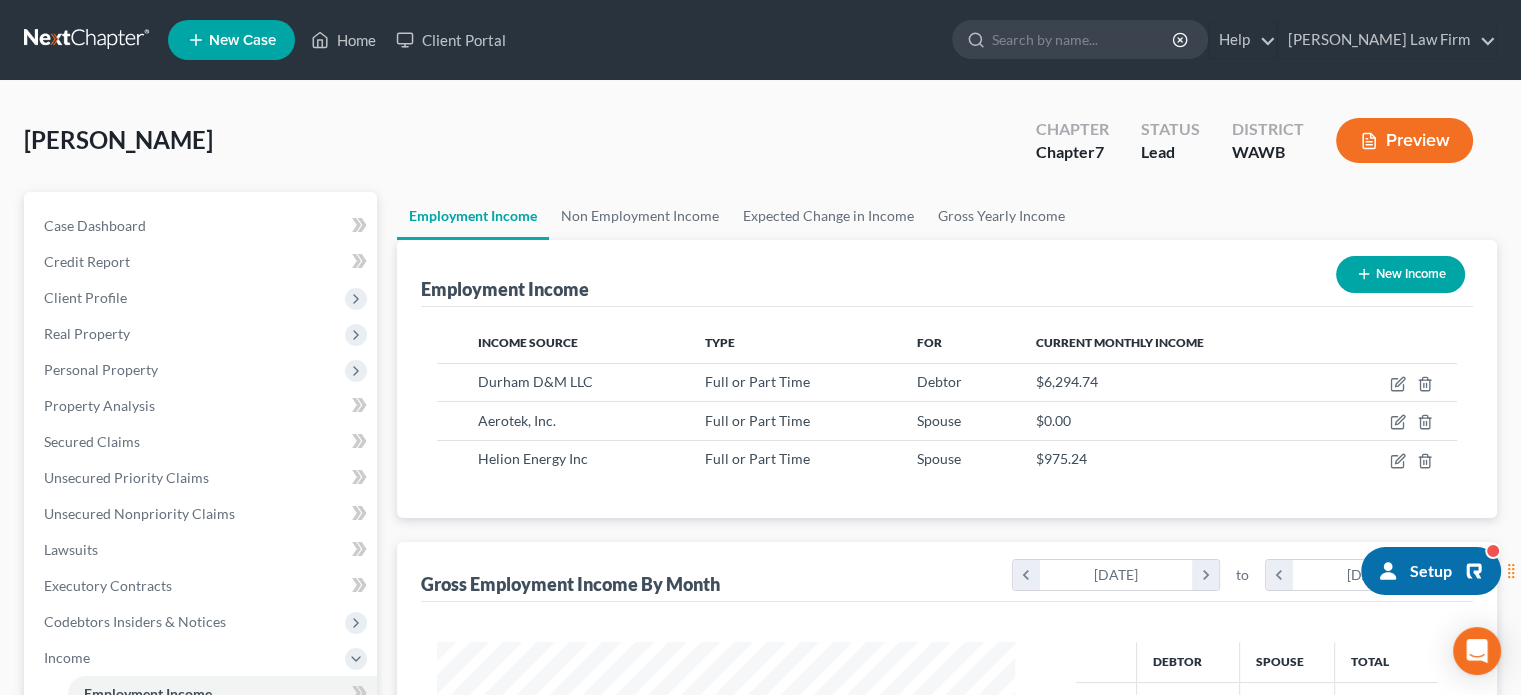 click on "[PERSON_NAME] Upgraded Chapter Chapter  7 Status Lead District [GEOGRAPHIC_DATA] Preview" at bounding box center (760, 148) 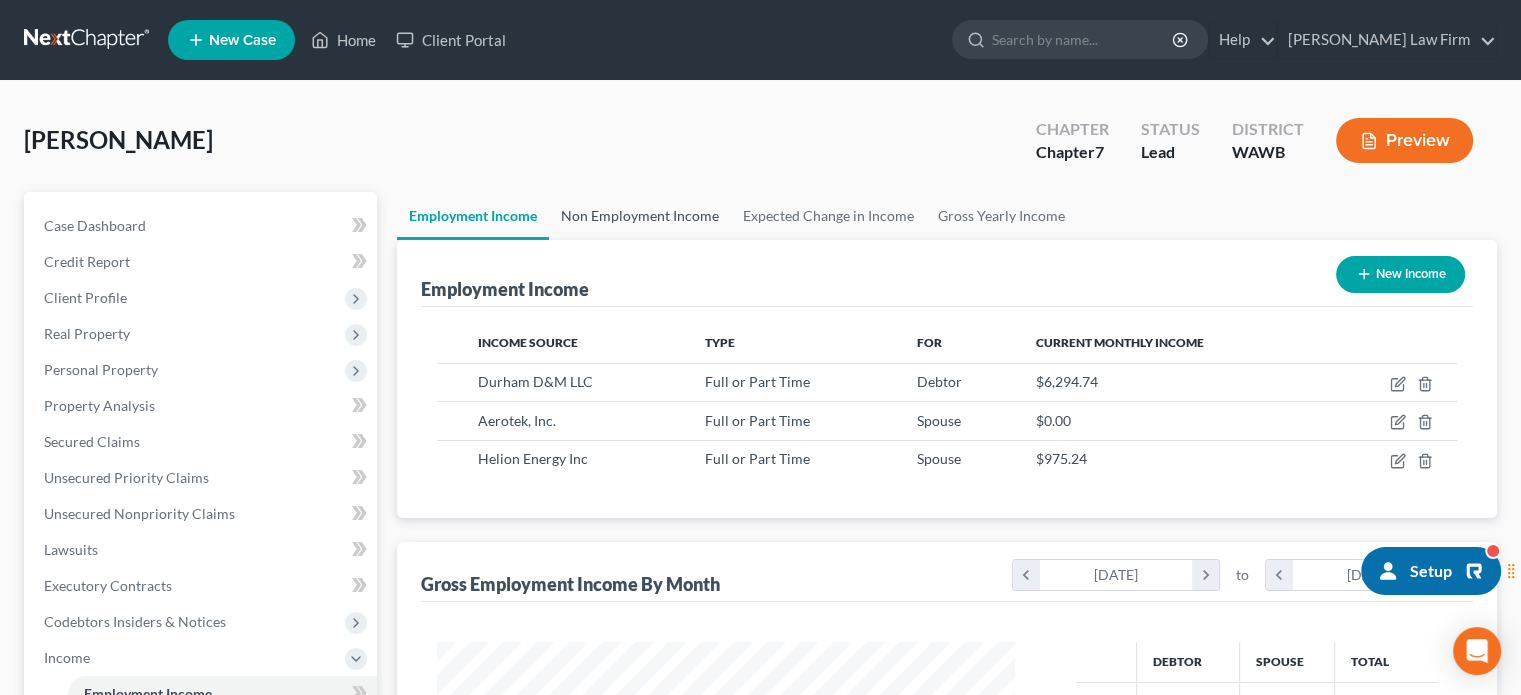 click on "Non Employment Income" at bounding box center [640, 216] 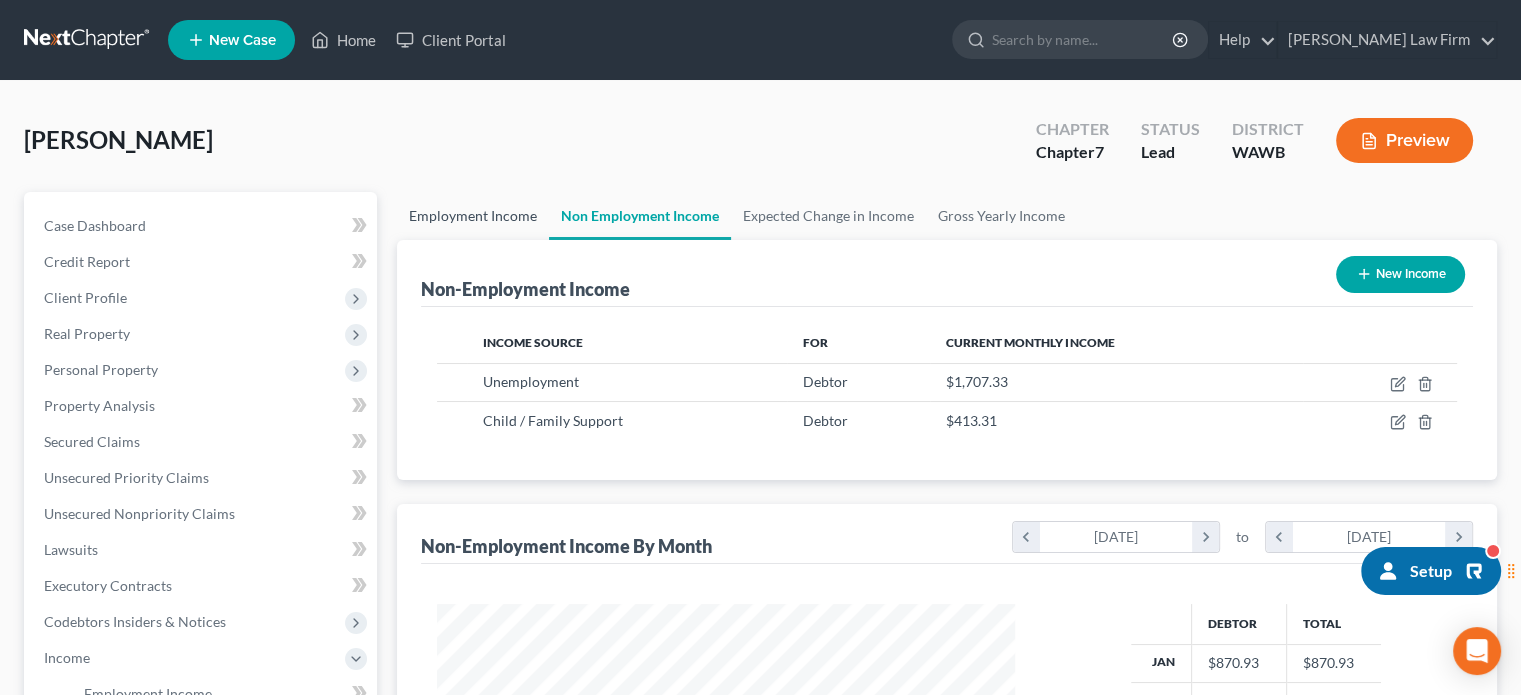 scroll, scrollTop: 999643, scrollLeft: 999381, axis: both 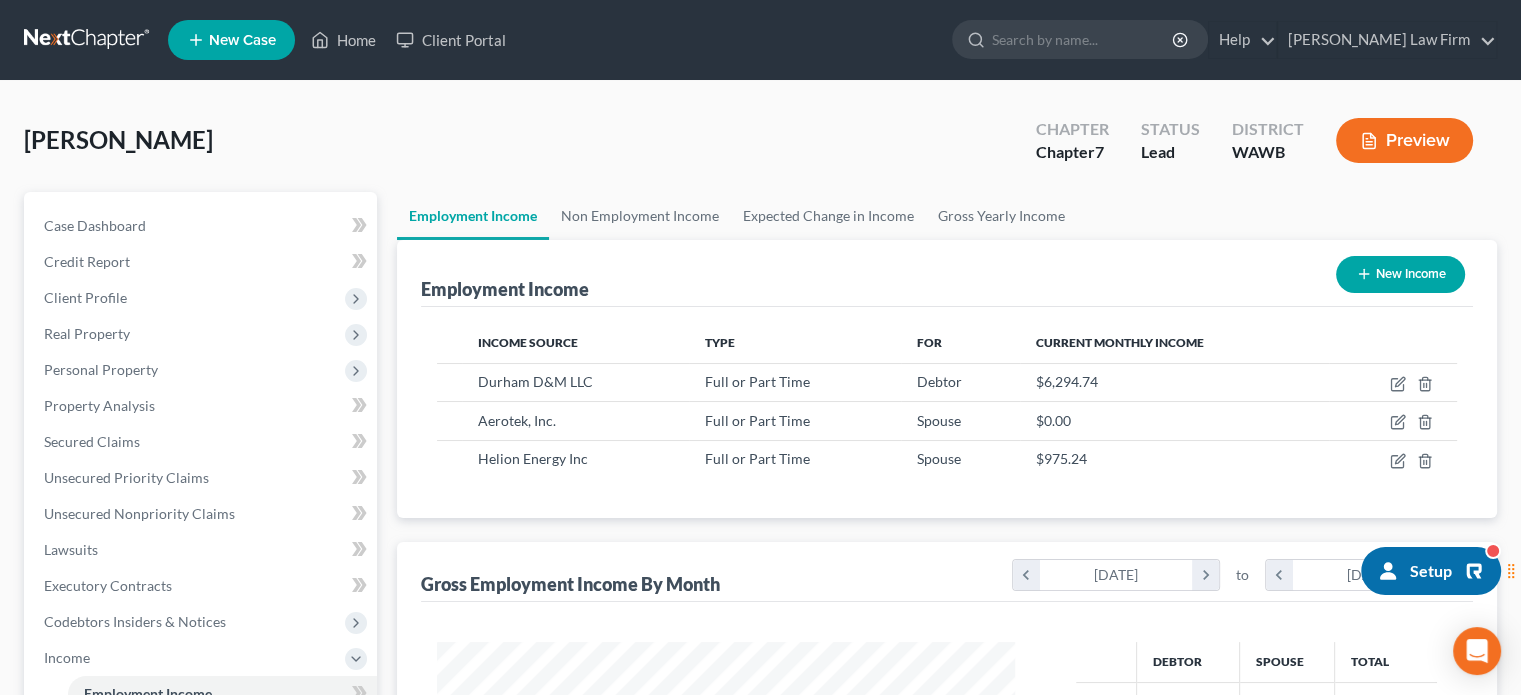 click on "Home New Case Client Portal [PERSON_NAME] Law Firm [PERSON_NAME][EMAIL_ADDRESS][DOMAIN_NAME] My Account Settings Plan + Billing Account Add-Ons Upgrade to Whoa Help Center Webinars Training Videos What's new Log out New Case Home Client Portal         - No Result - See all results Or Press Enter... Help Help Center Webinars Training Videos What's new [PERSON_NAME] Law Firm [PERSON_NAME] Law Firm [PERSON_NAME][EMAIL_ADDRESS][DOMAIN_NAME] My Account Settings Plan + Billing Account Add-Ons Upgrade to Whoa Log out" at bounding box center [760, 40] 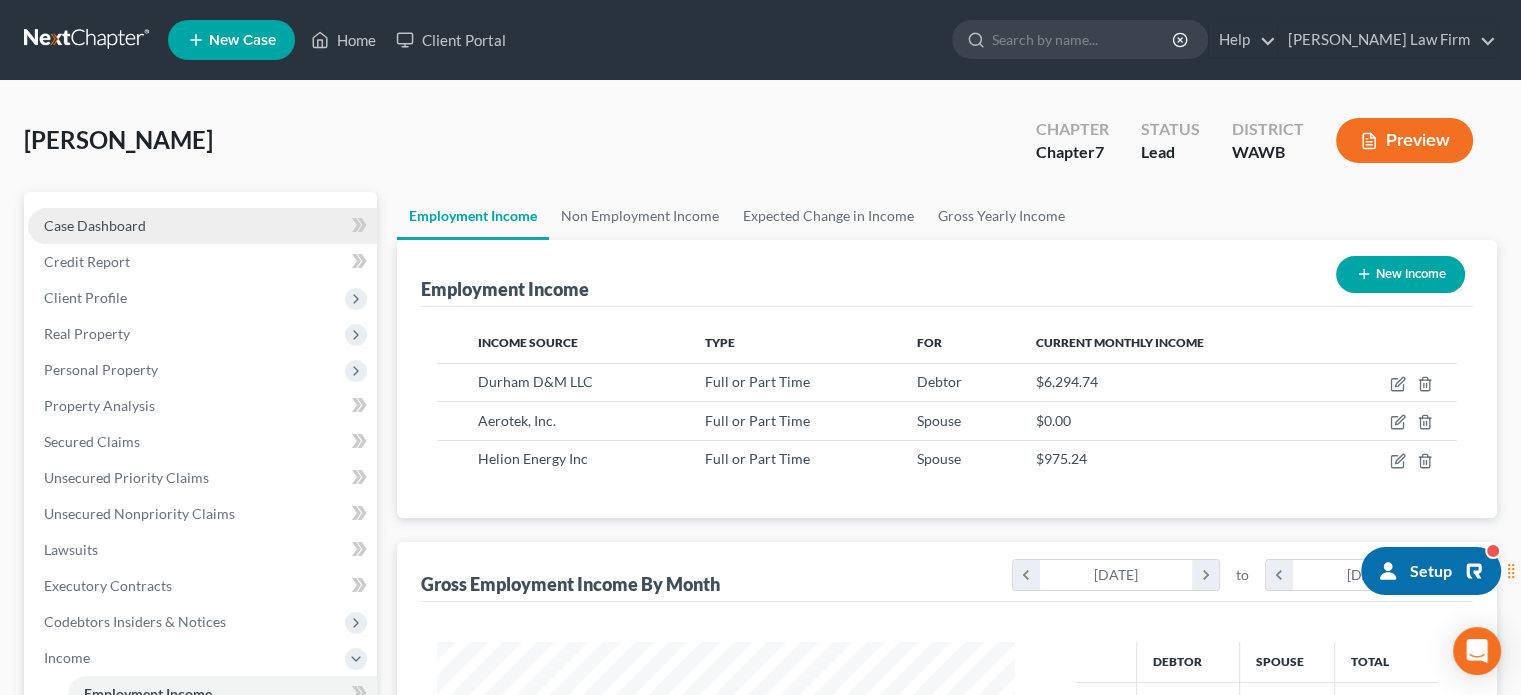click on "Case Dashboard" at bounding box center (202, 226) 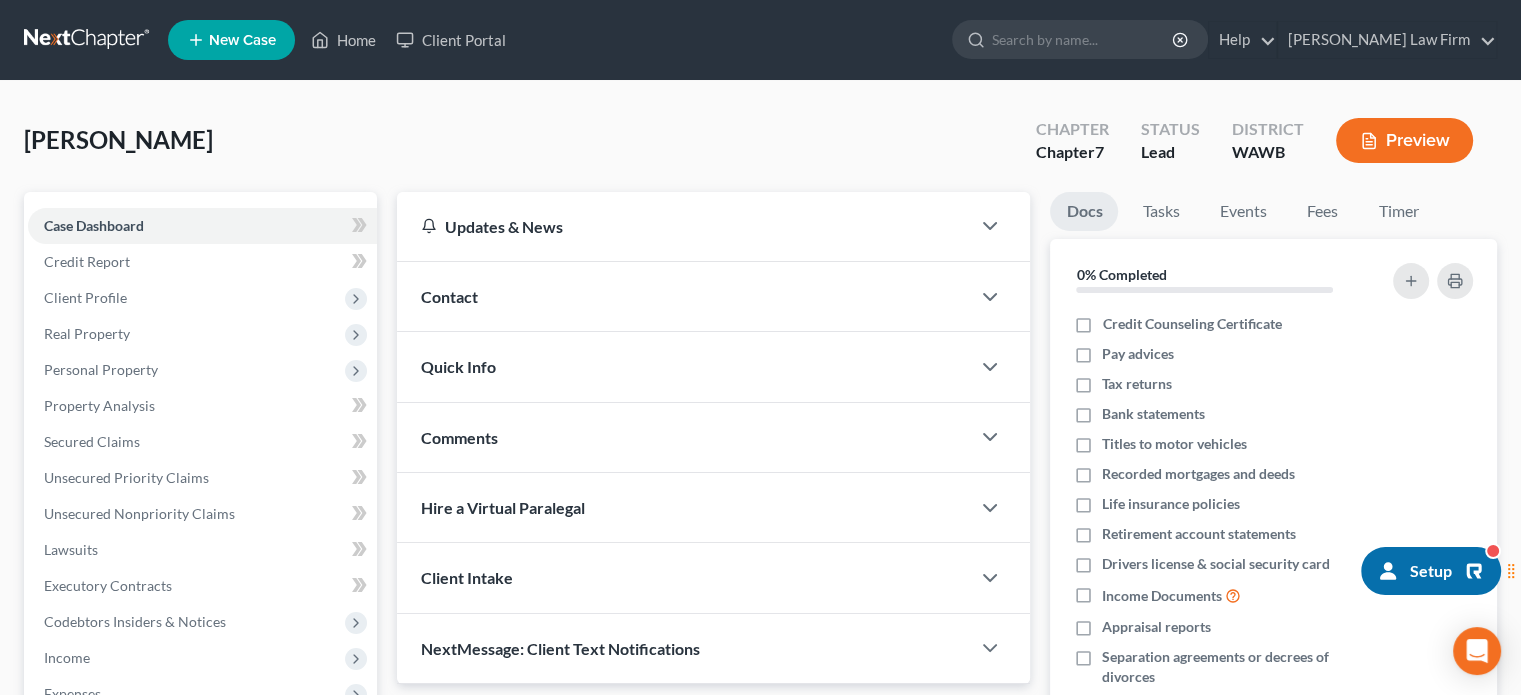 click at bounding box center (88, 40) 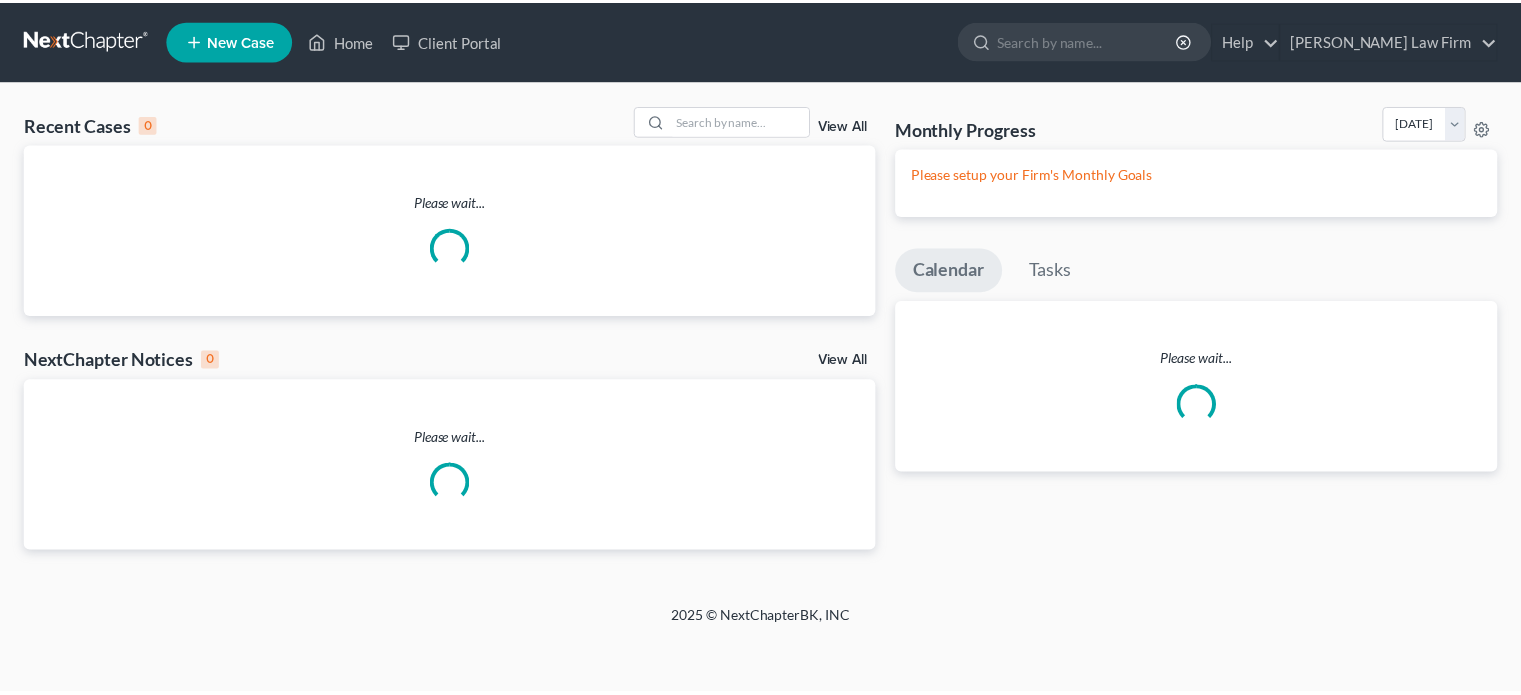 scroll, scrollTop: 0, scrollLeft: 0, axis: both 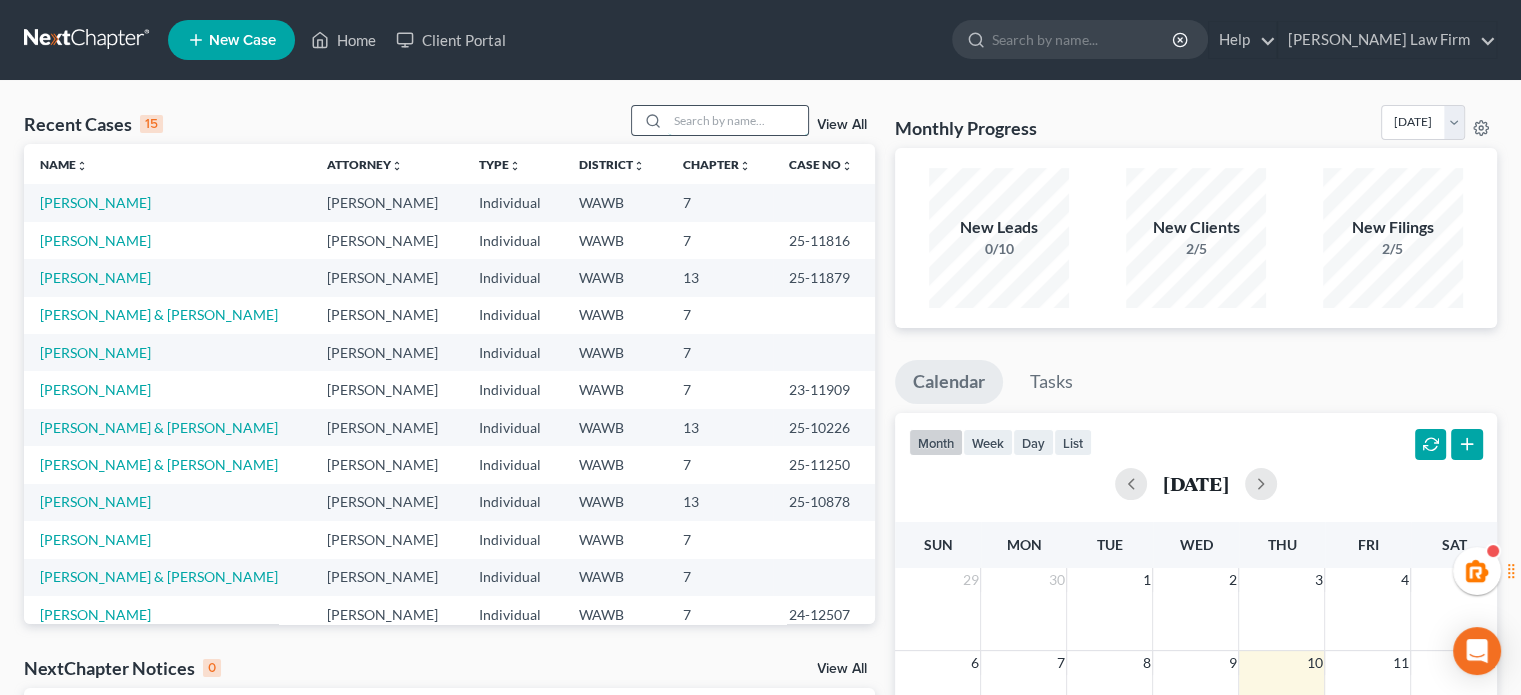 click at bounding box center (738, 120) 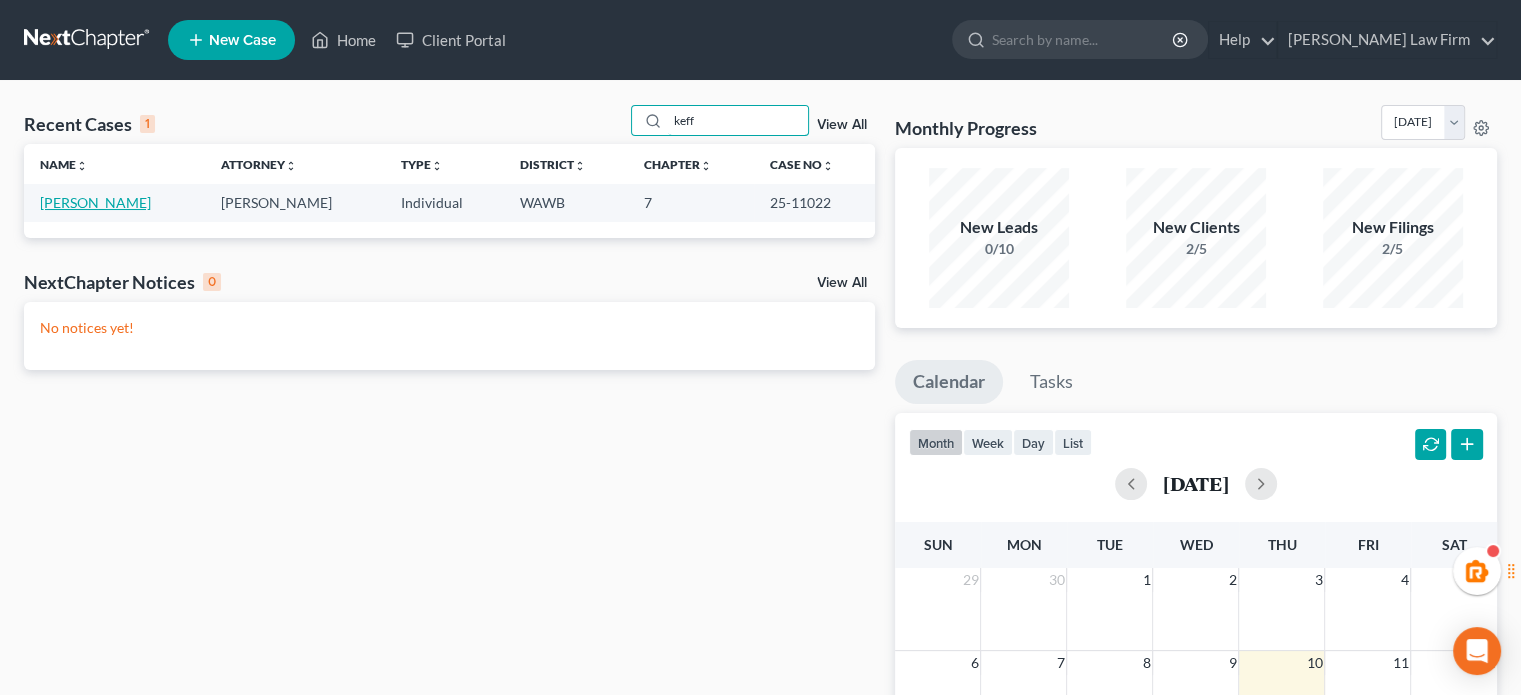 type on "keff" 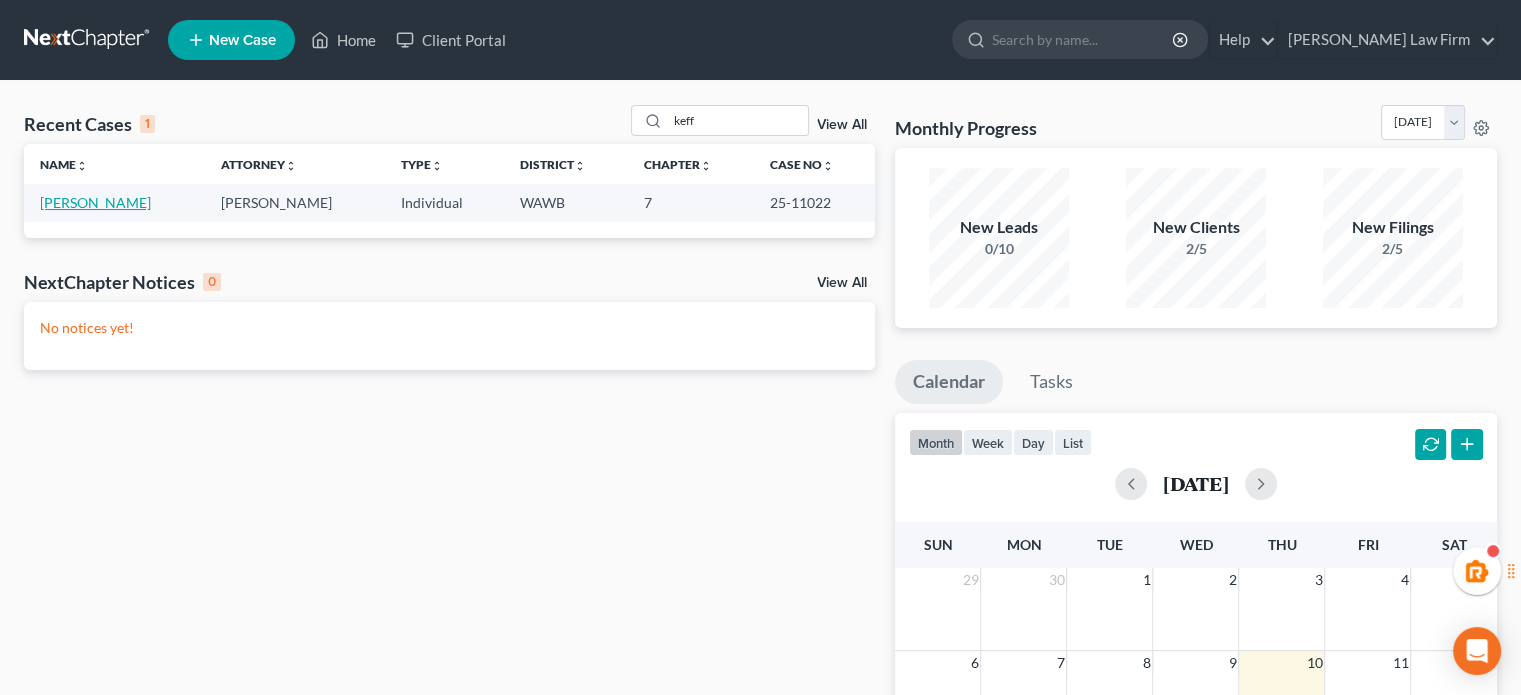 click on "Keffler, Joni" at bounding box center (95, 202) 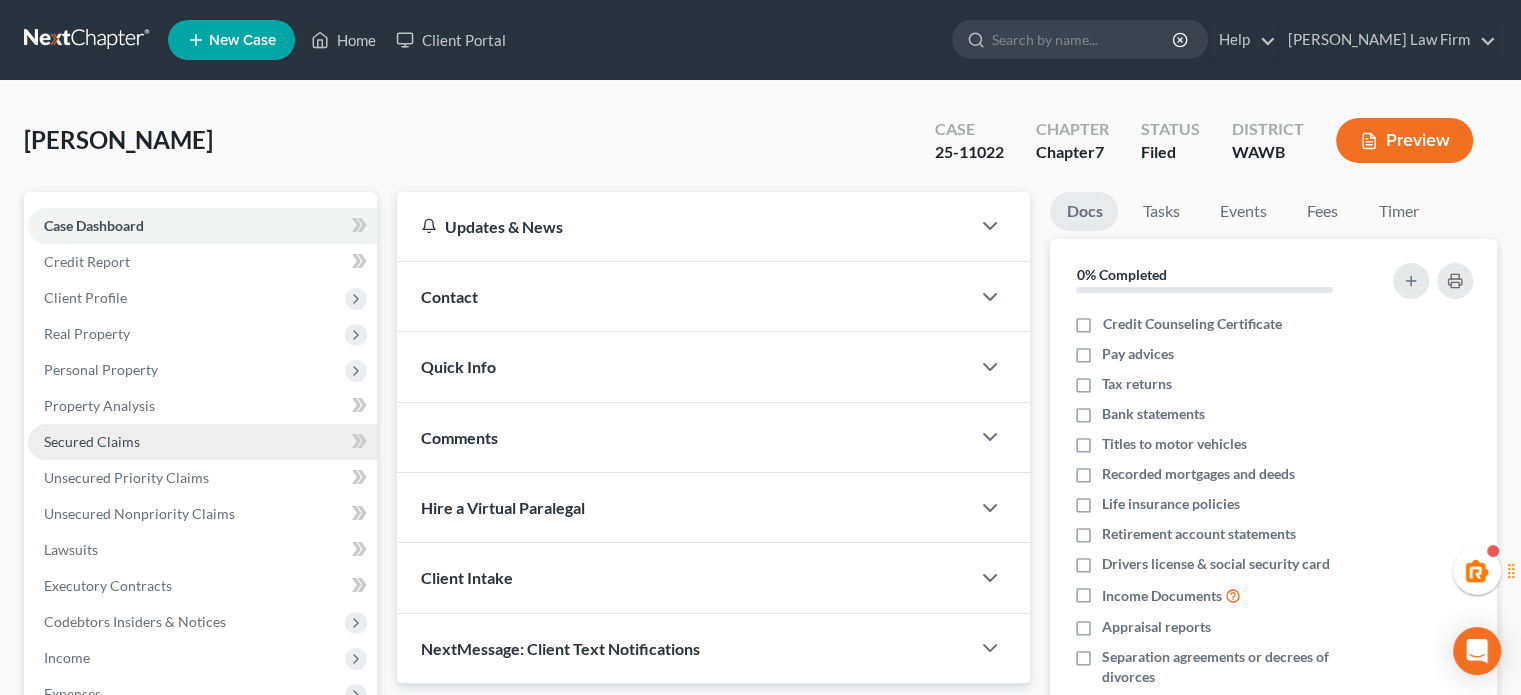 click on "Secured Claims" at bounding box center [92, 441] 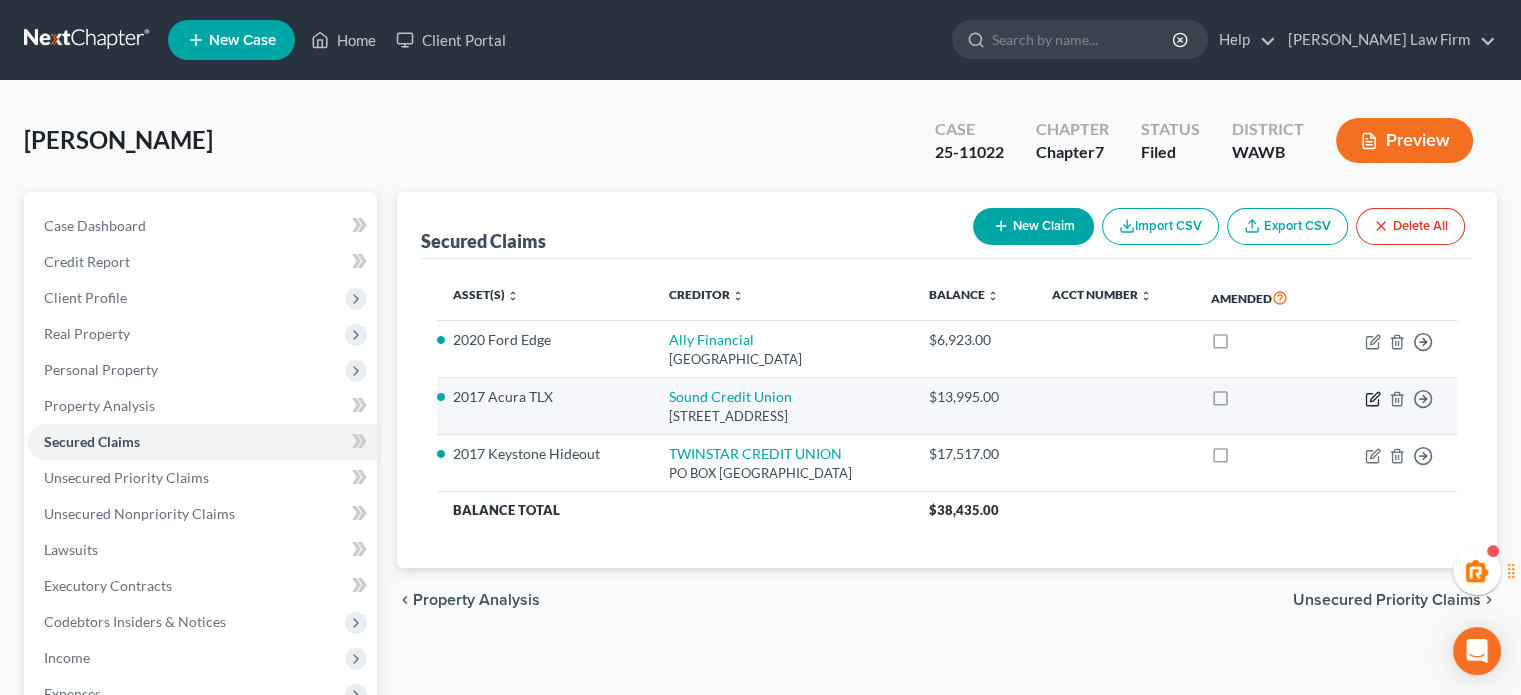 click 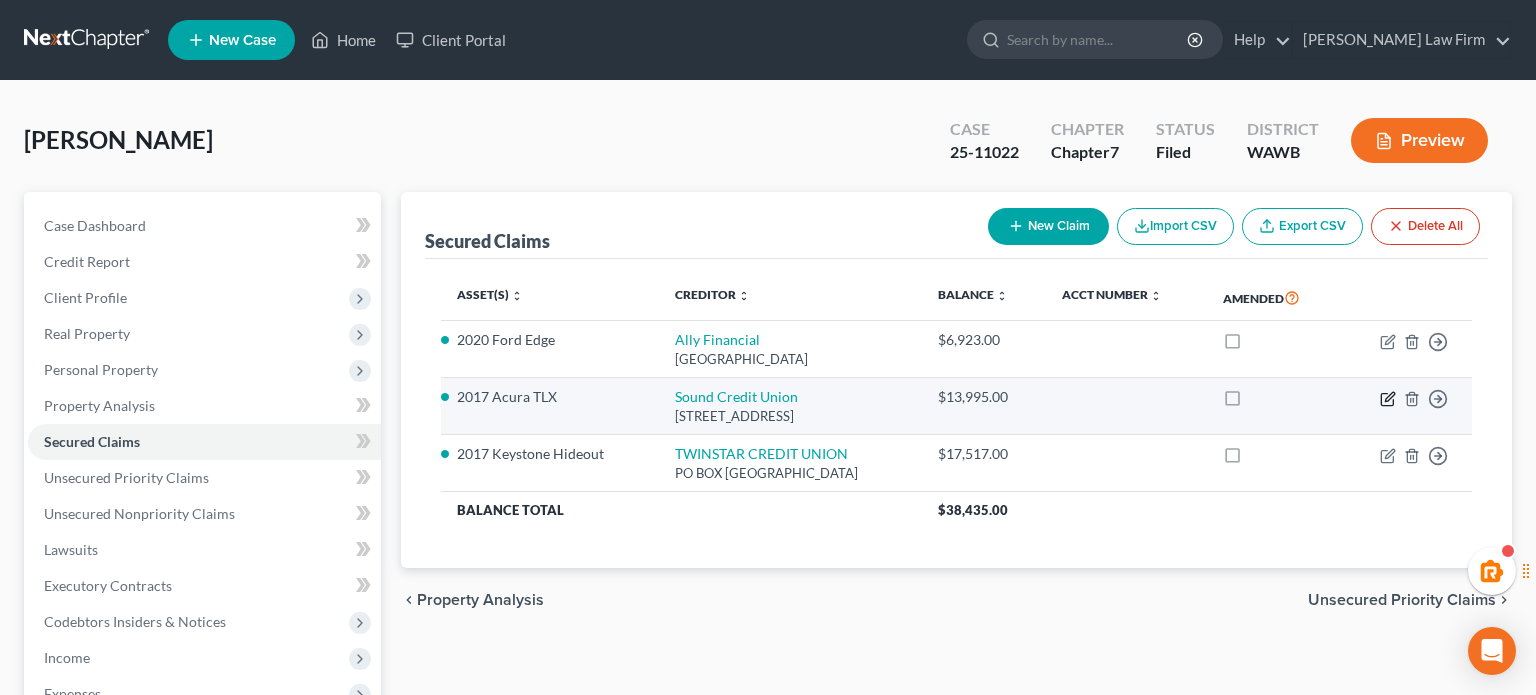 select on "50" 